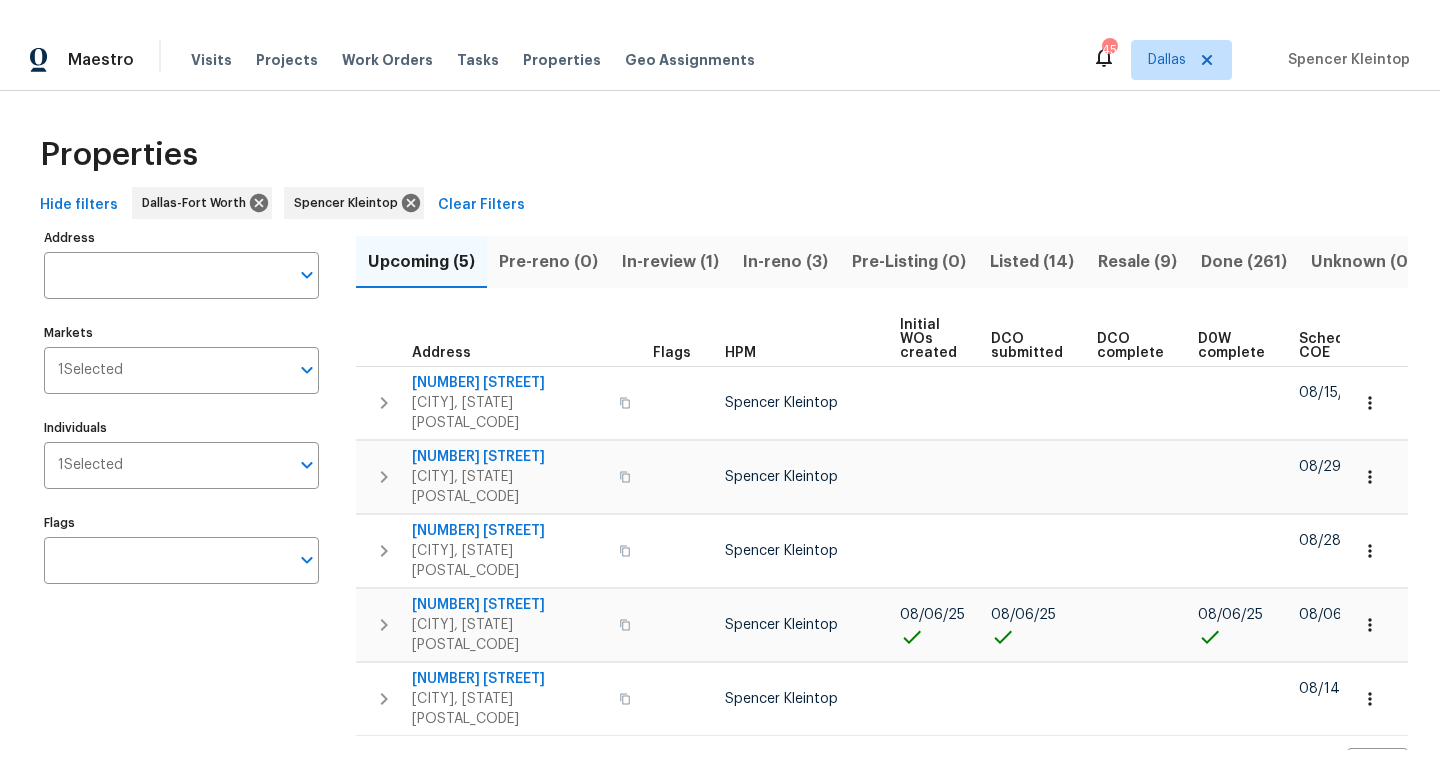 scroll, scrollTop: 0, scrollLeft: 0, axis: both 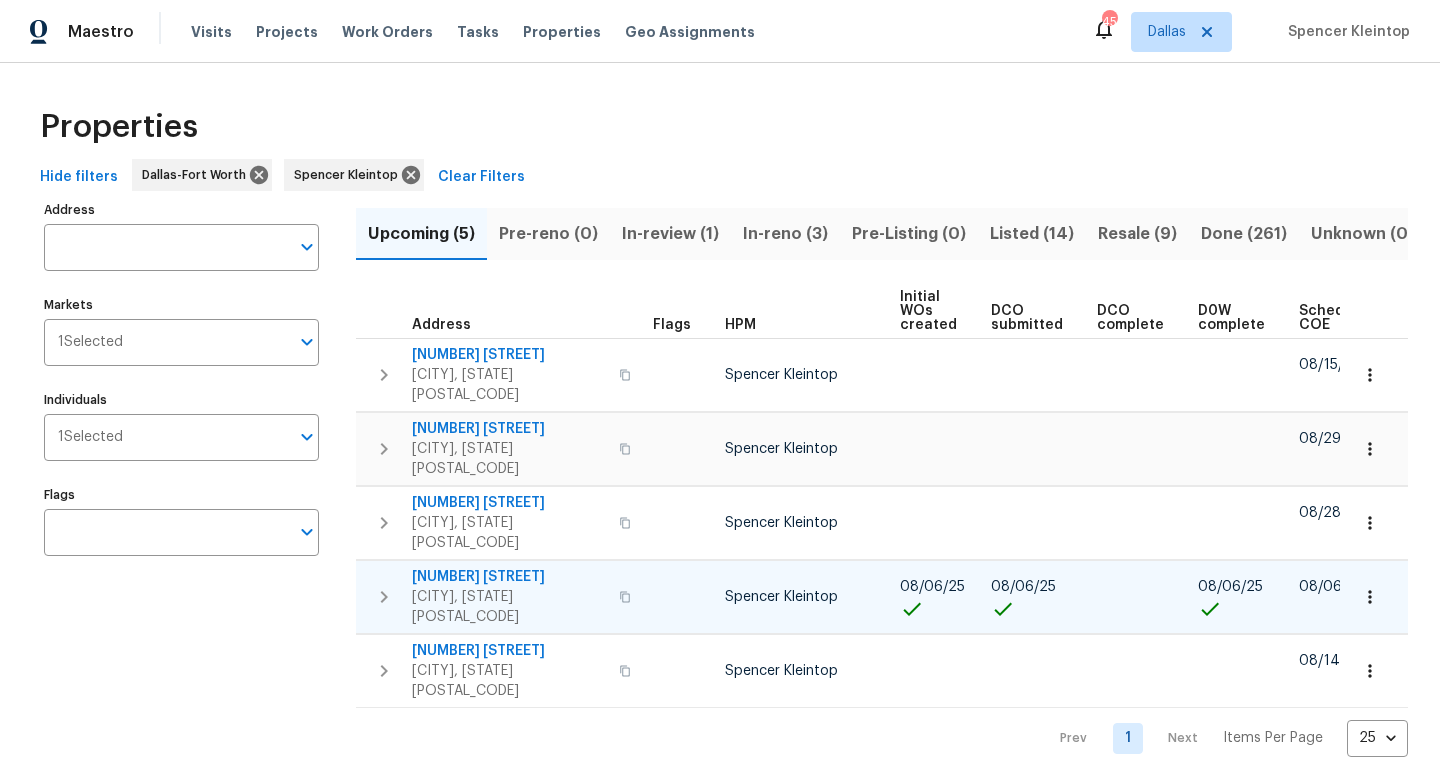 click on "4925 Prestwick Dr" at bounding box center (509, 577) 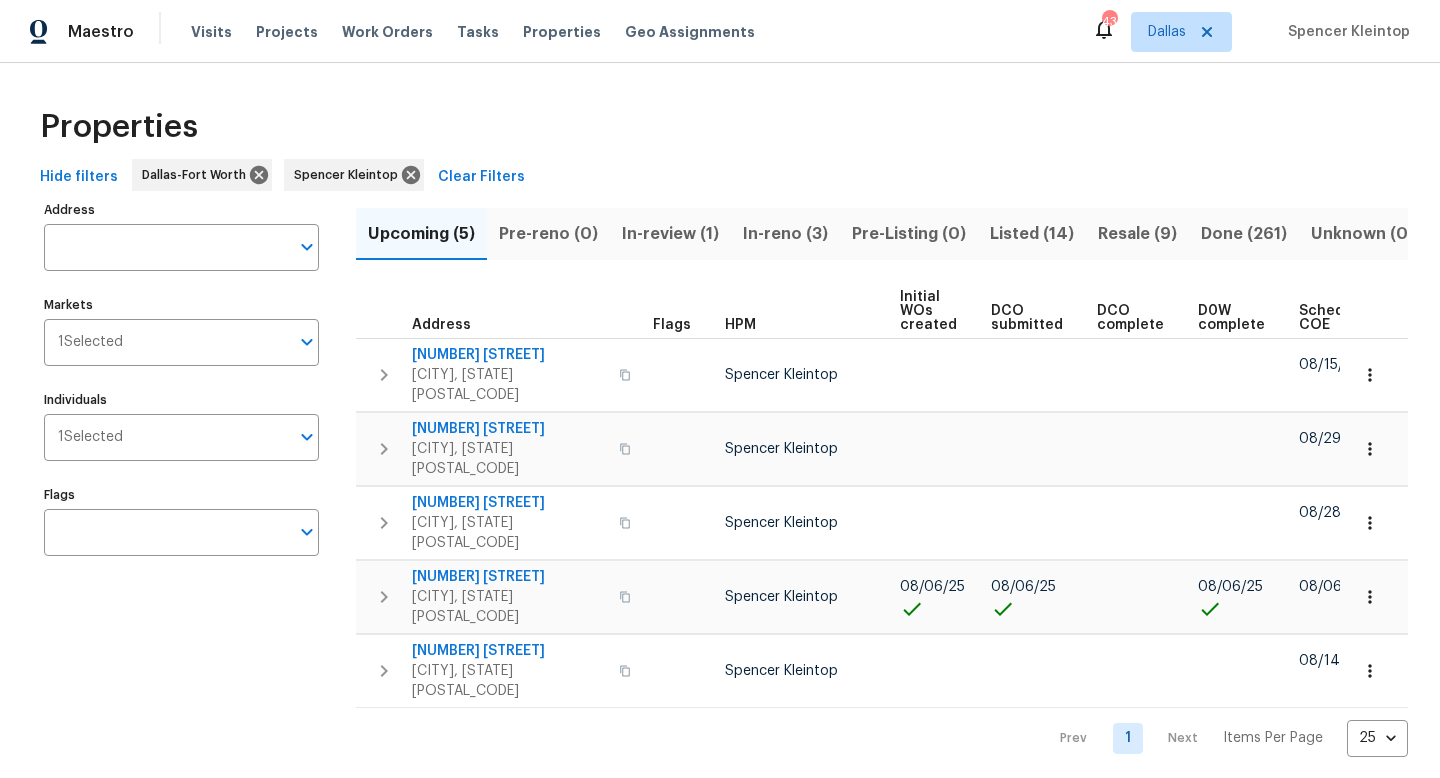 click on "In-reno (3)" at bounding box center (785, 234) 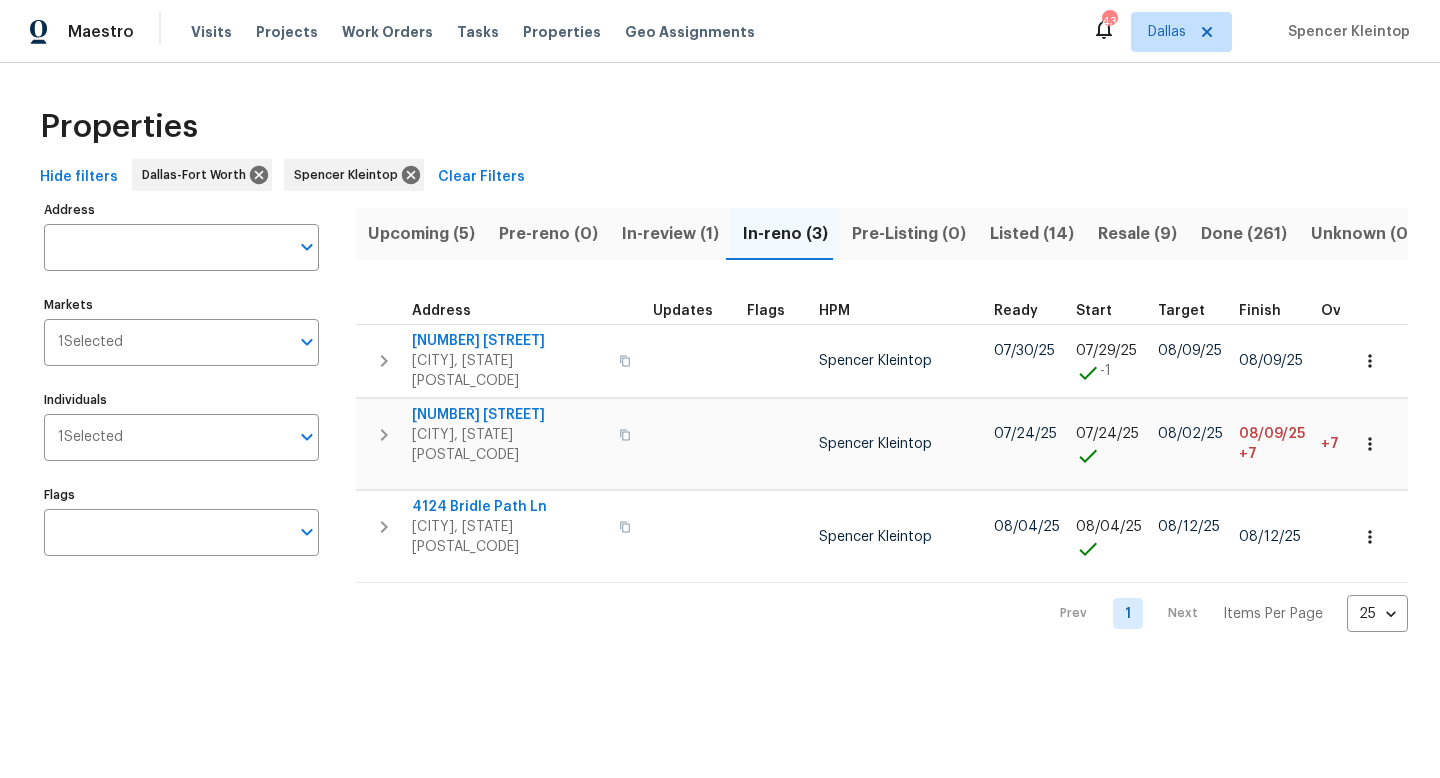 type 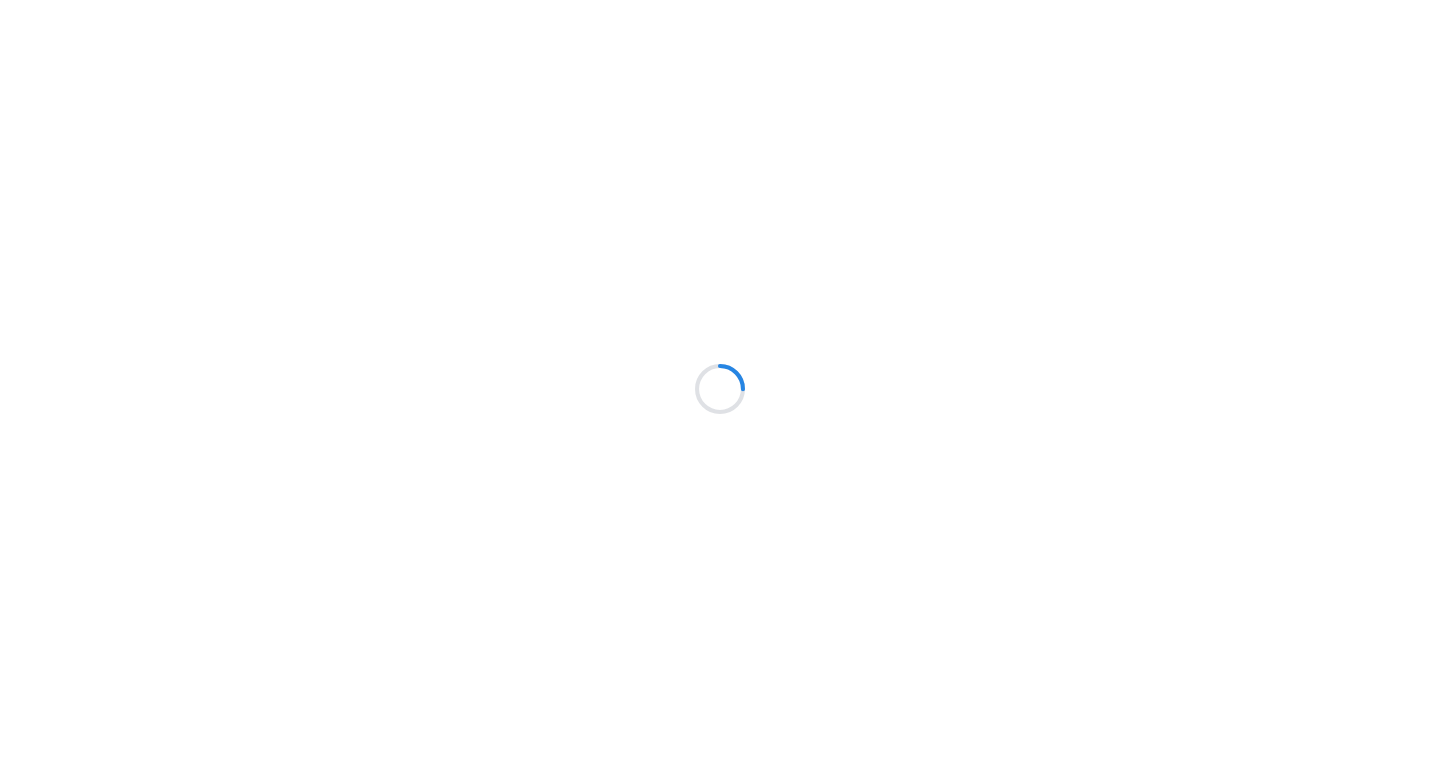scroll, scrollTop: 0, scrollLeft: 0, axis: both 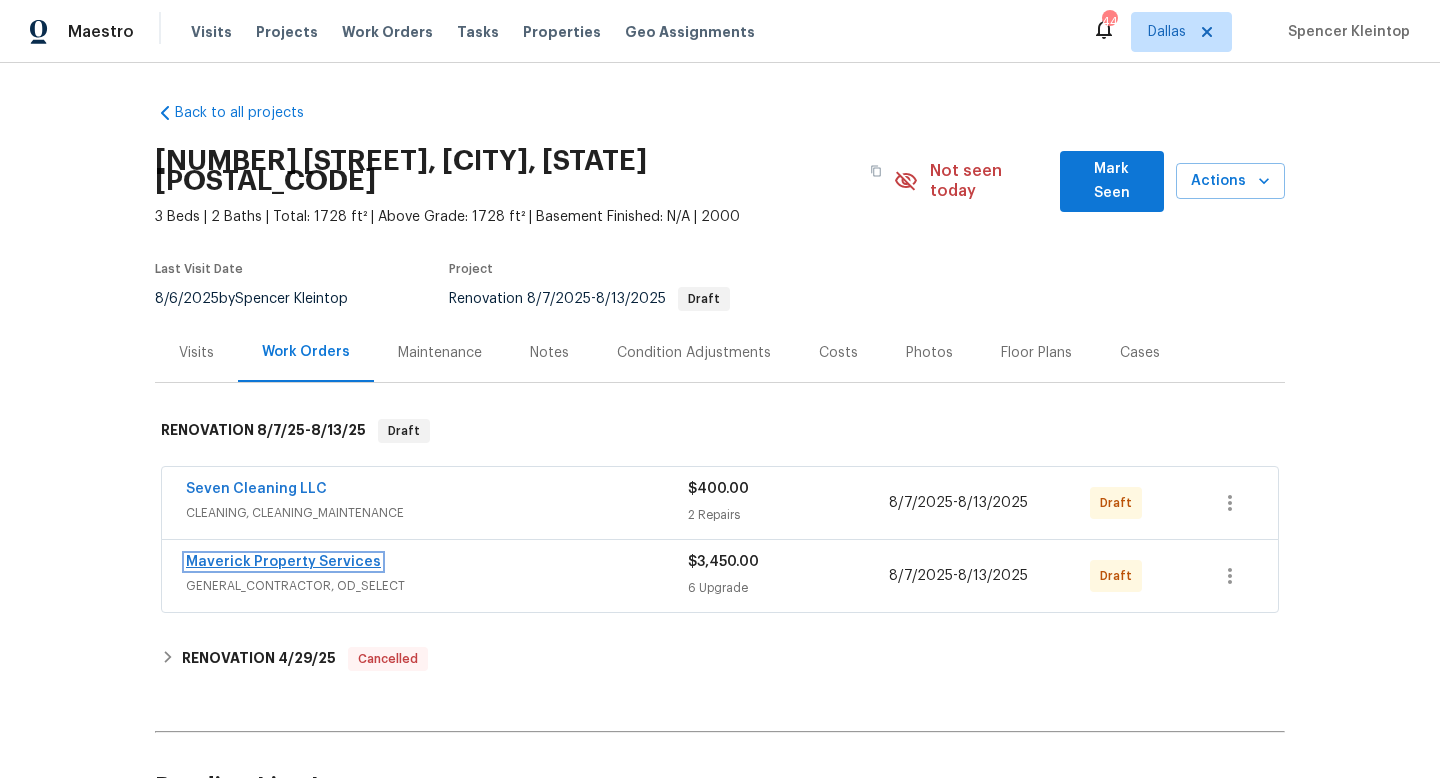 click on "Maverick Property Services" at bounding box center (283, 562) 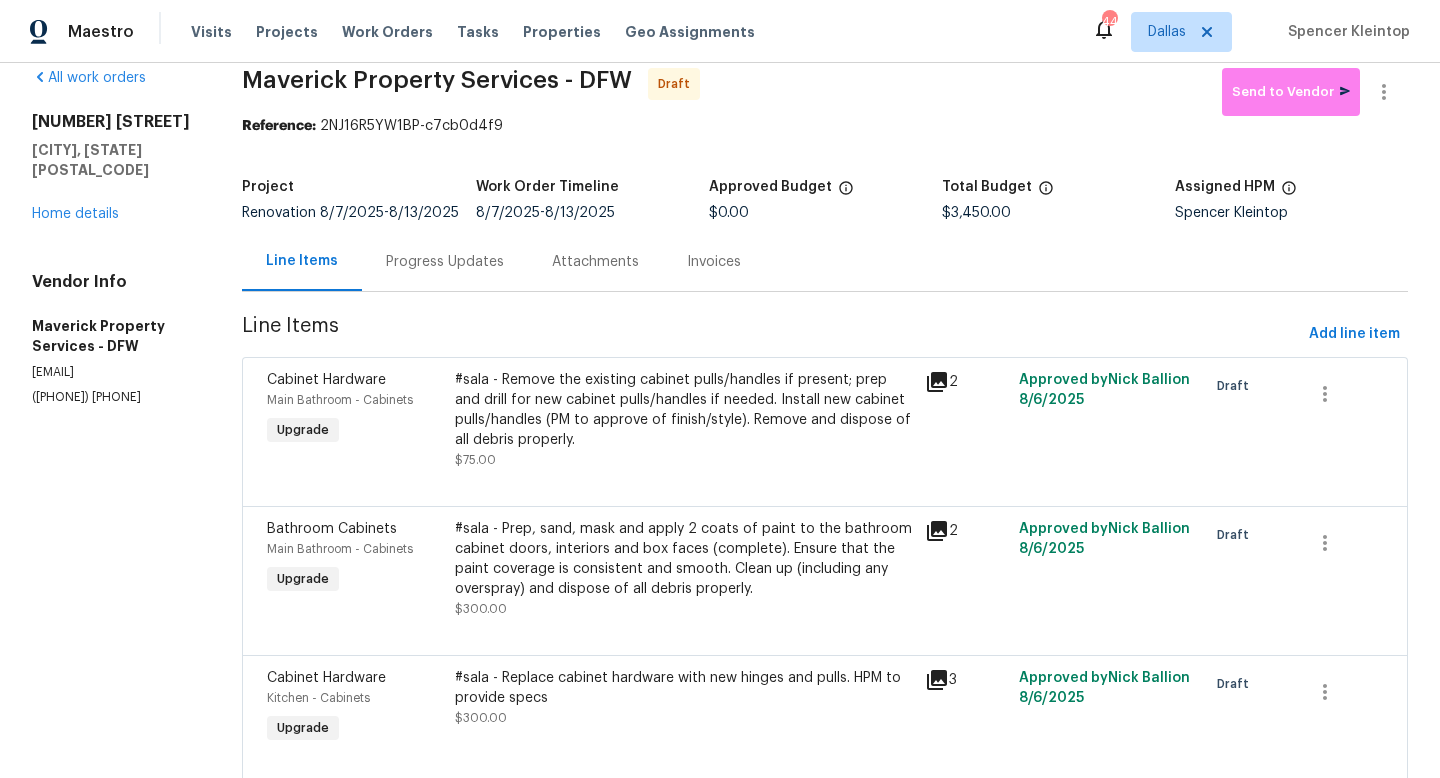 scroll, scrollTop: 29, scrollLeft: 0, axis: vertical 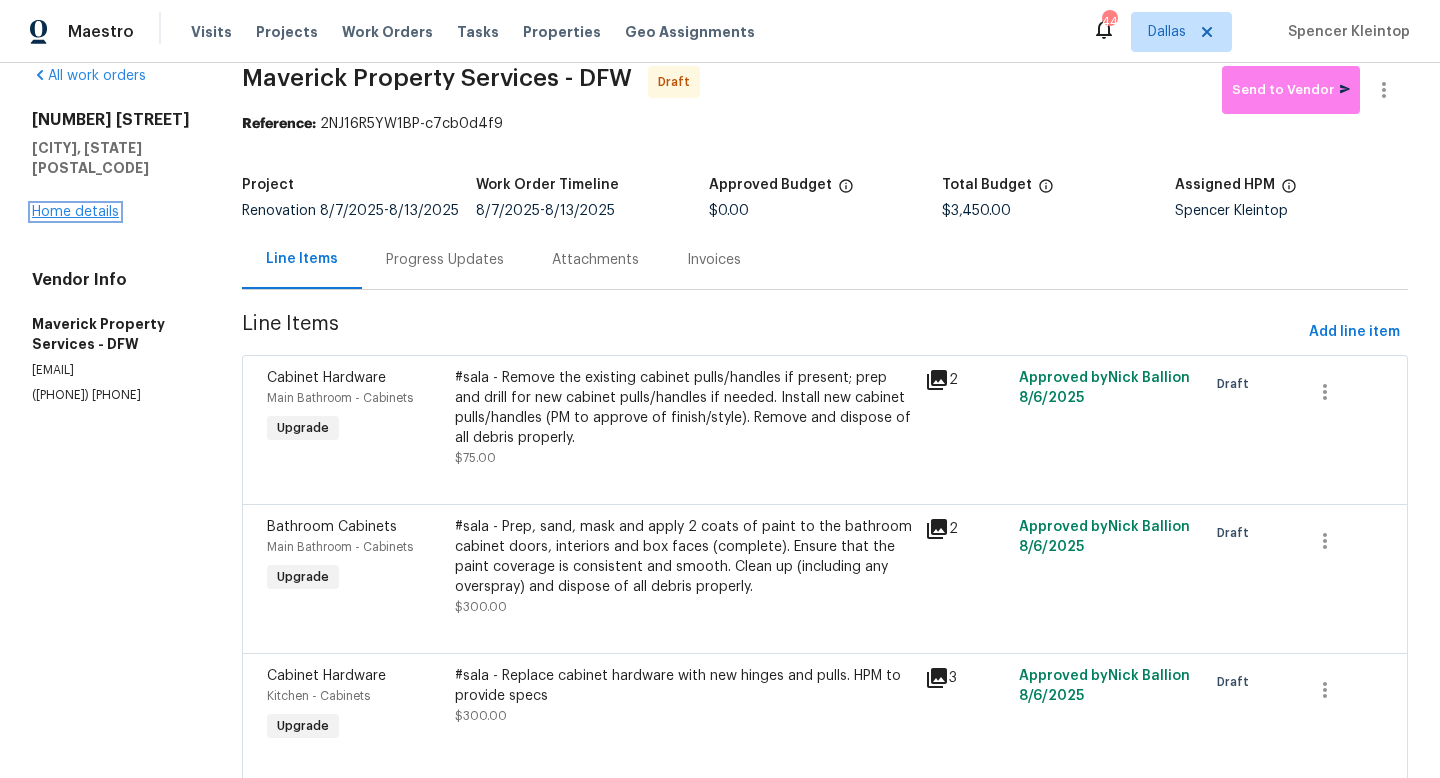 click on "Home details" at bounding box center [75, 212] 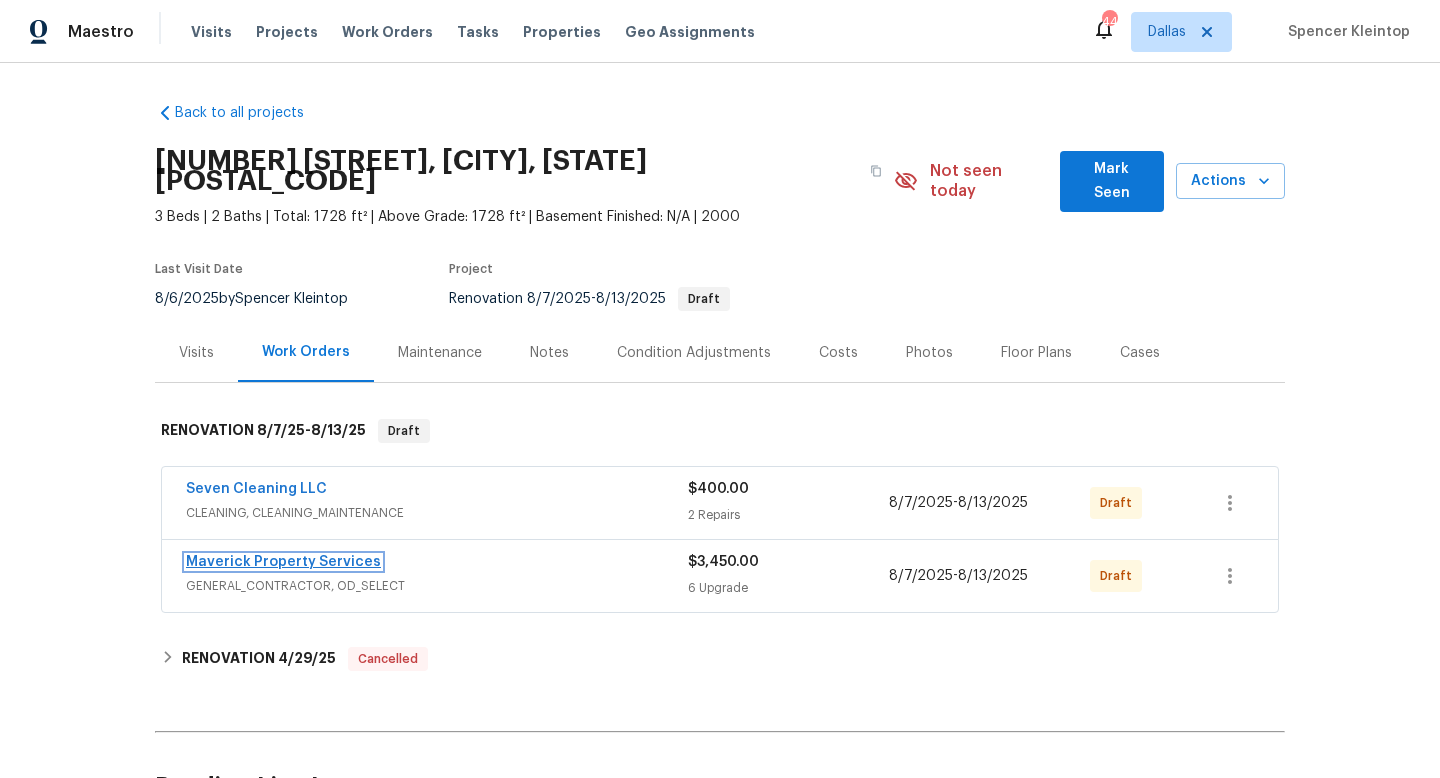 click on "Maverick Property Services" at bounding box center [283, 562] 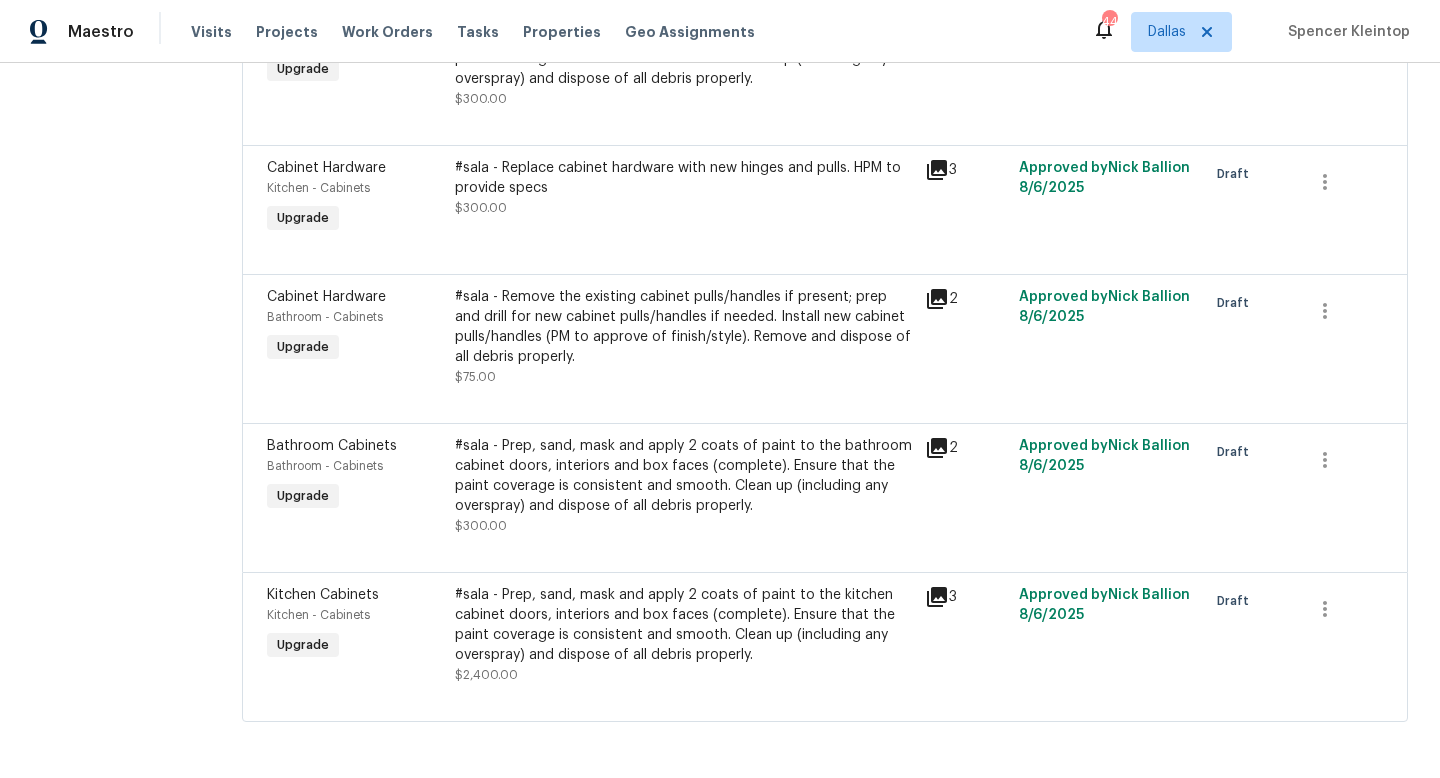 scroll, scrollTop: 0, scrollLeft: 0, axis: both 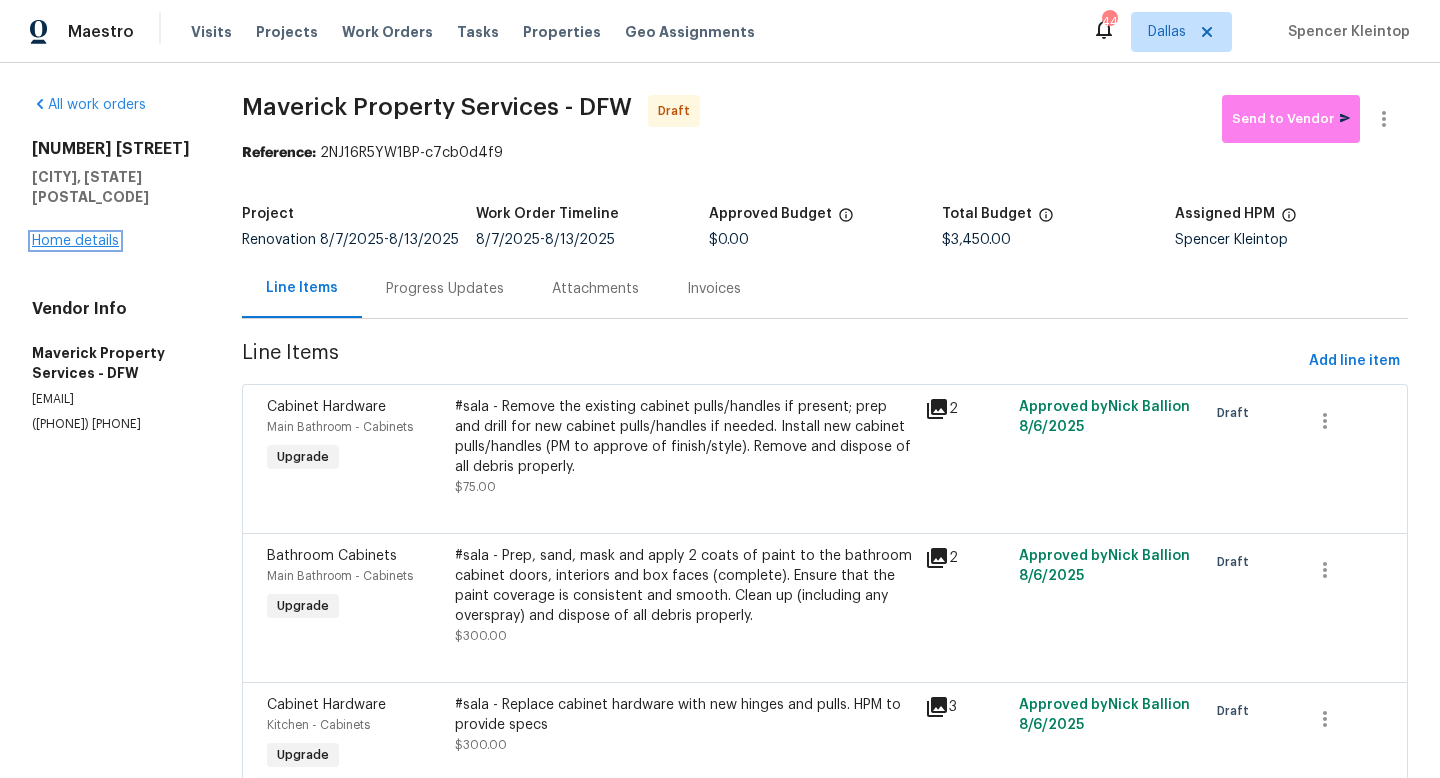 click on "Home details" at bounding box center (75, 241) 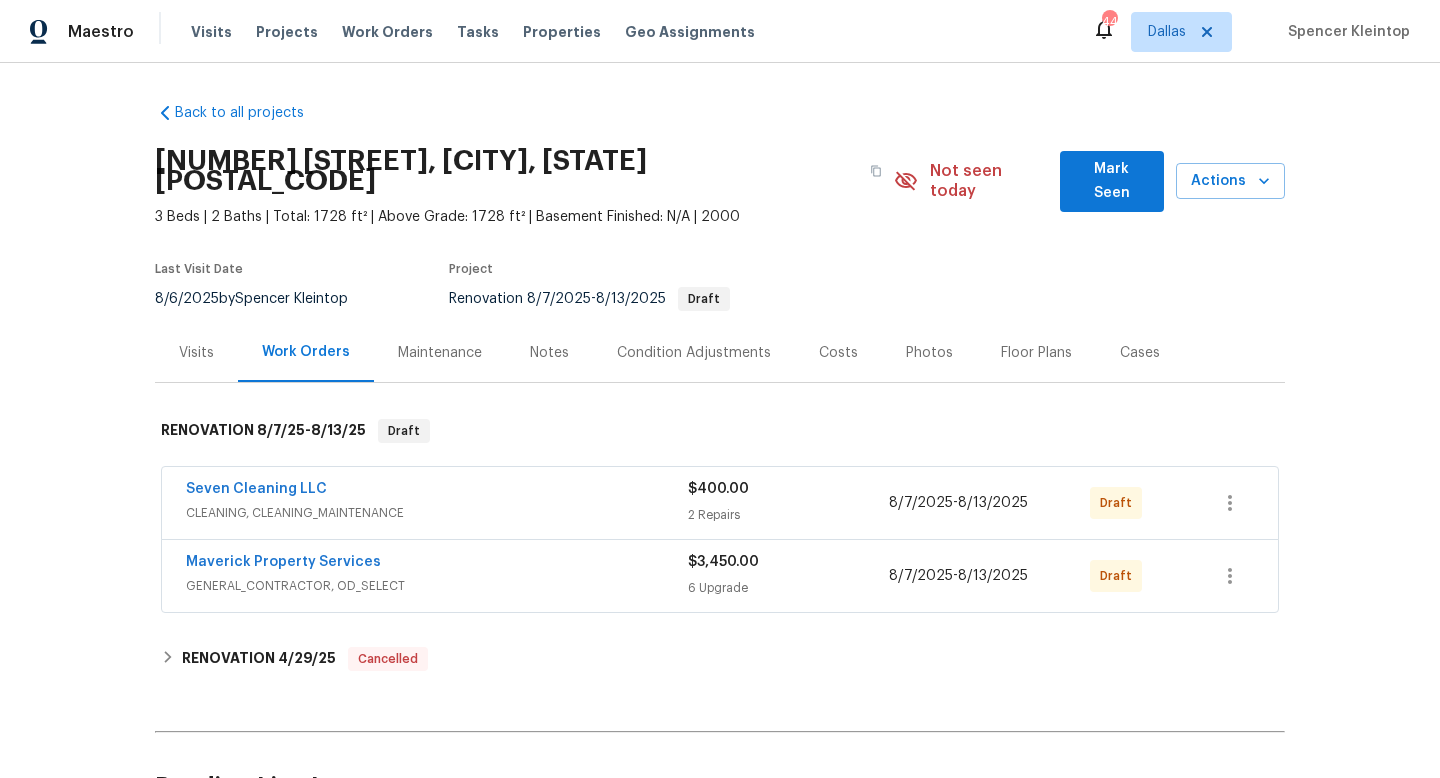 click on "Back to all projects [NUMBER] [STREET], [CITY], [STATE] 3 Beds | 2 Baths | Total: 1728 ft² | Above Grade: 1728 ft² | Basement Finished: N/A | 2000 Not seen today Mark Seen Actions Last Visit Date [DATE]  by  [FIRST] [LAST]   Project Renovation   [DATE]  -  [DATE] Draft Visits Work Orders Maintenance Notes Condition Adjustments Costs Photos Floor Plans Cases RENOVATION   [DATE]  -  [DATE] Draft Seven Cleaning LLC CLEANING, CLEANING_MAINTENANCE $400.00 2 Repairs [DATE]  -  [DATE] Draft Maverick Property Services GENERAL_CONTRACTOR, OD_SELECT $3,450.00 6 Upgrade [DATE]  -  [DATE] Draft RENOVATION   [DATE] Cancelled No work orders. Pending Line Items Create Line Item No line items." at bounding box center [720, 420] 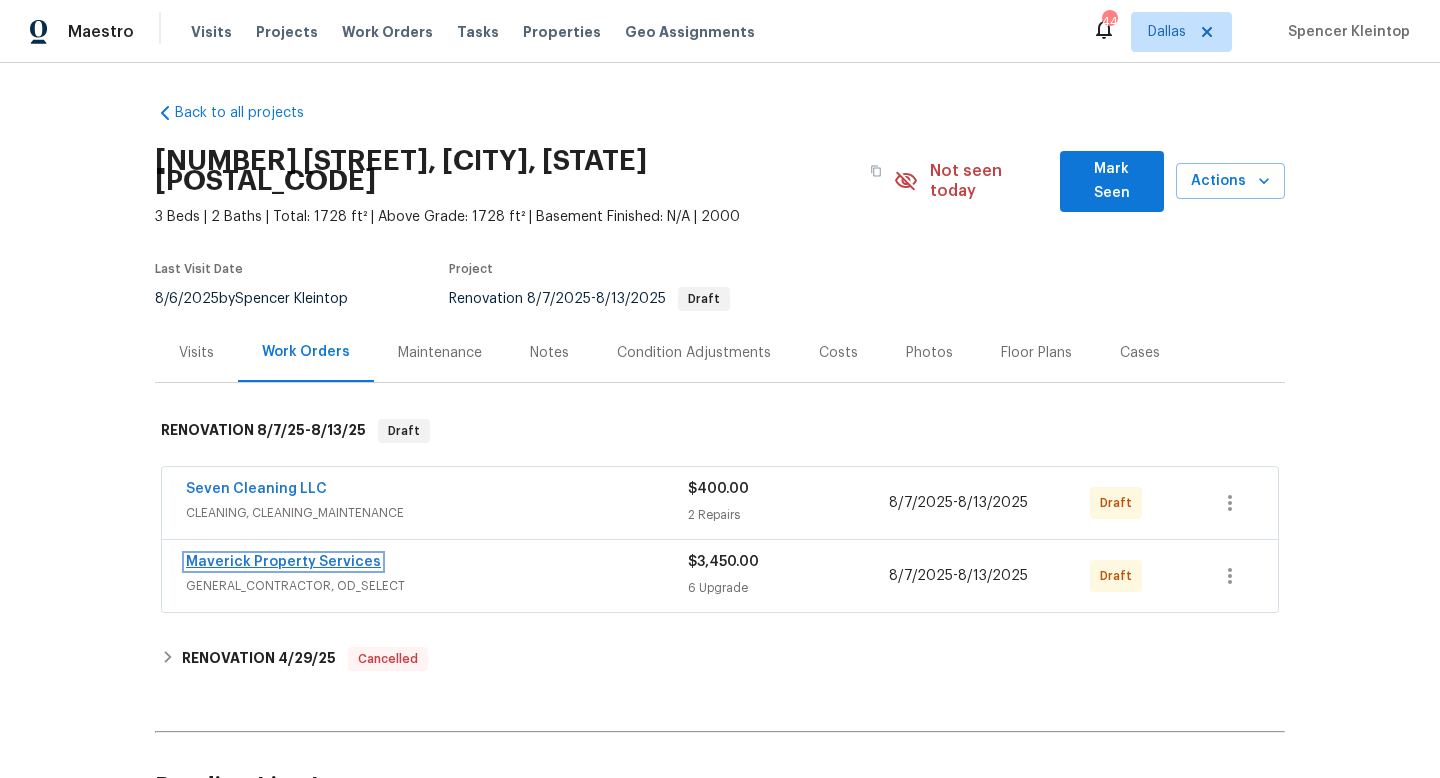 click on "Maverick Property Services" at bounding box center (283, 562) 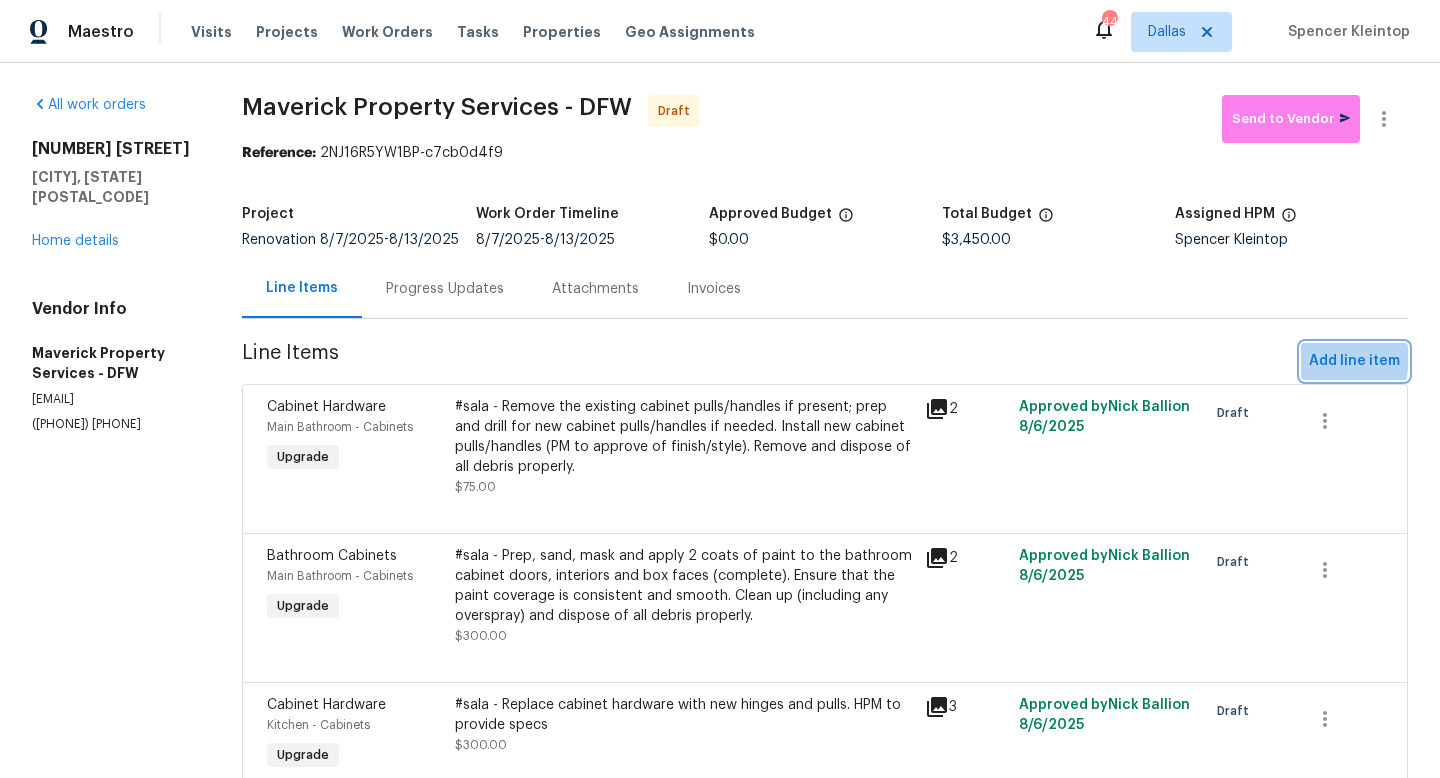 click on "Add line item" at bounding box center [1354, 361] 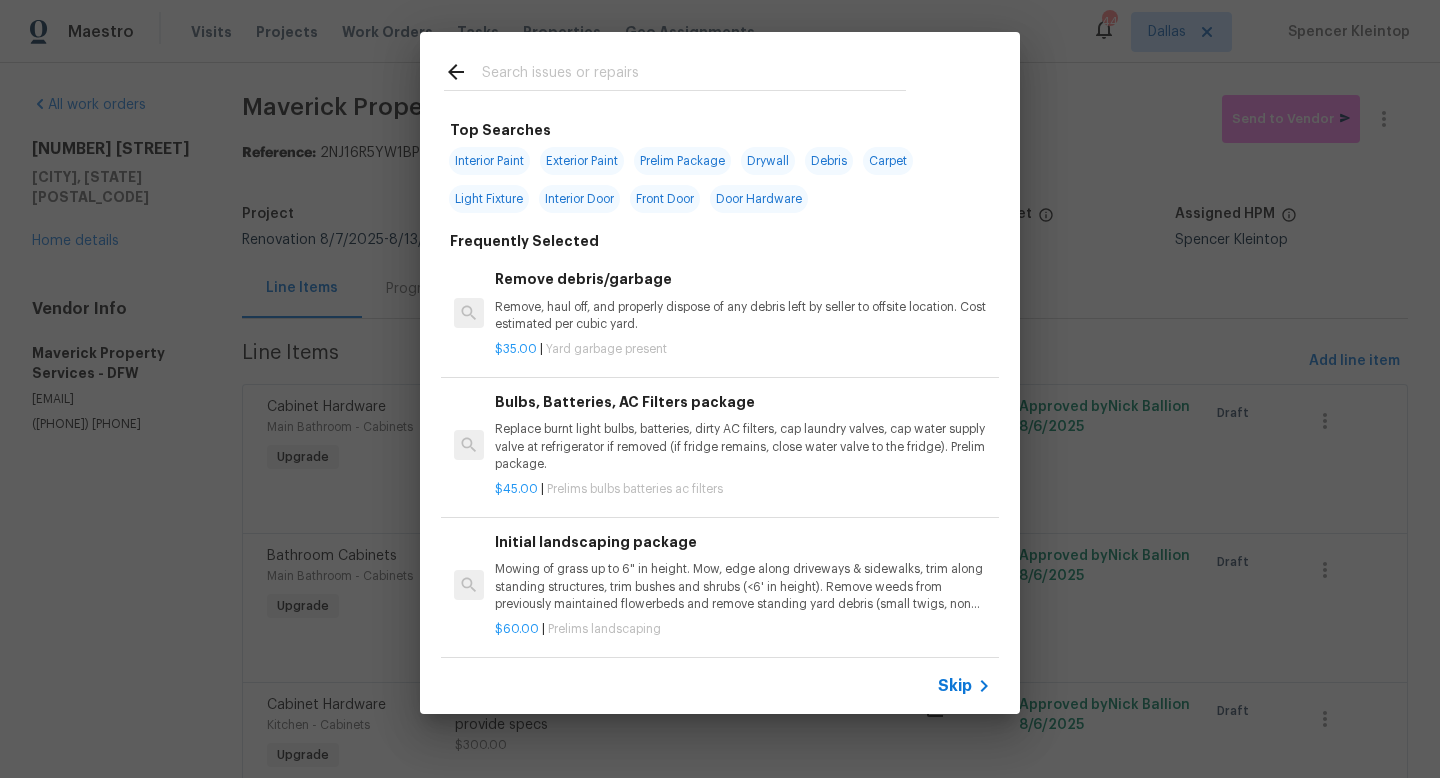 click at bounding box center [694, 75] 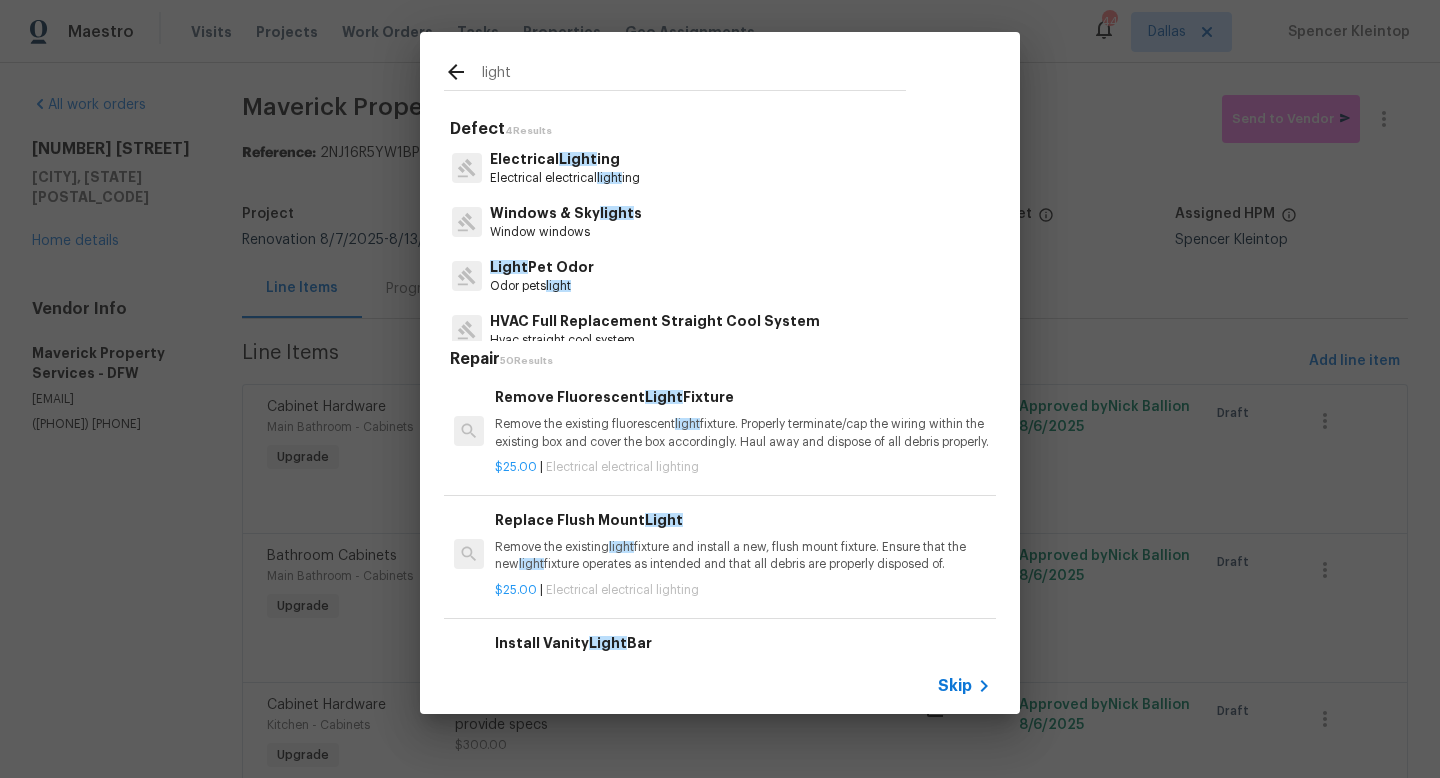 type on "light" 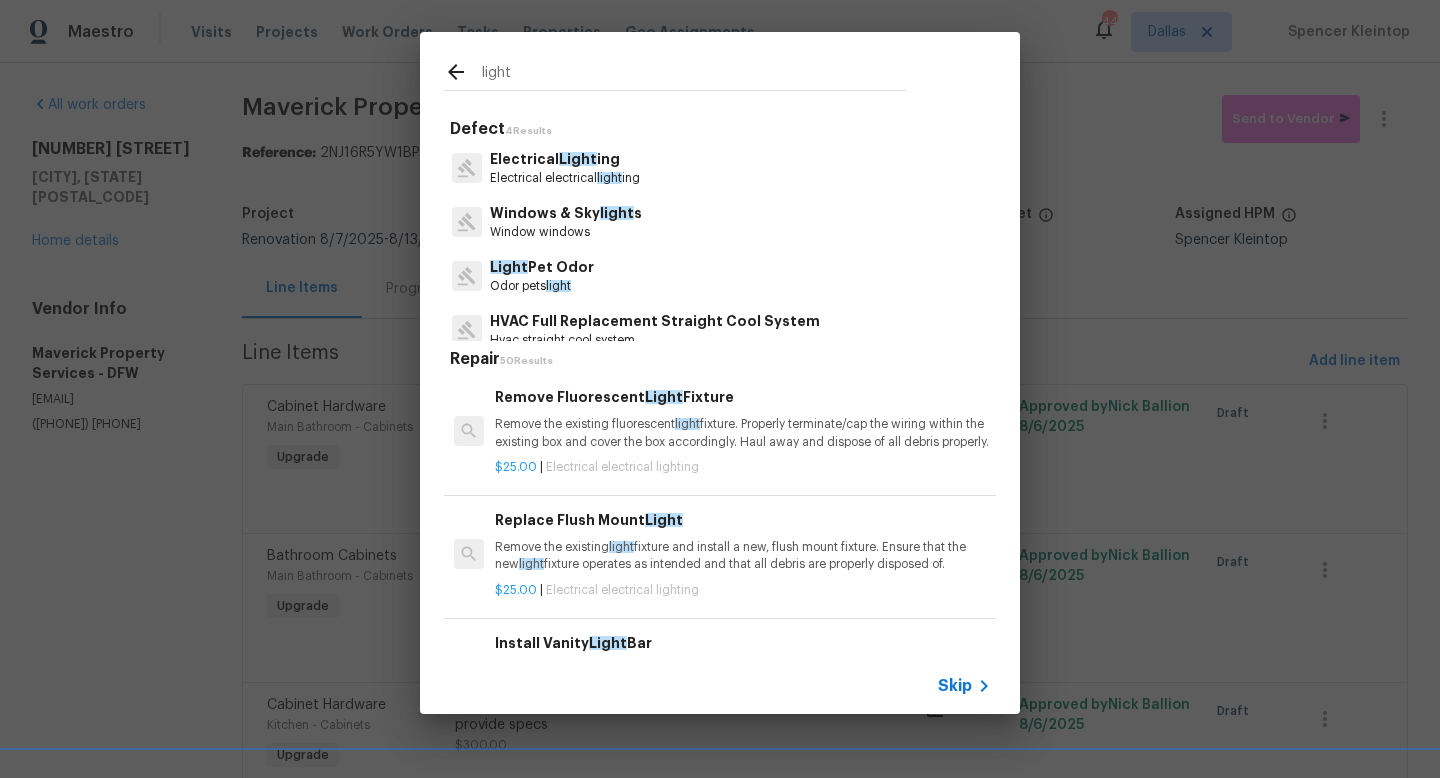 click on "Electrical  Light ing" at bounding box center (565, 159) 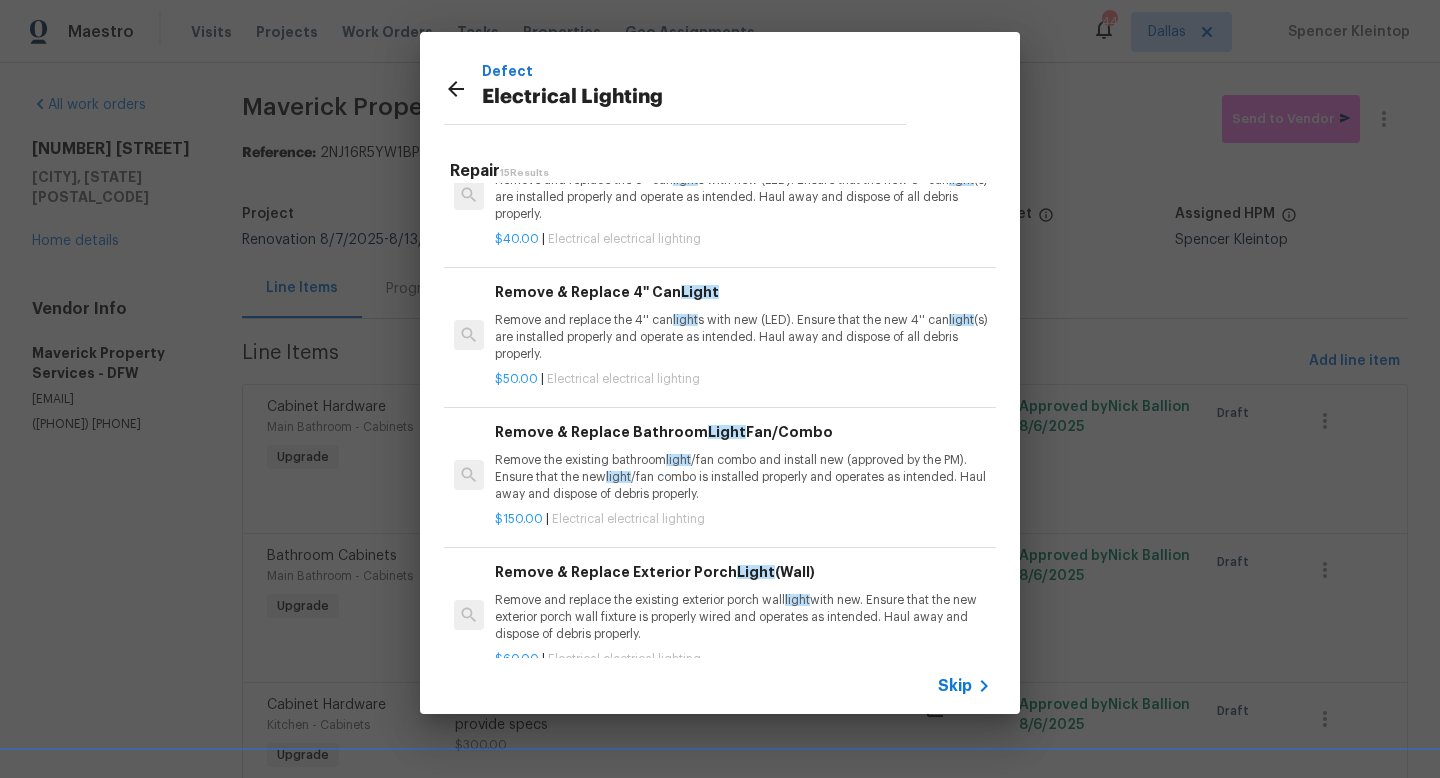 scroll, scrollTop: 1534, scrollLeft: 0, axis: vertical 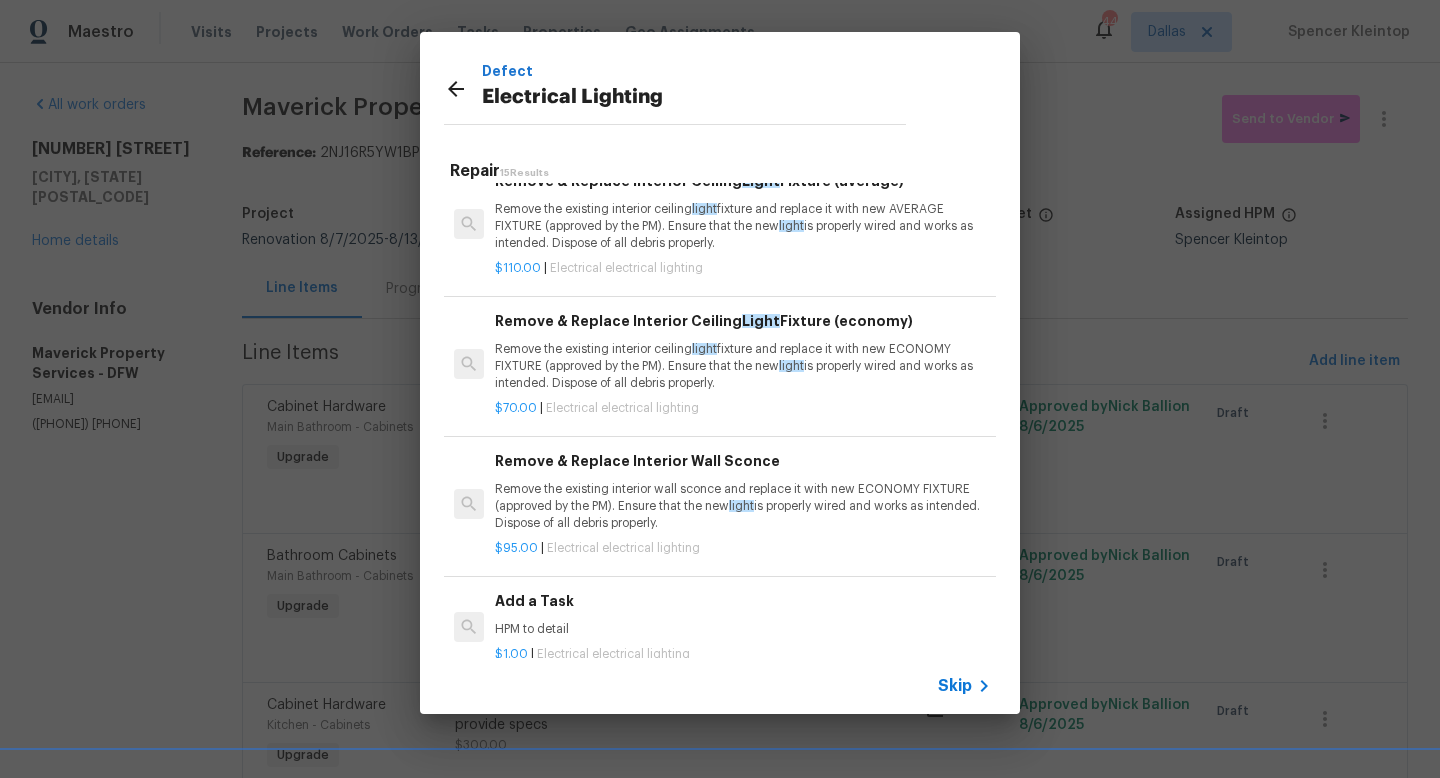 click on "HPM to detail" at bounding box center [743, 629] 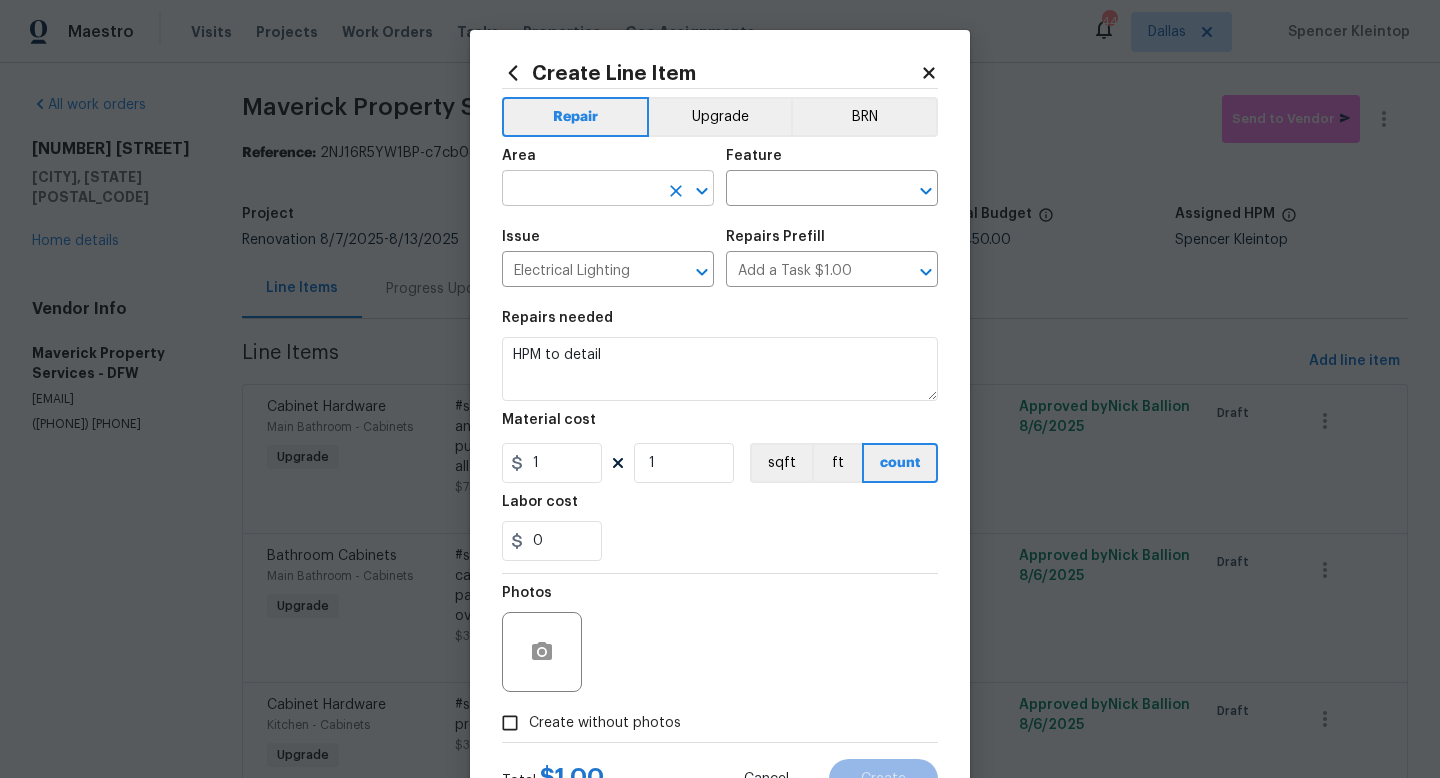 click at bounding box center (580, 190) 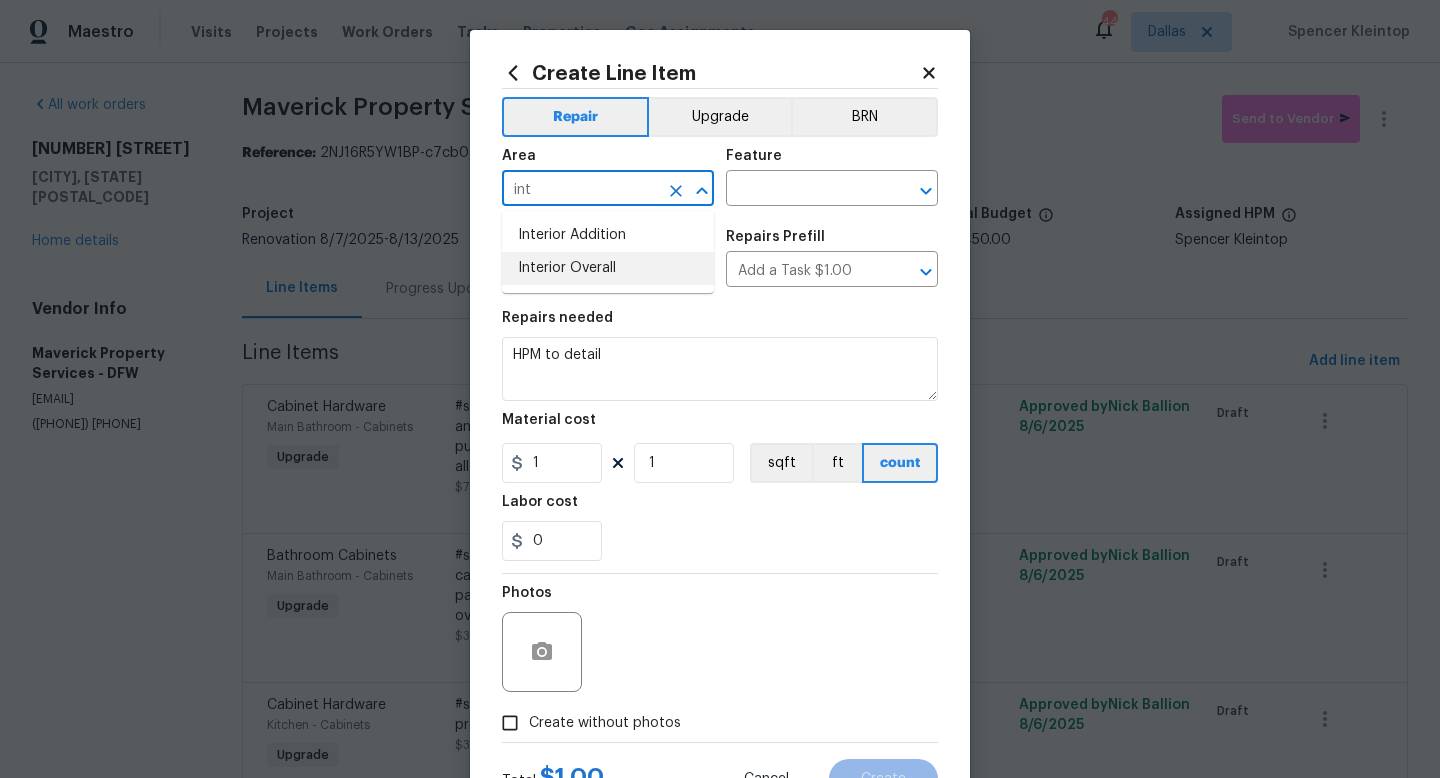 click on "Interior Overall" at bounding box center [608, 268] 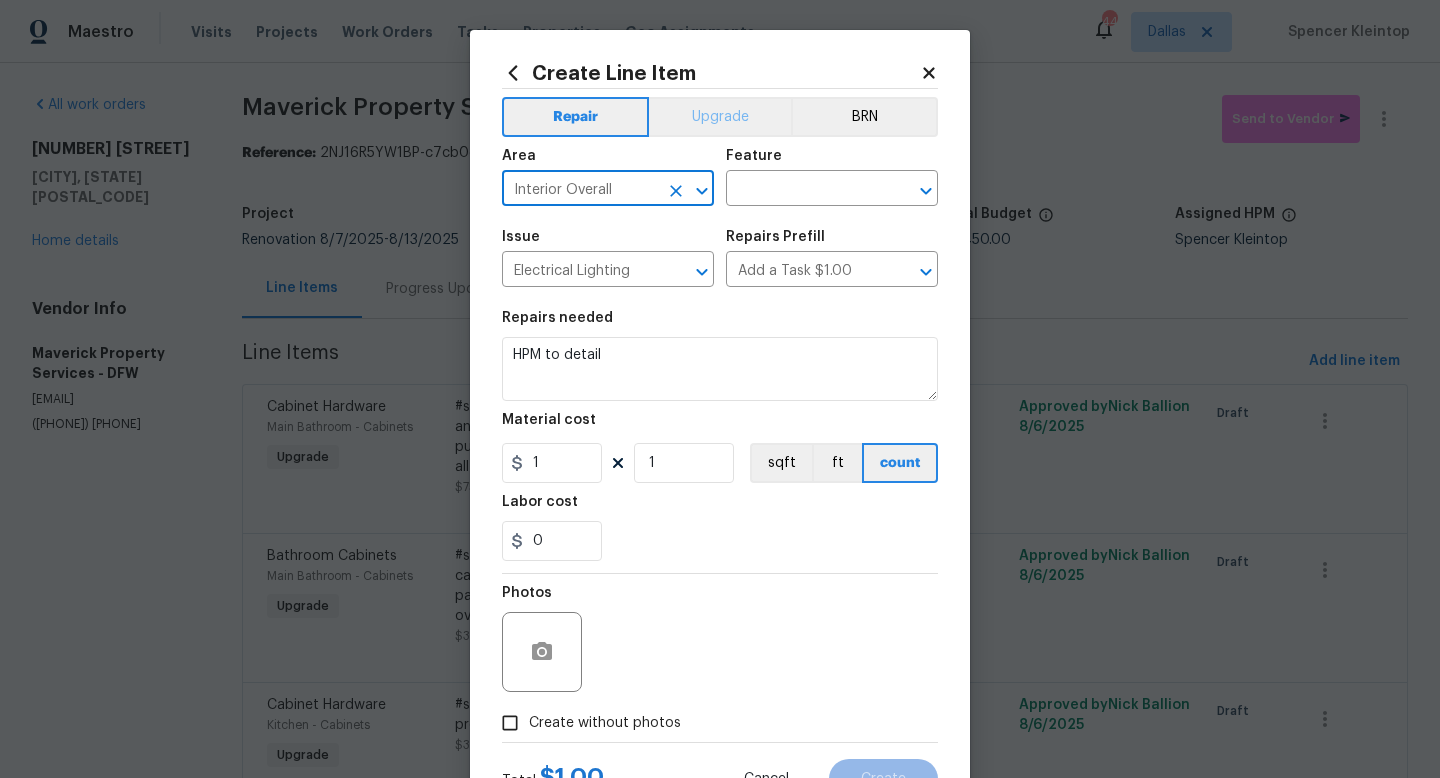 type on "Interior Overall" 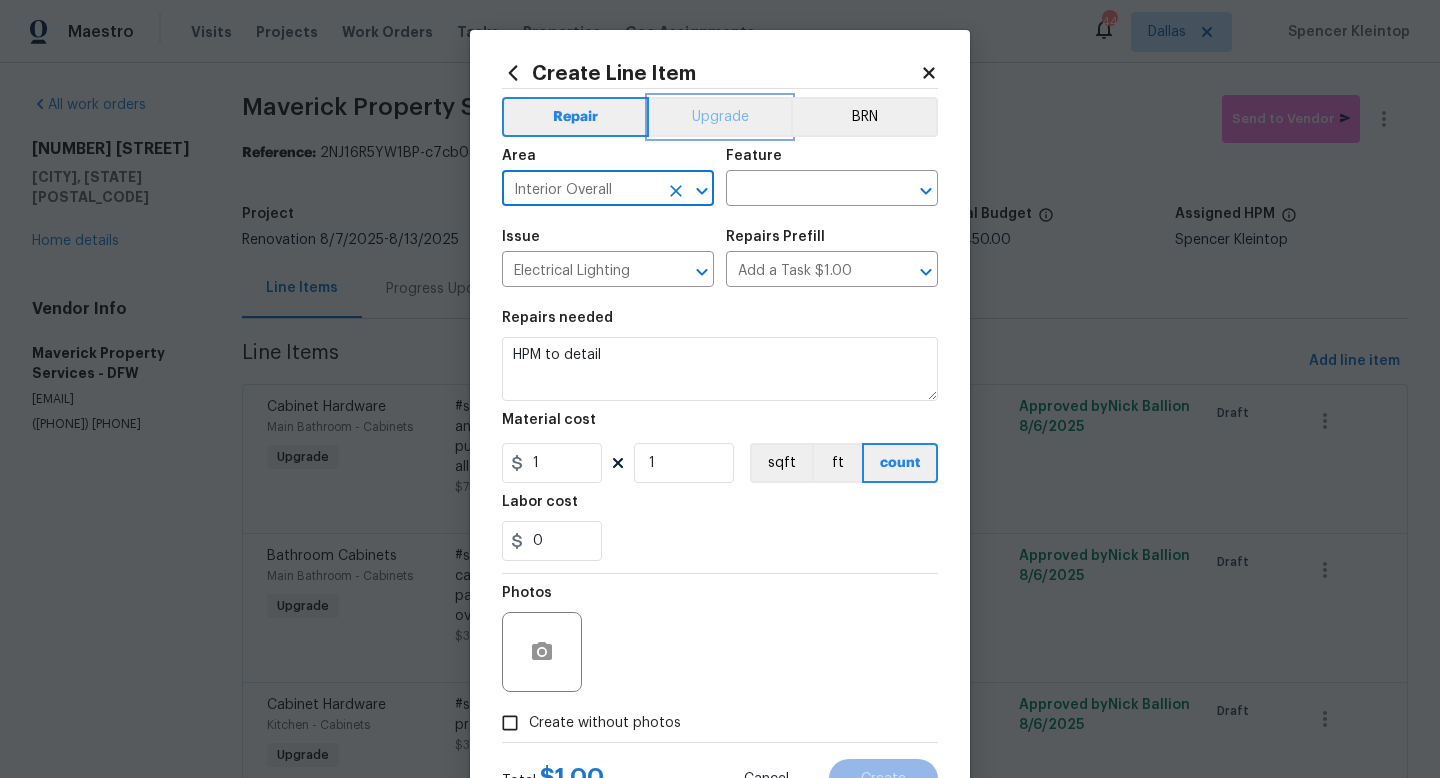 click on "Upgrade" at bounding box center (720, 117) 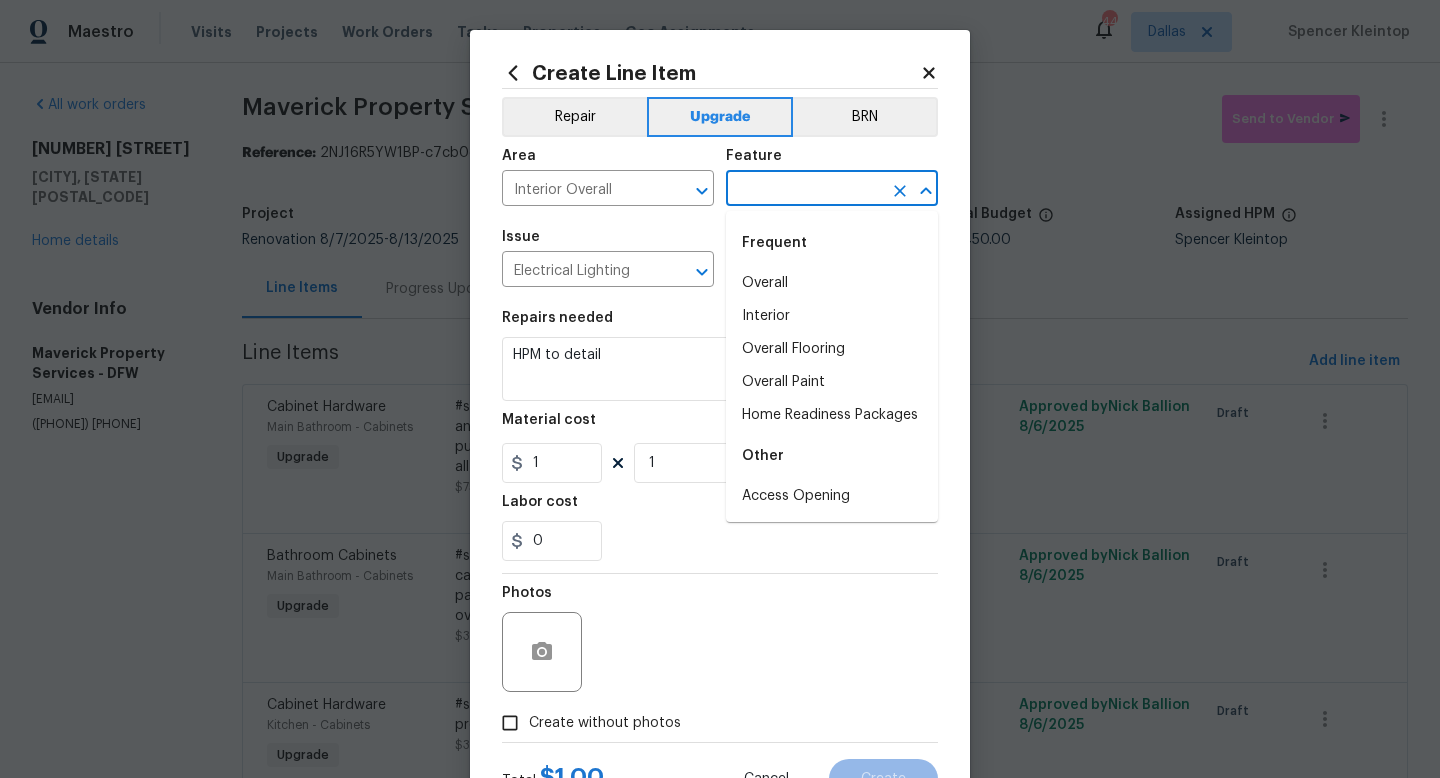 click at bounding box center (804, 190) 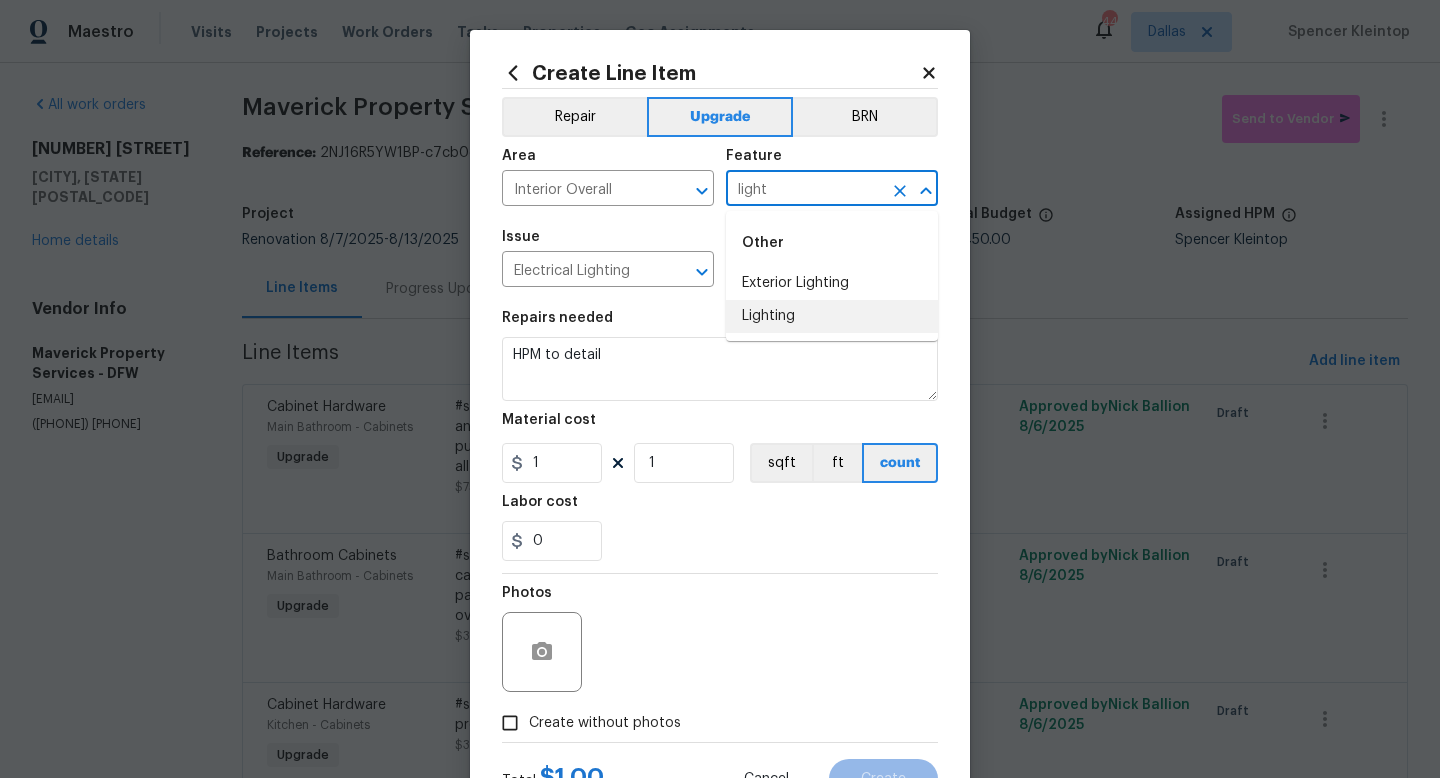 click on "Lighting" at bounding box center (832, 316) 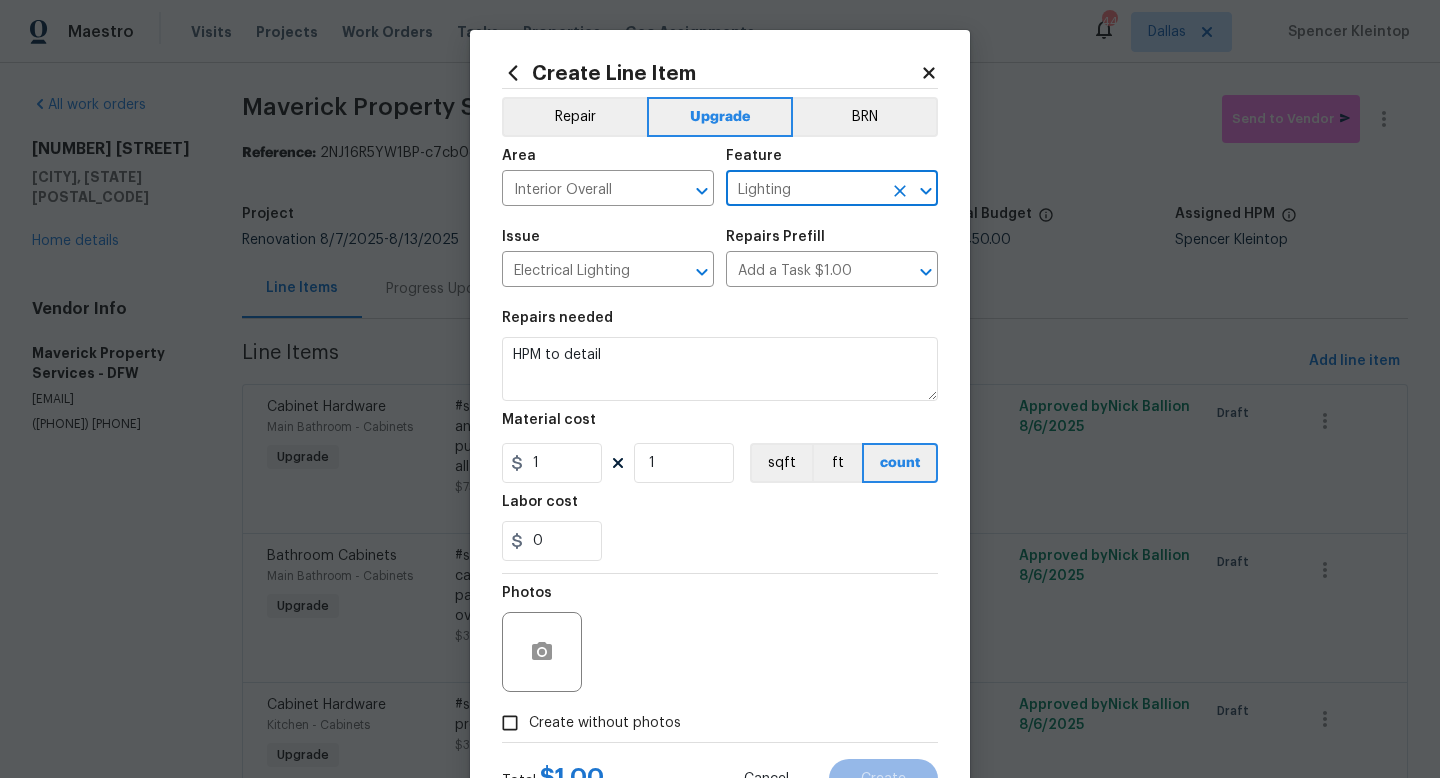 type on "Lighting" 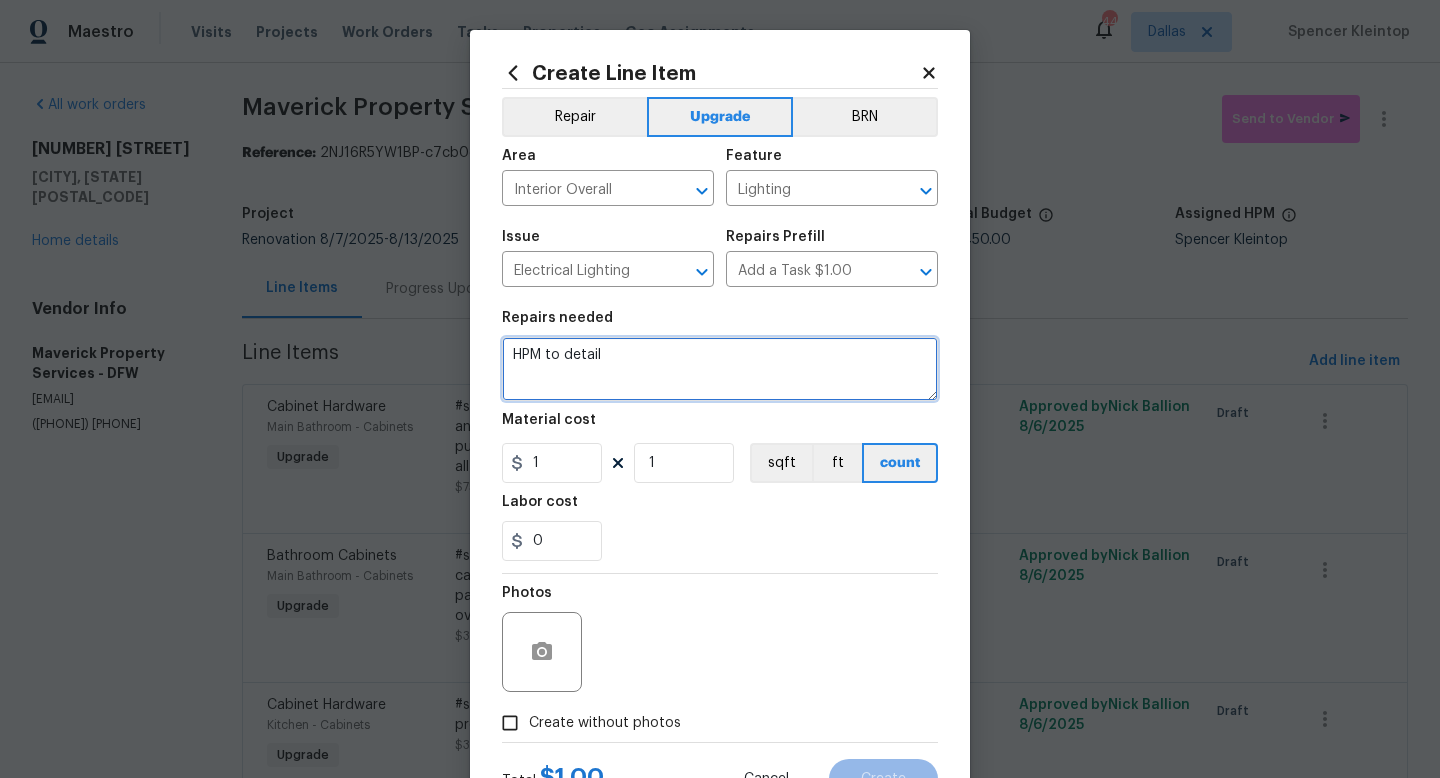 drag, startPoint x: 618, startPoint y: 357, endPoint x: 347, endPoint y: 356, distance: 271.00183 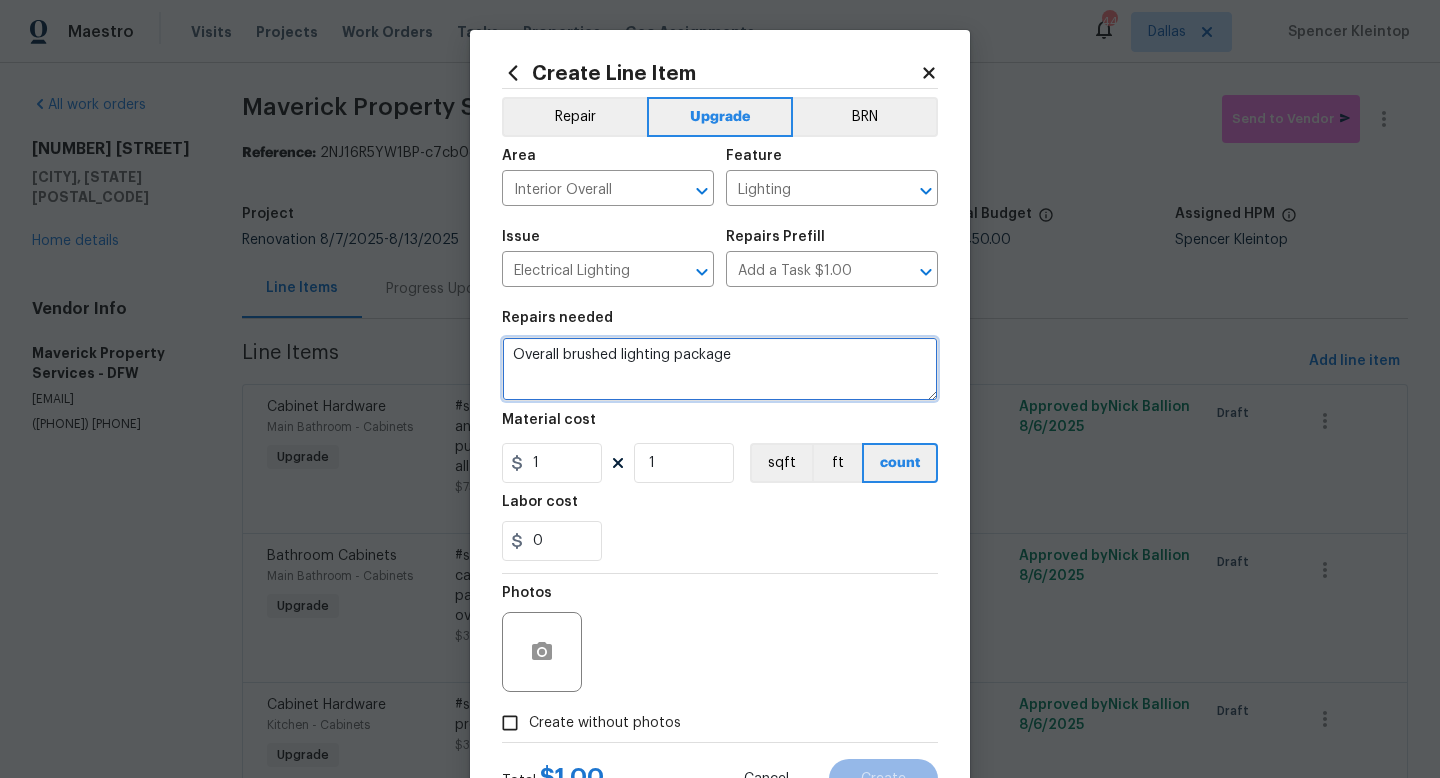 type on "Overall brushed lighting package" 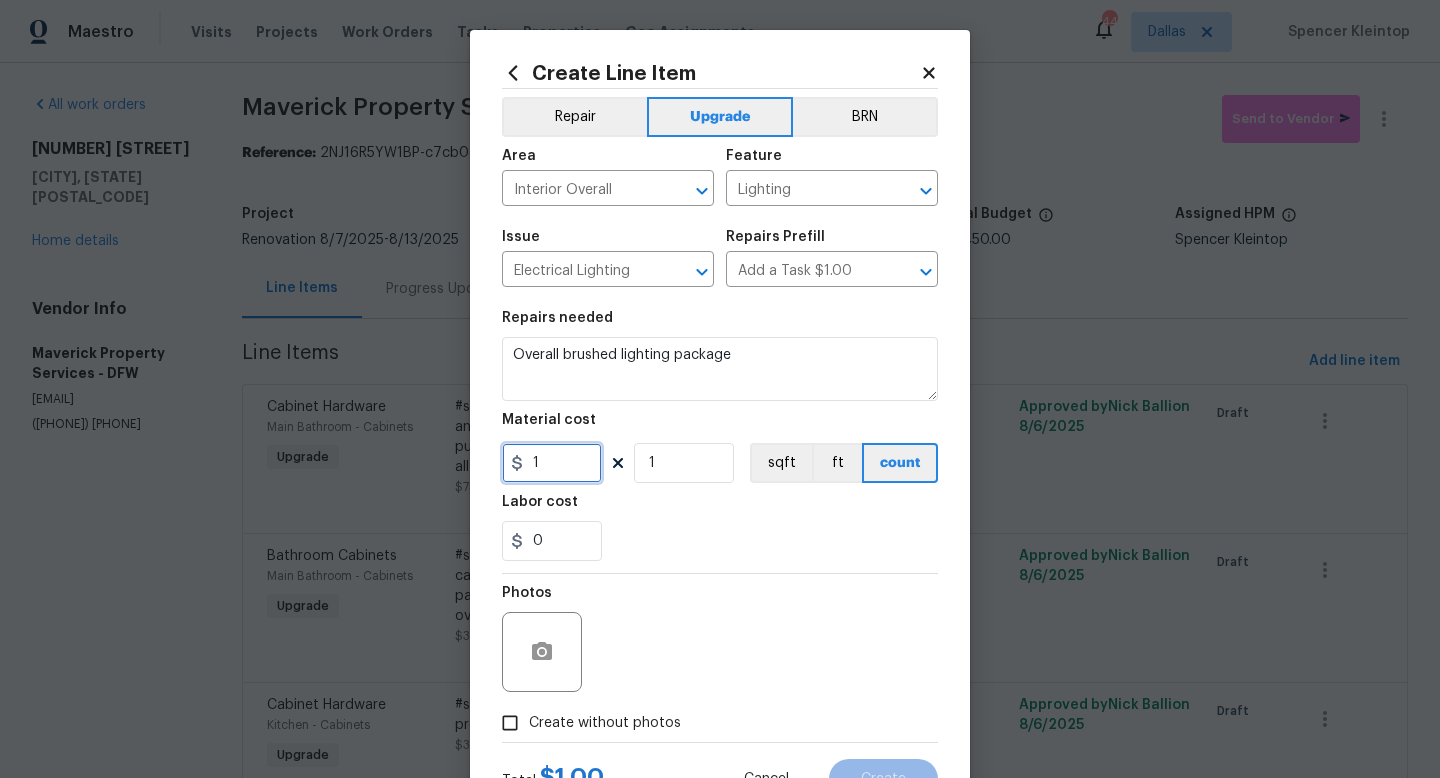 click on "1" at bounding box center (552, 463) 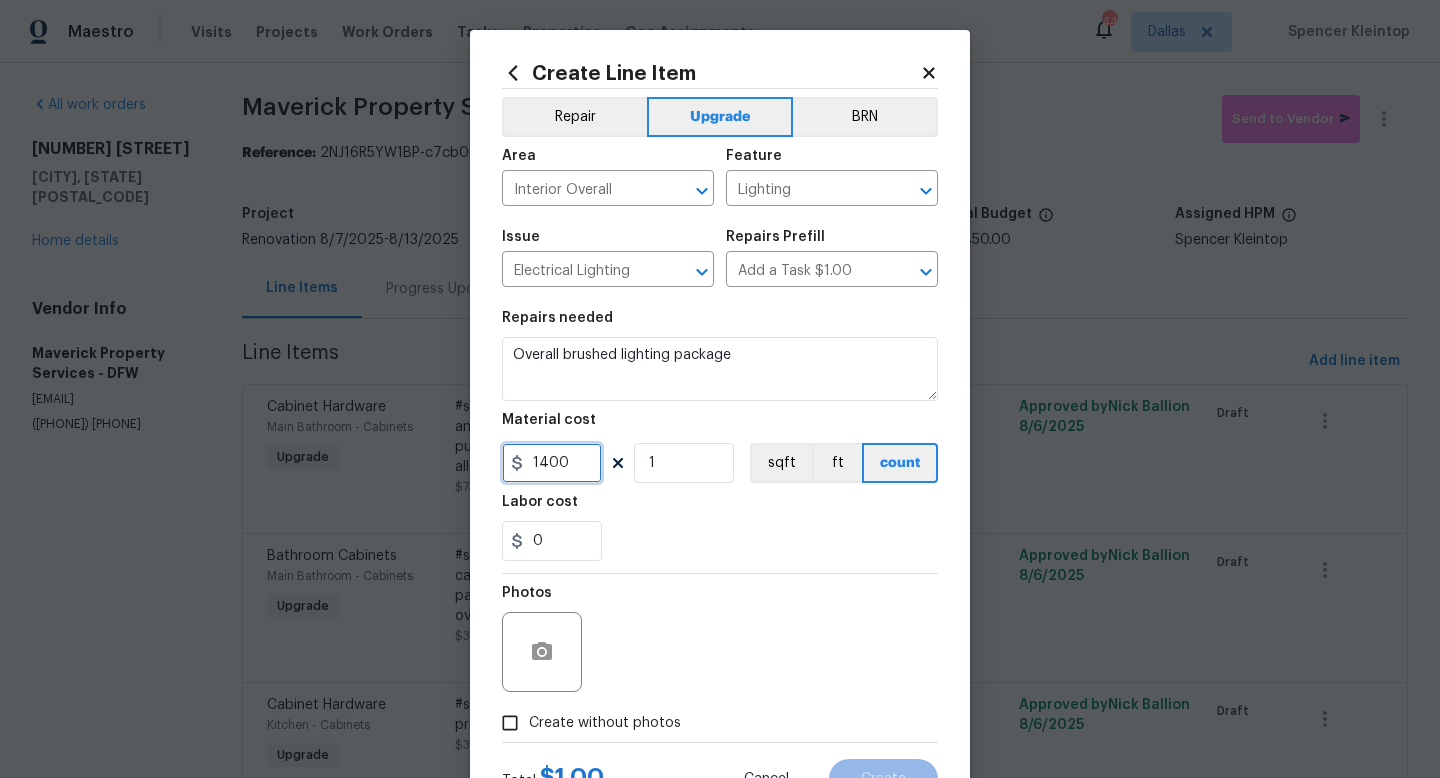 type on "1400" 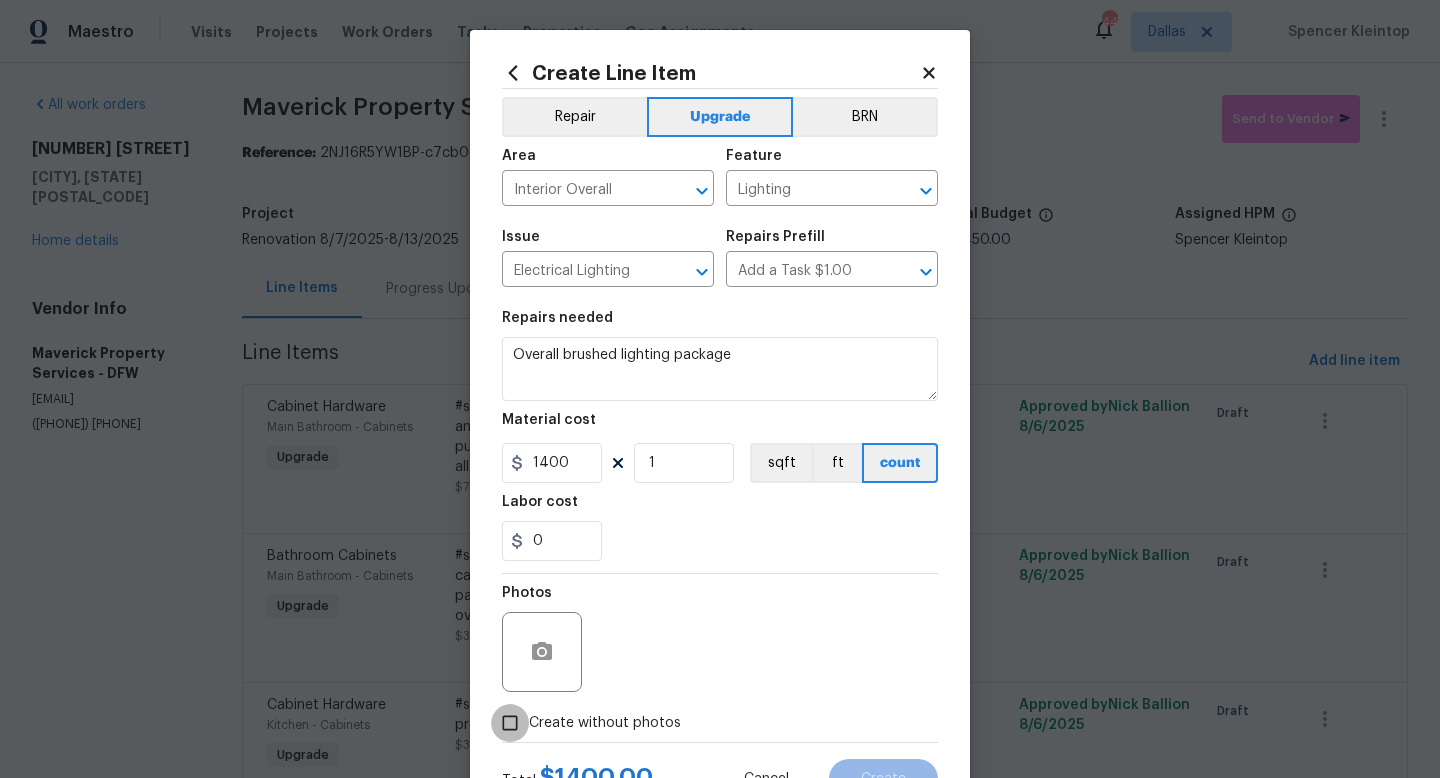 click on "Create without photos" at bounding box center [510, 723] 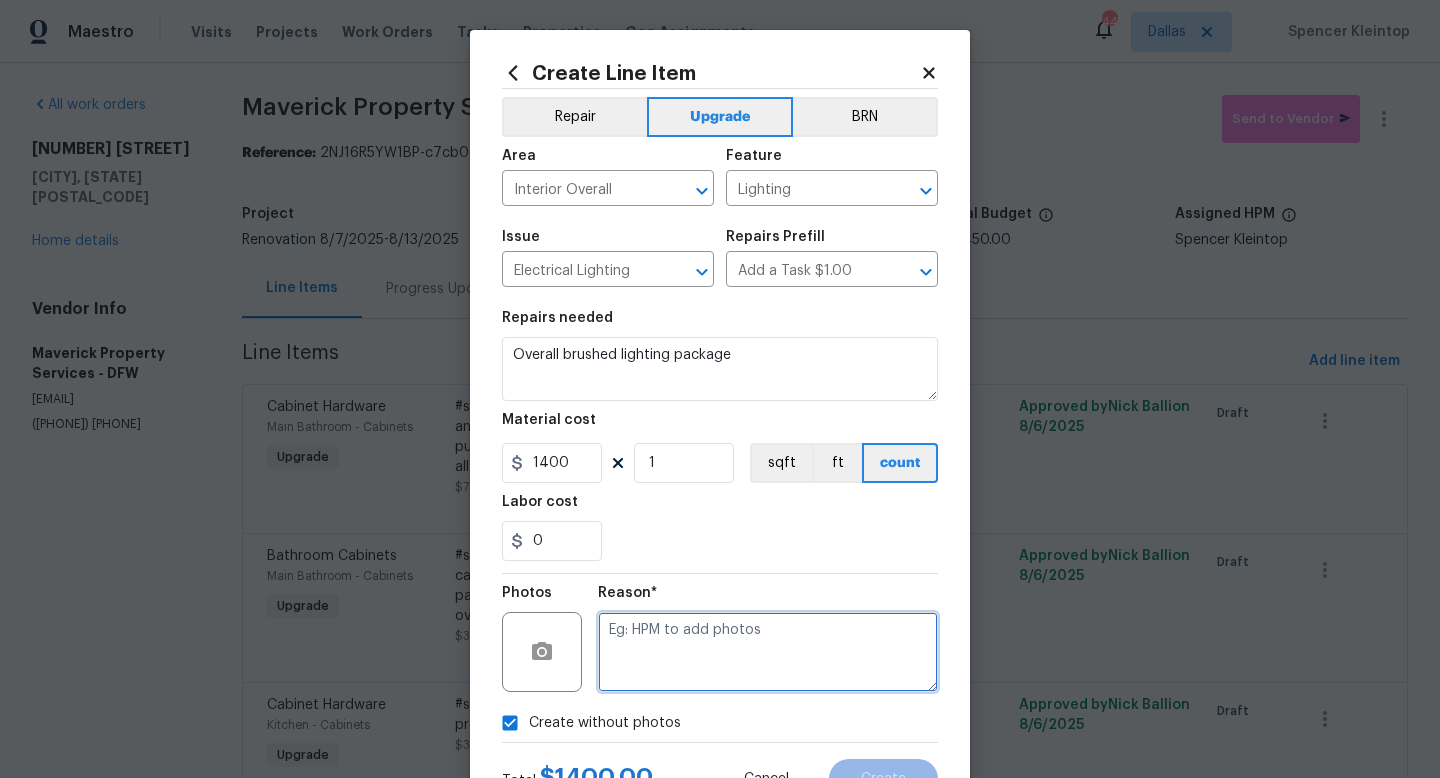click at bounding box center (768, 652) 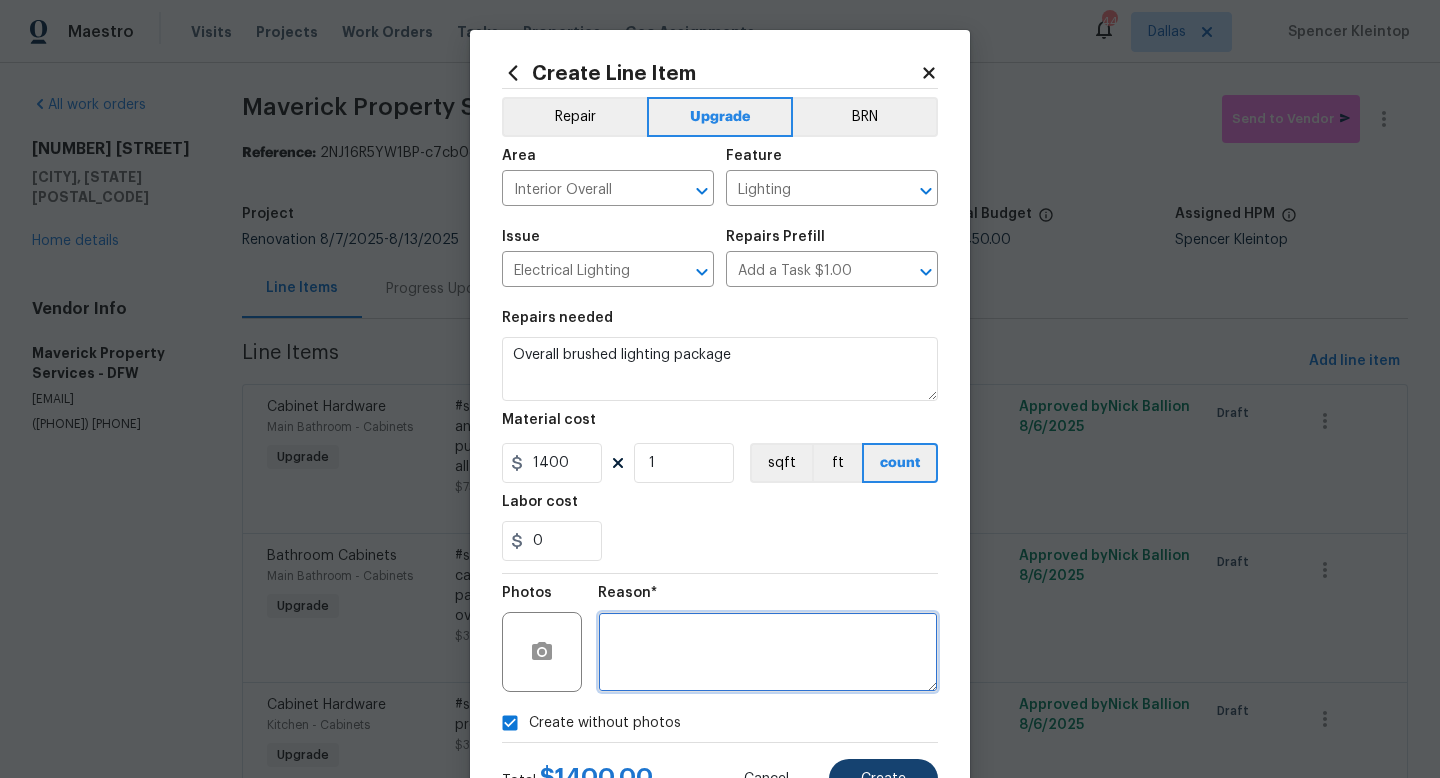 type 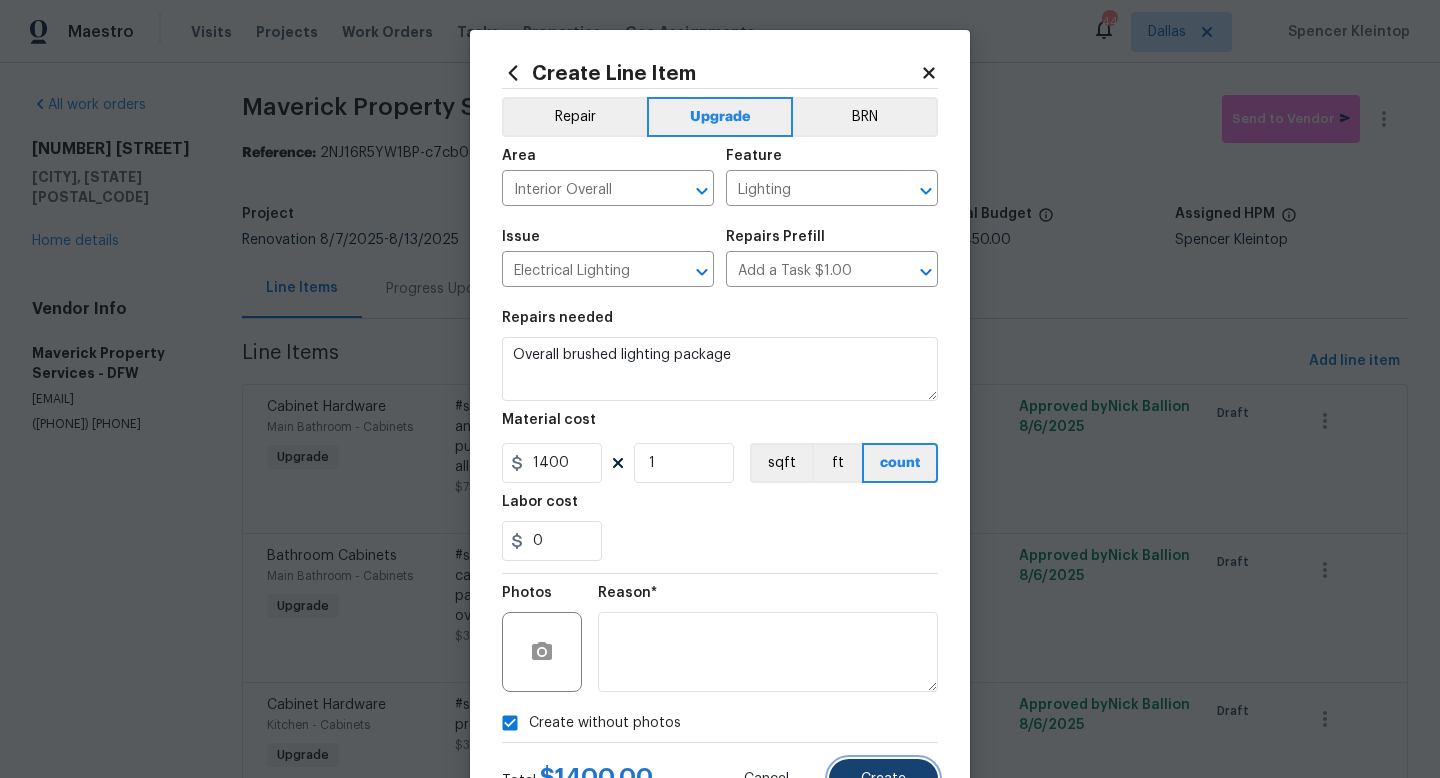 click on "Create" at bounding box center [883, 779] 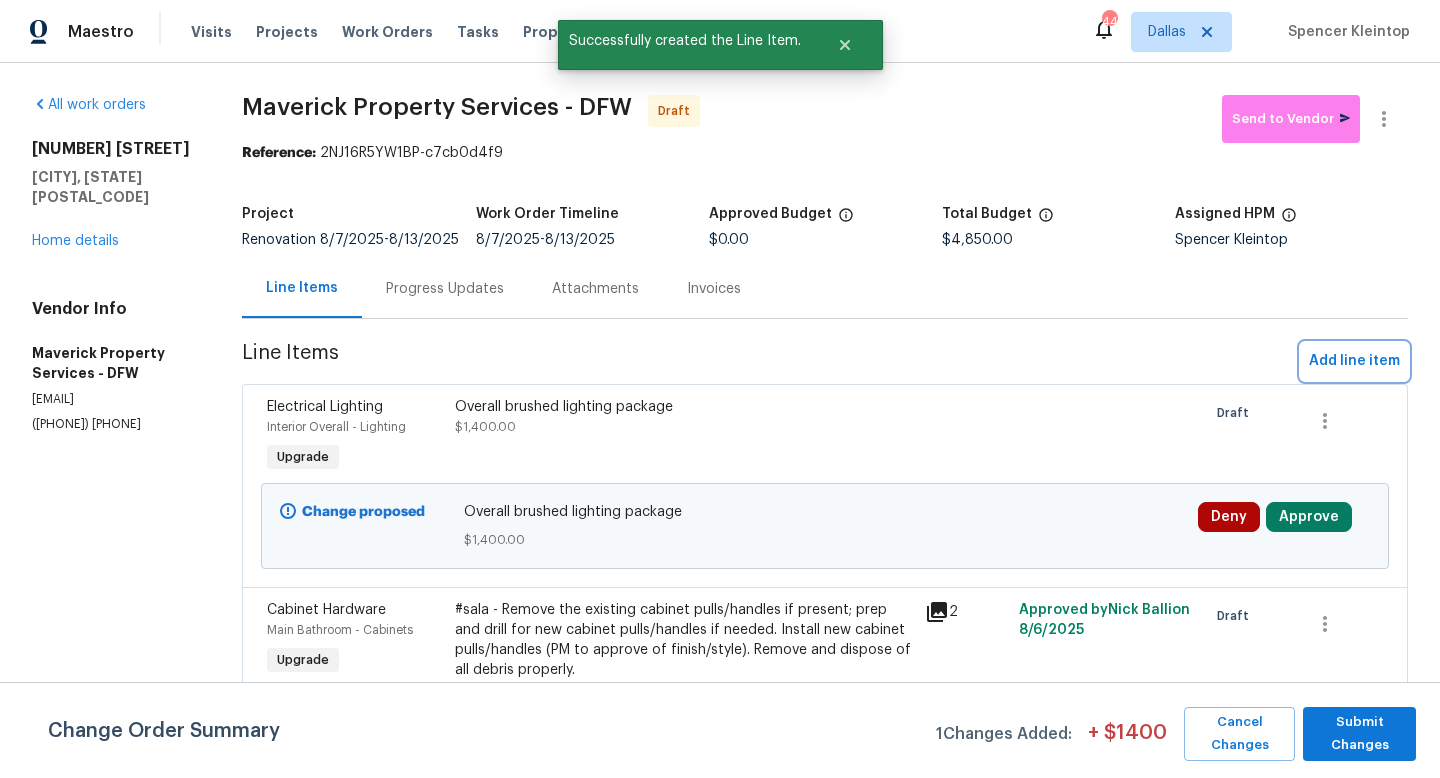 click on "Add line item" at bounding box center [1354, 361] 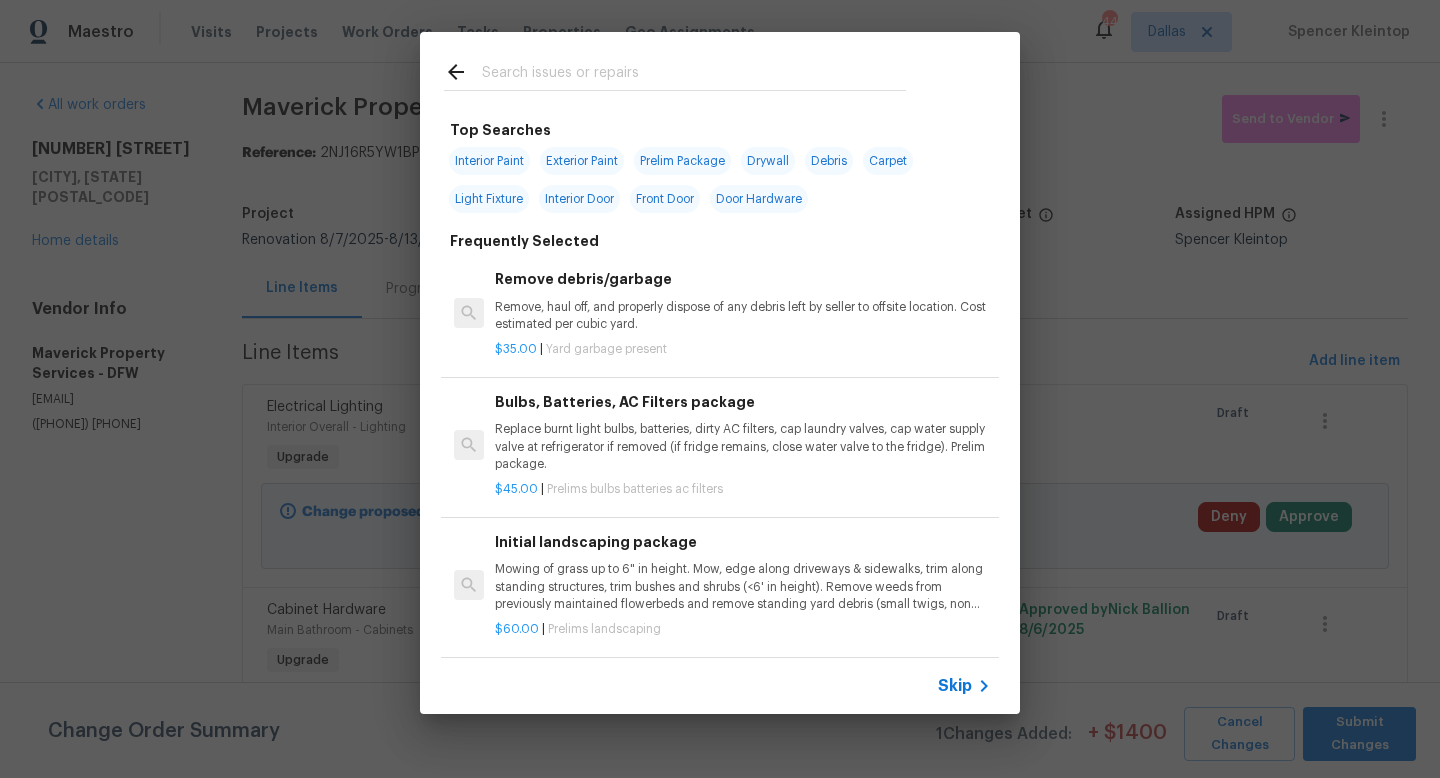 click at bounding box center [694, 75] 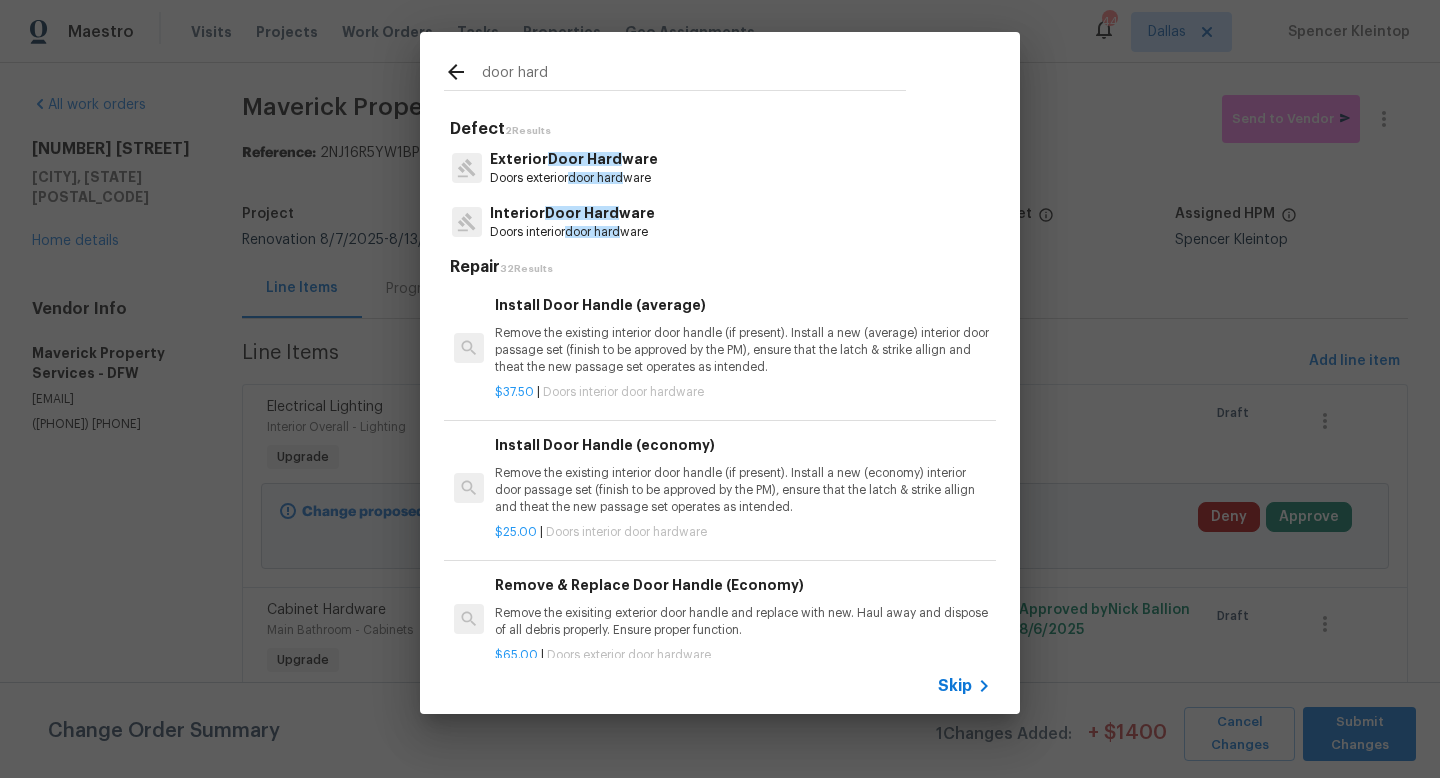 type on "door hard" 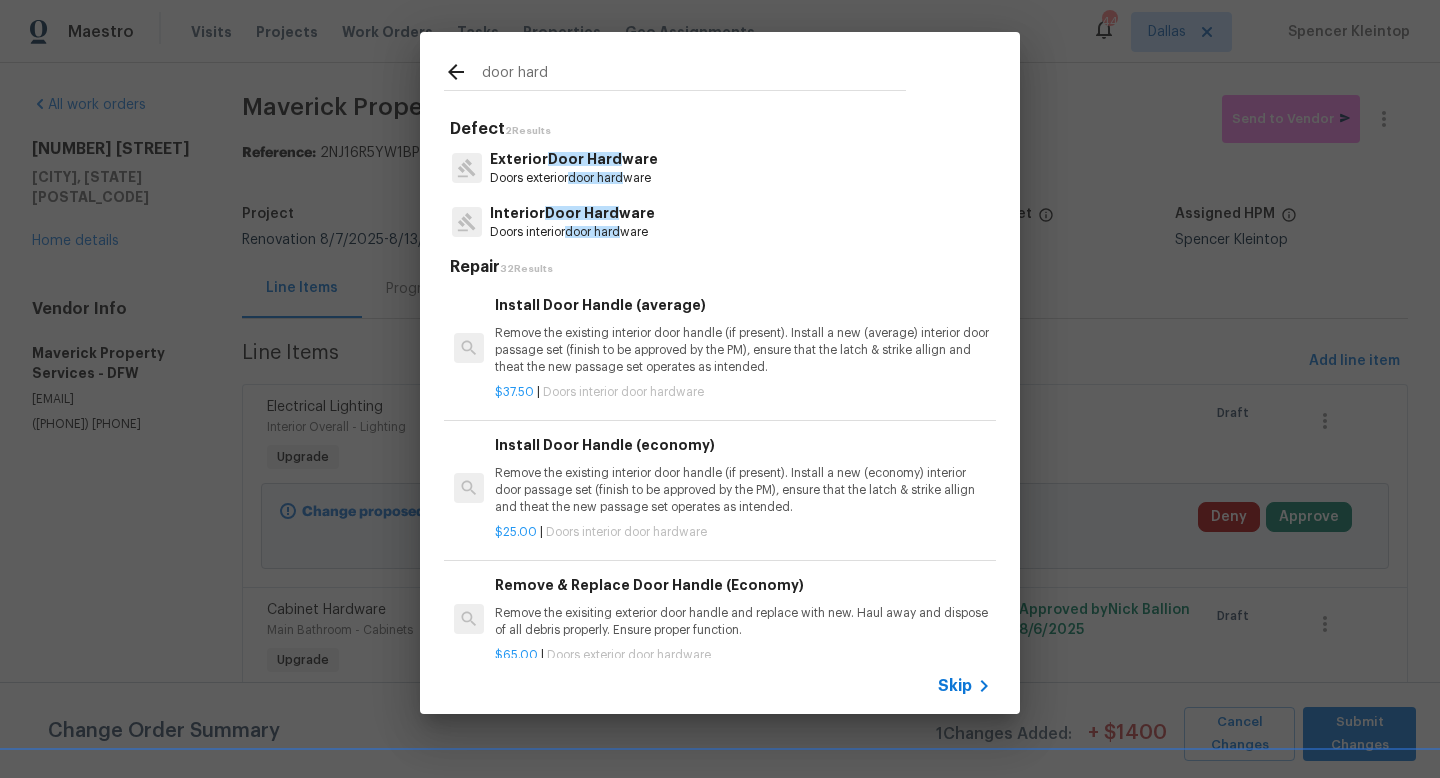 click on "Door Hard" at bounding box center [582, 213] 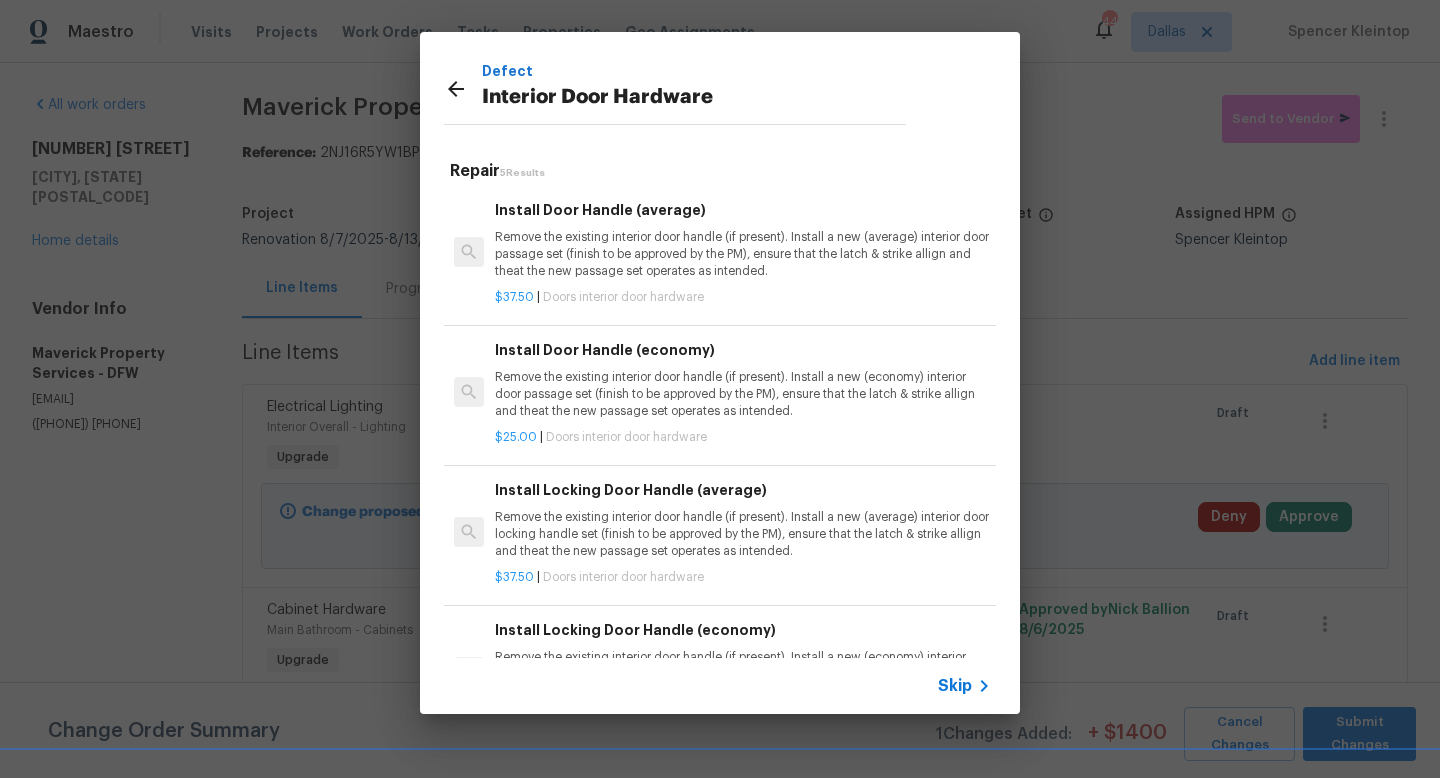 scroll, scrollTop: 169, scrollLeft: 0, axis: vertical 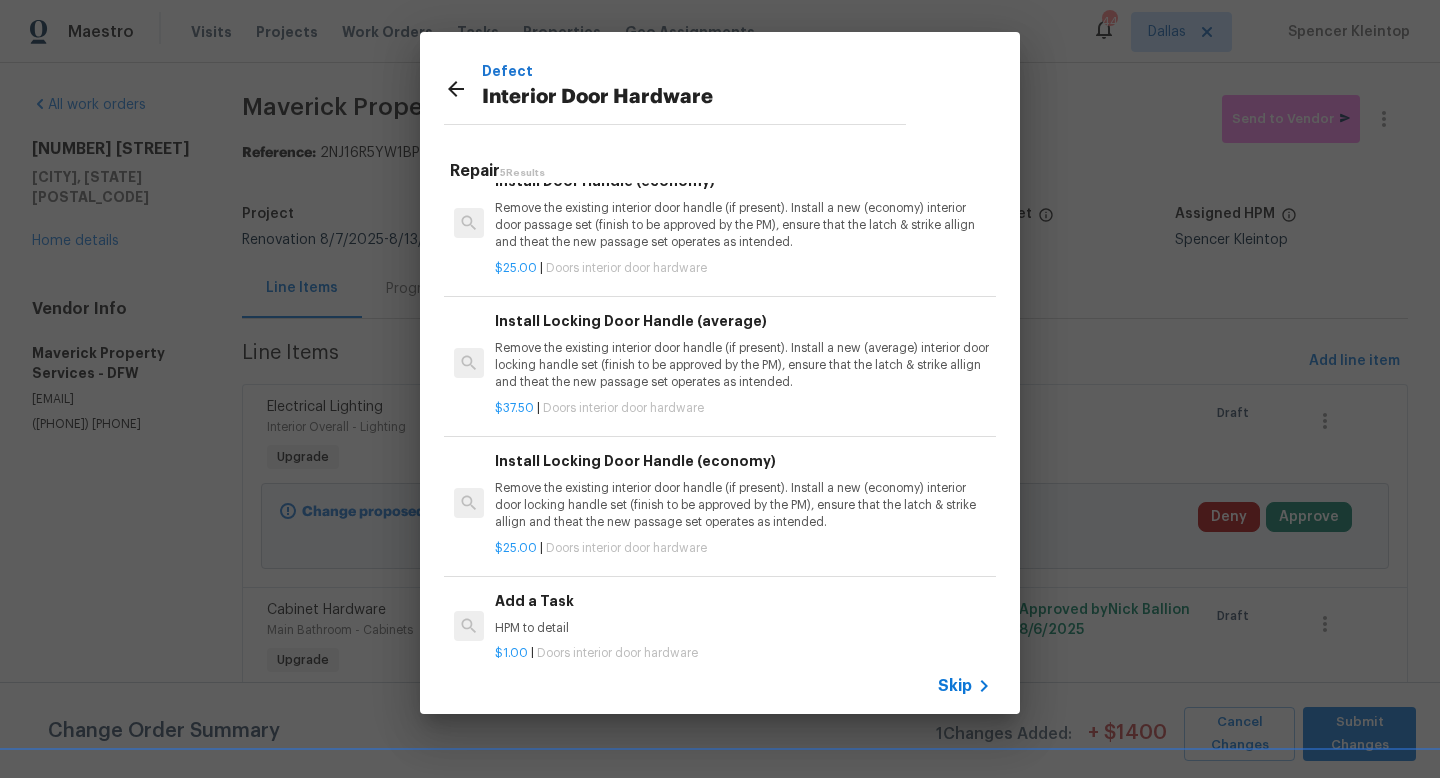 click on "Add a Task" at bounding box center [743, 601] 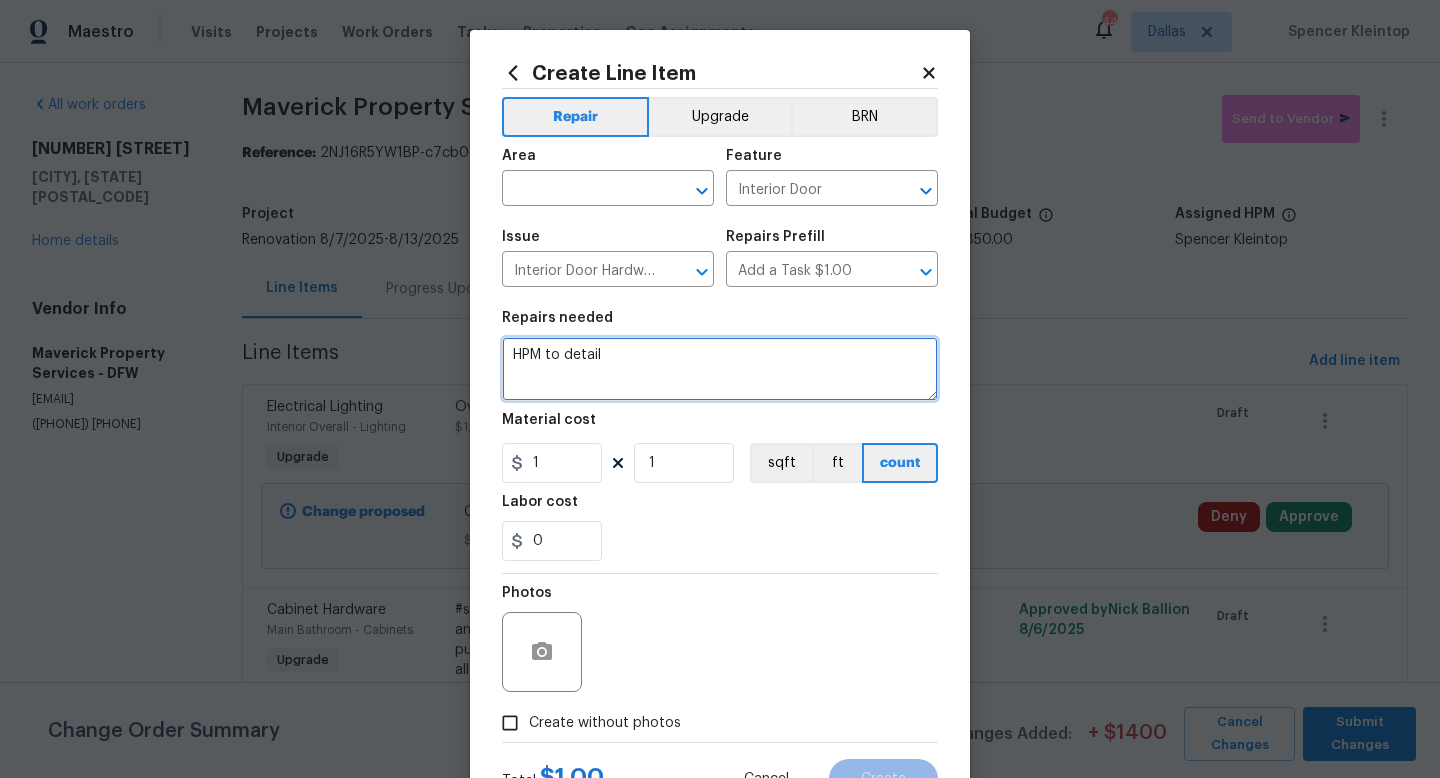drag, startPoint x: 618, startPoint y: 360, endPoint x: 308, endPoint y: 307, distance: 314.49802 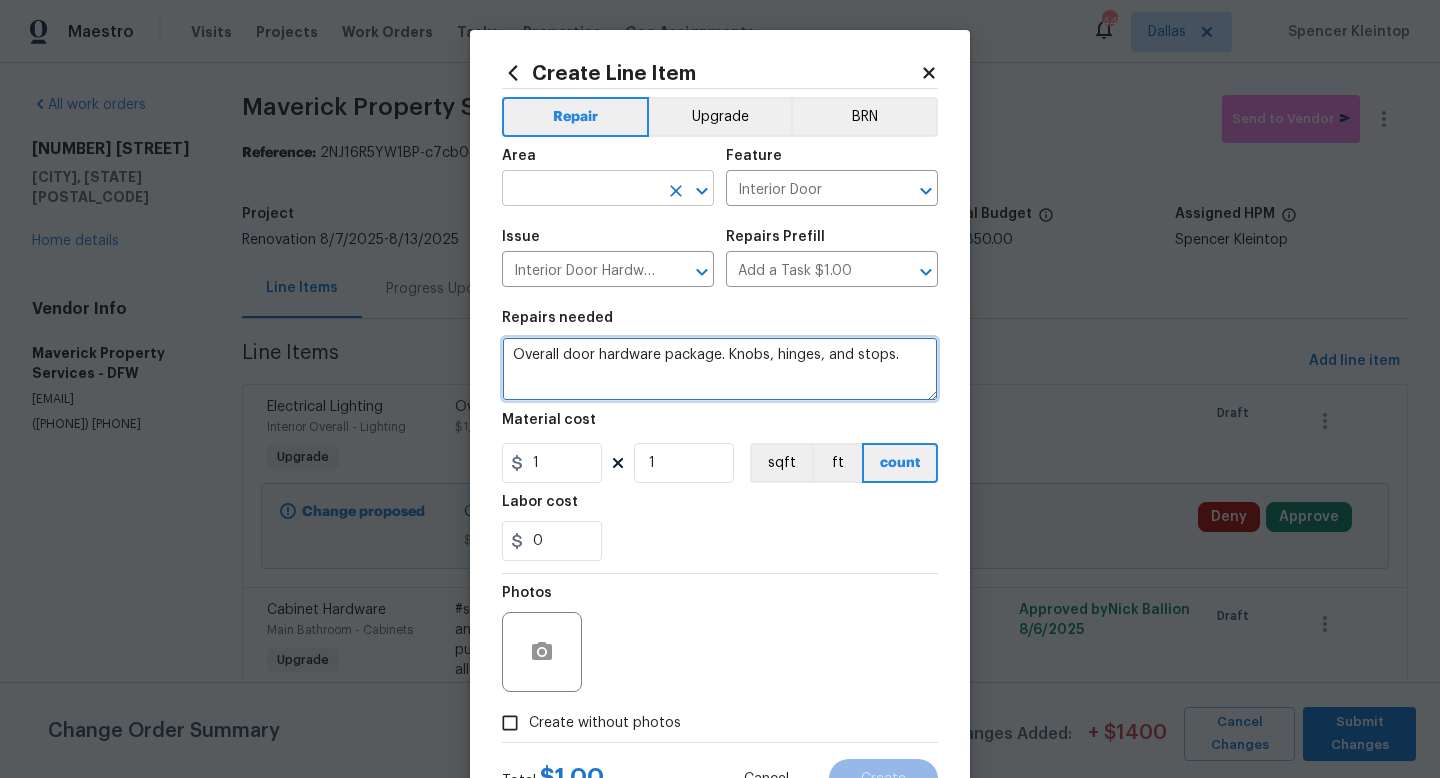 type on "Overall door hardware package. Knobs, hinges, and stops." 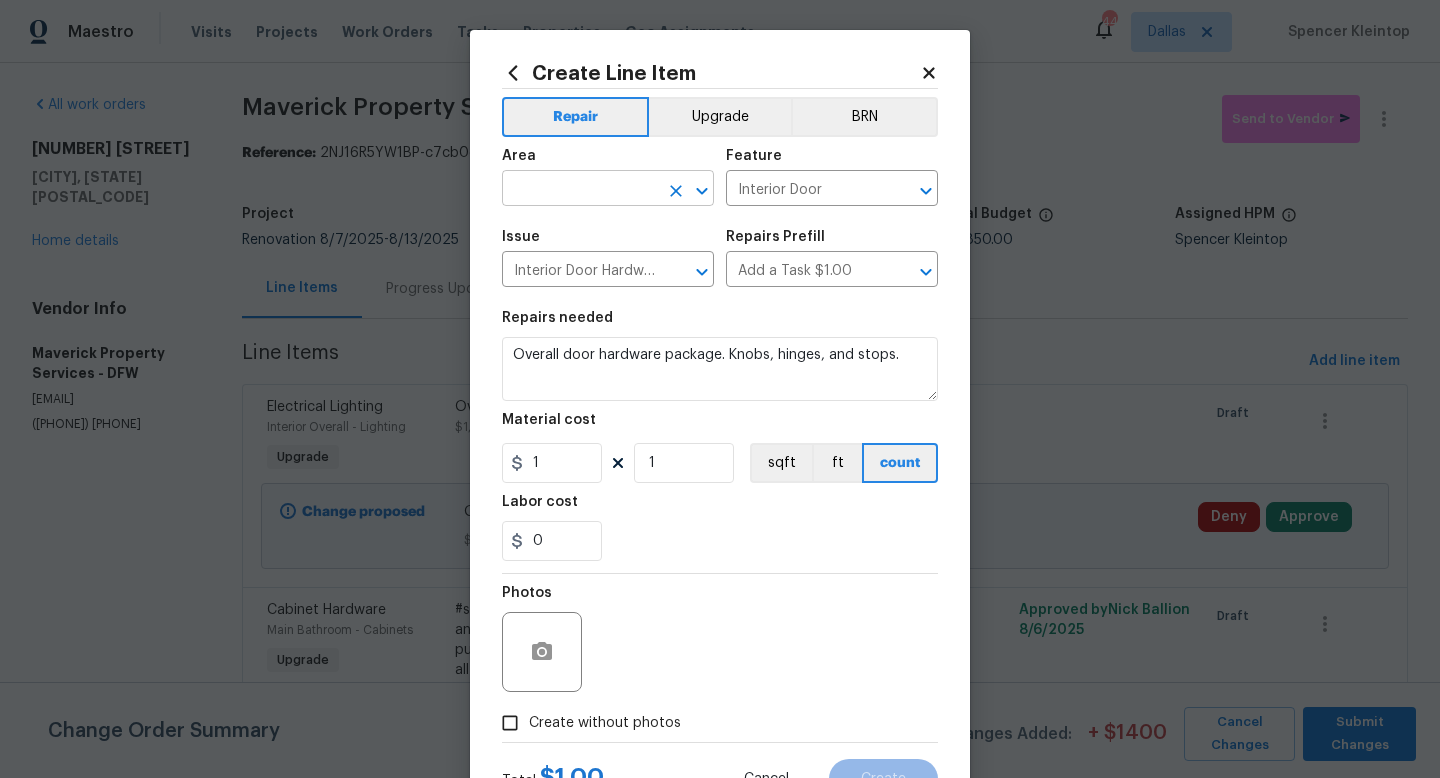 click at bounding box center [580, 190] 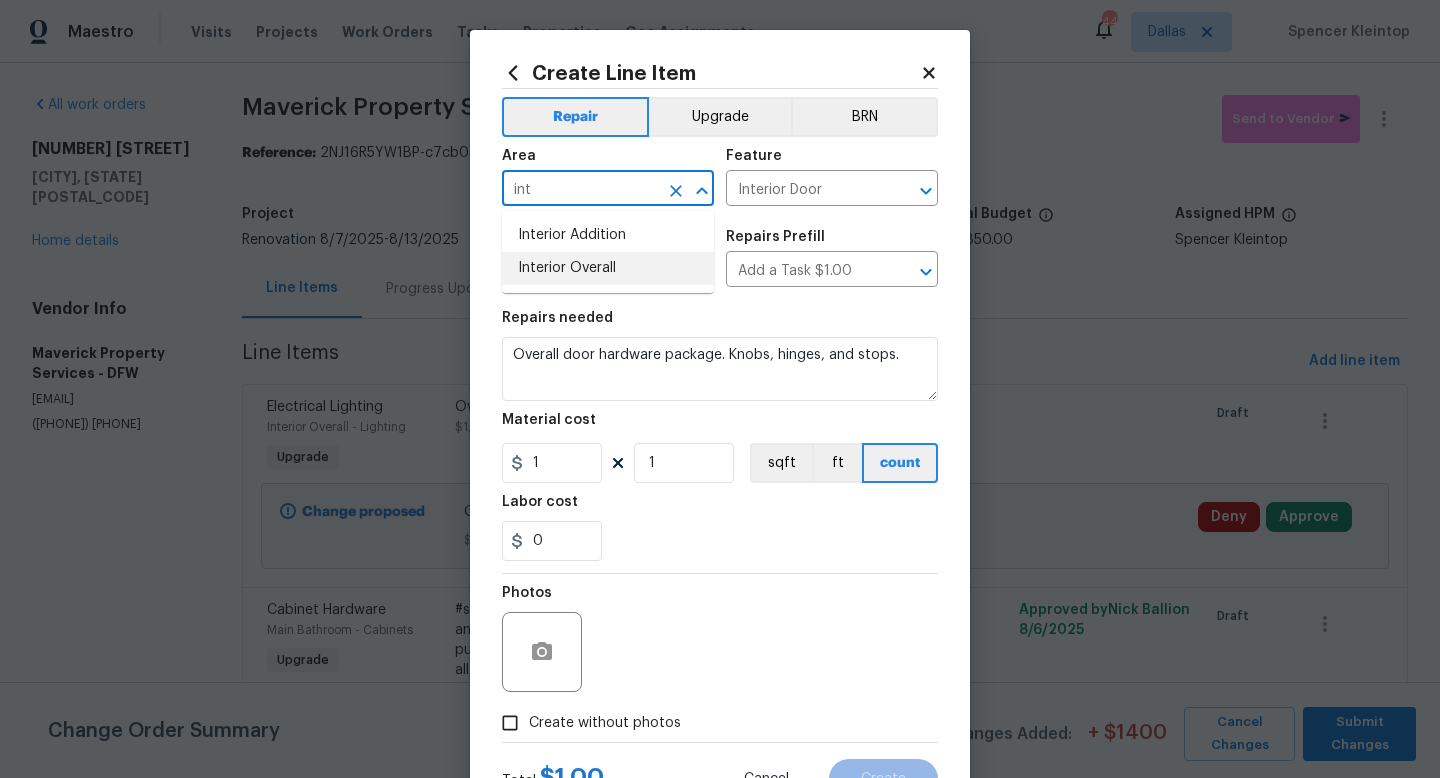 click on "Interior Overall" at bounding box center (608, 268) 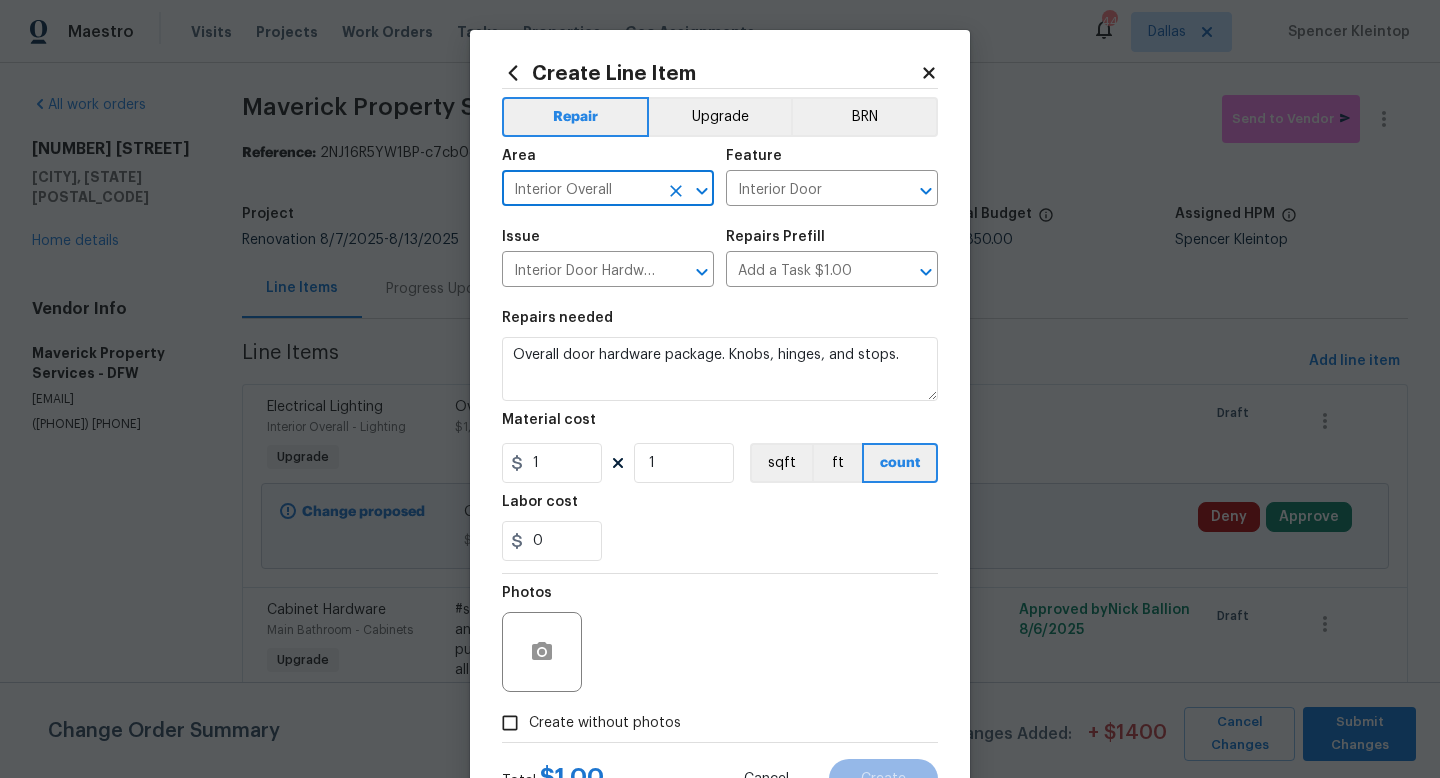 type on "Interior Overall" 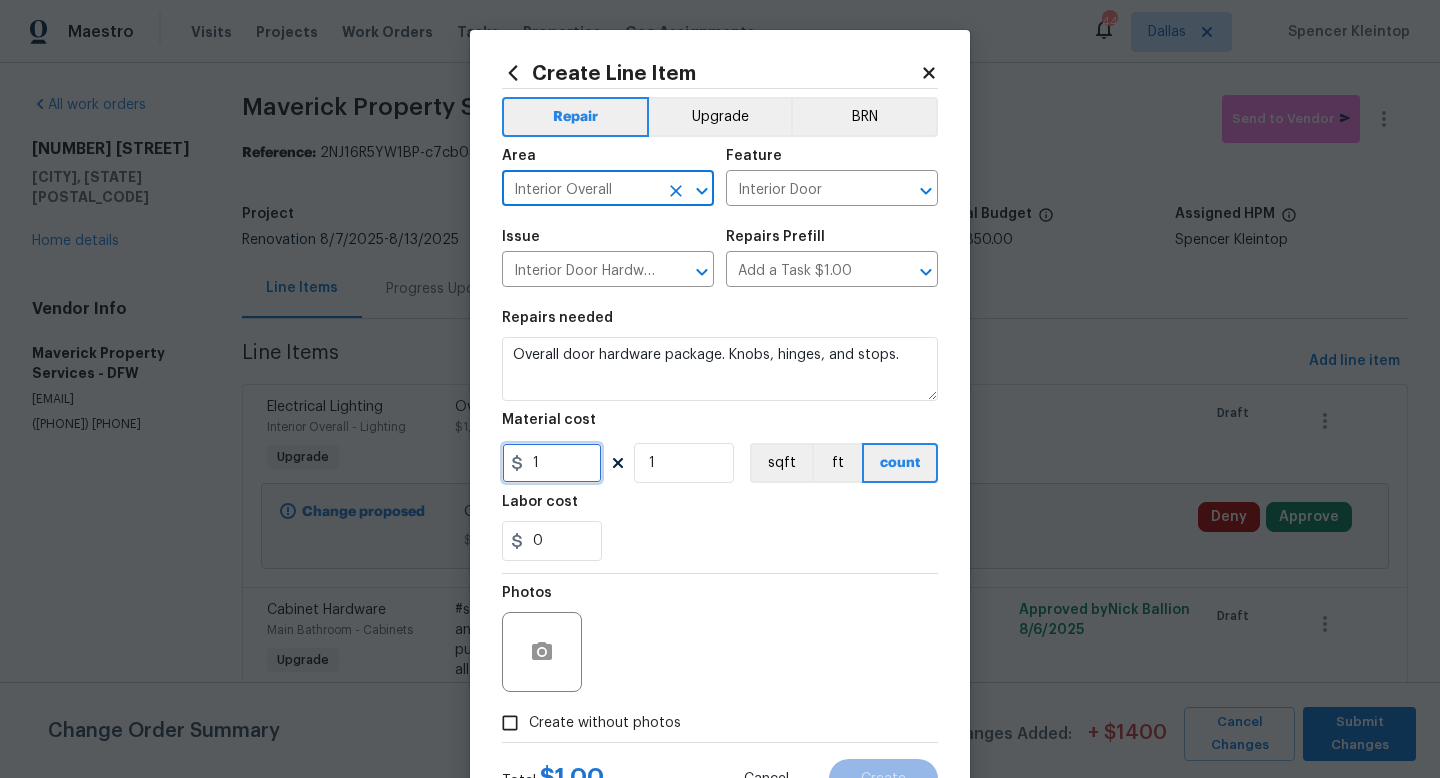 click on "1" at bounding box center (552, 463) 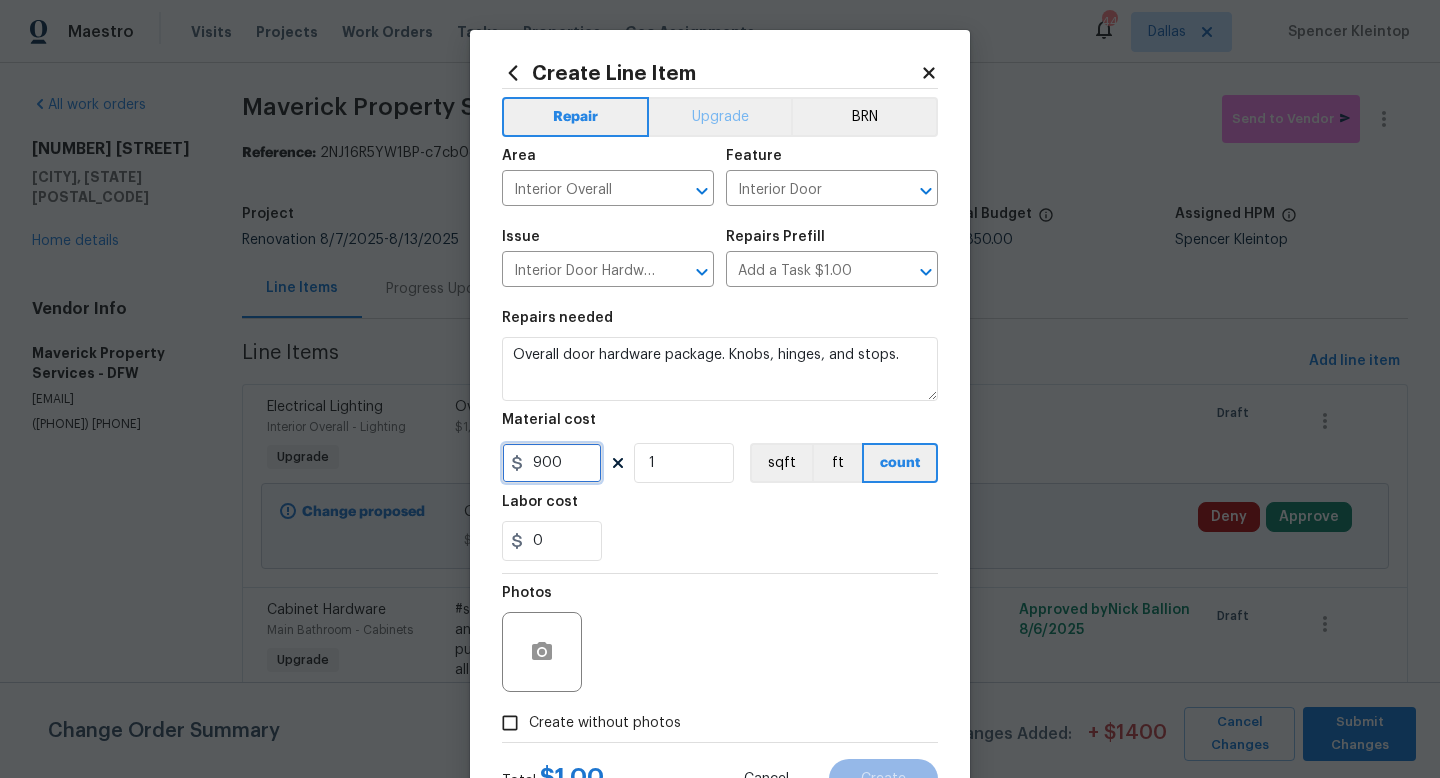 type on "900" 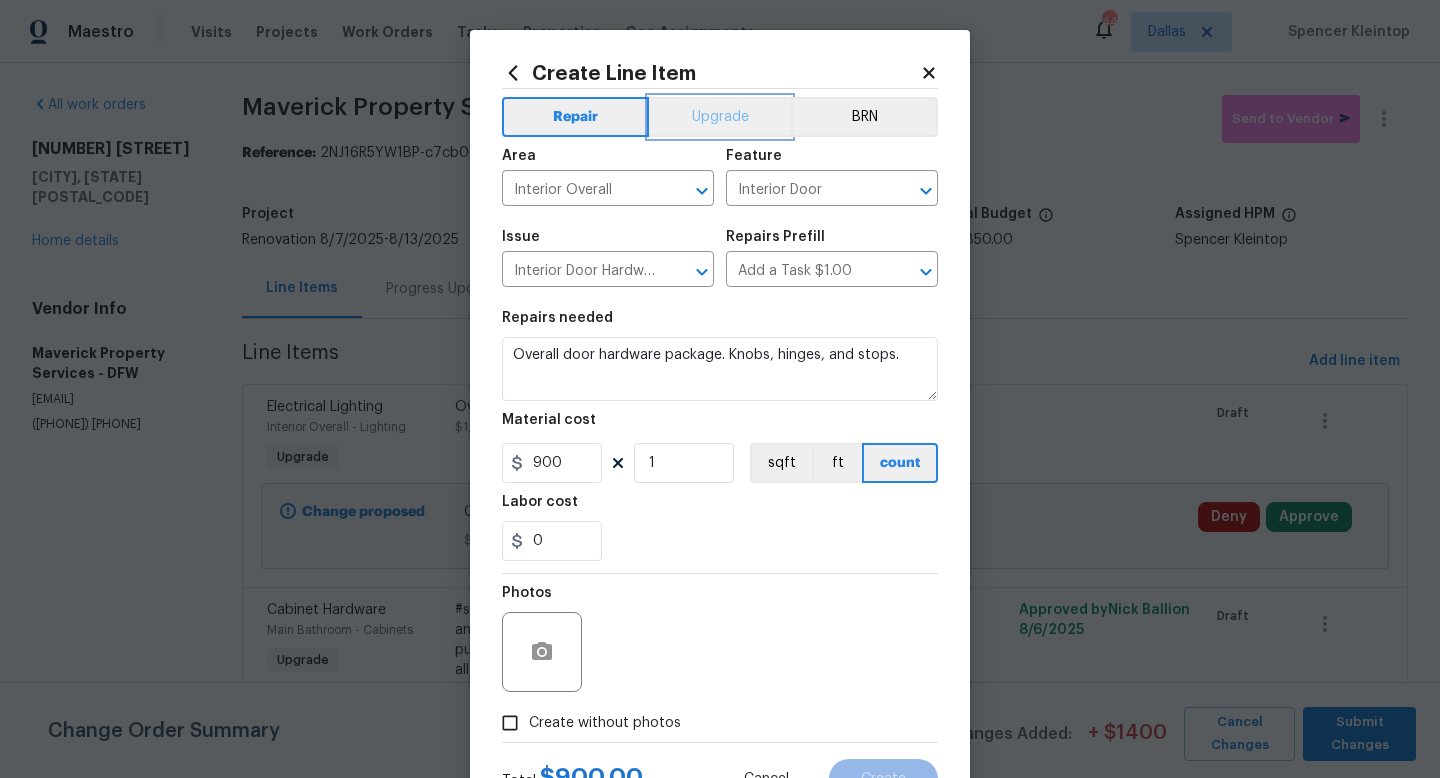 click on "Upgrade" at bounding box center [720, 117] 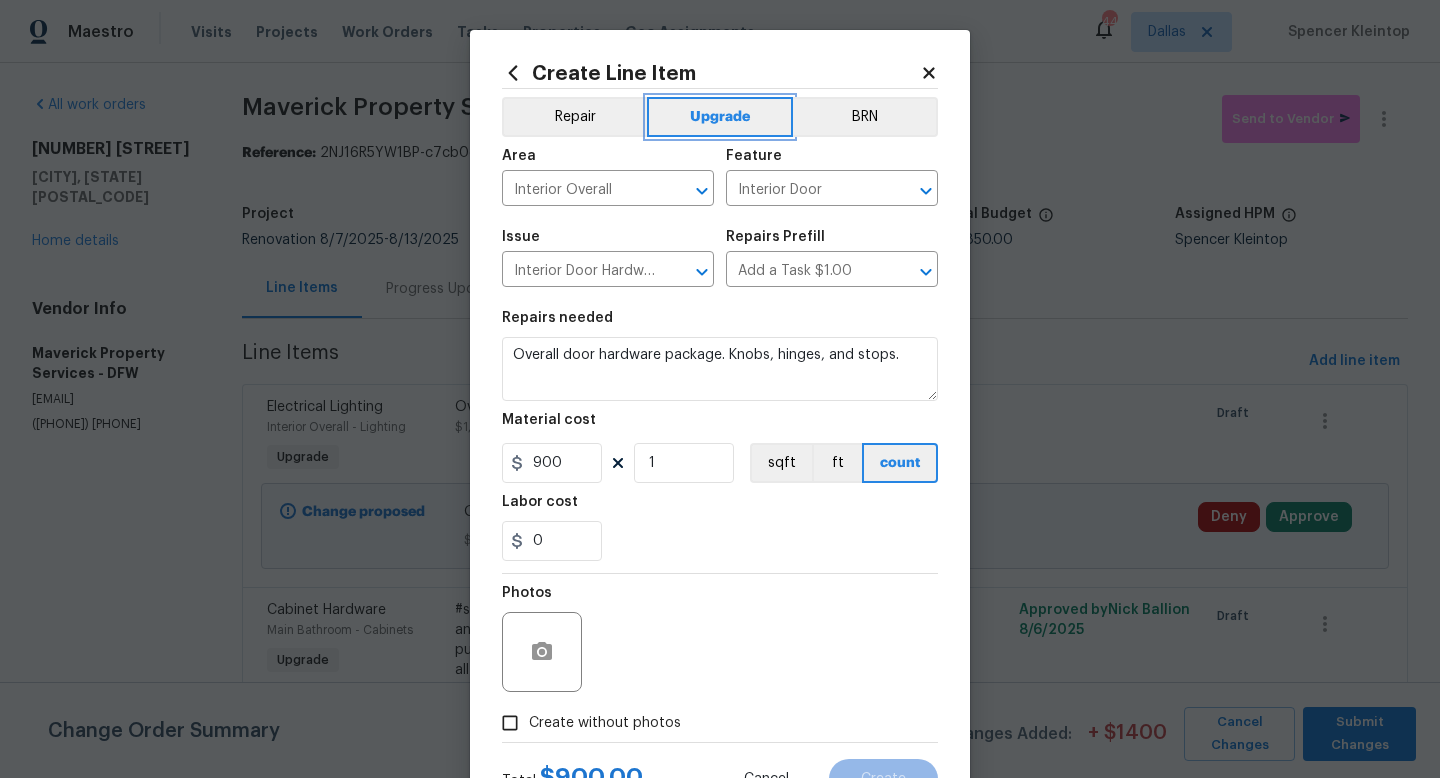 scroll, scrollTop: 84, scrollLeft: 0, axis: vertical 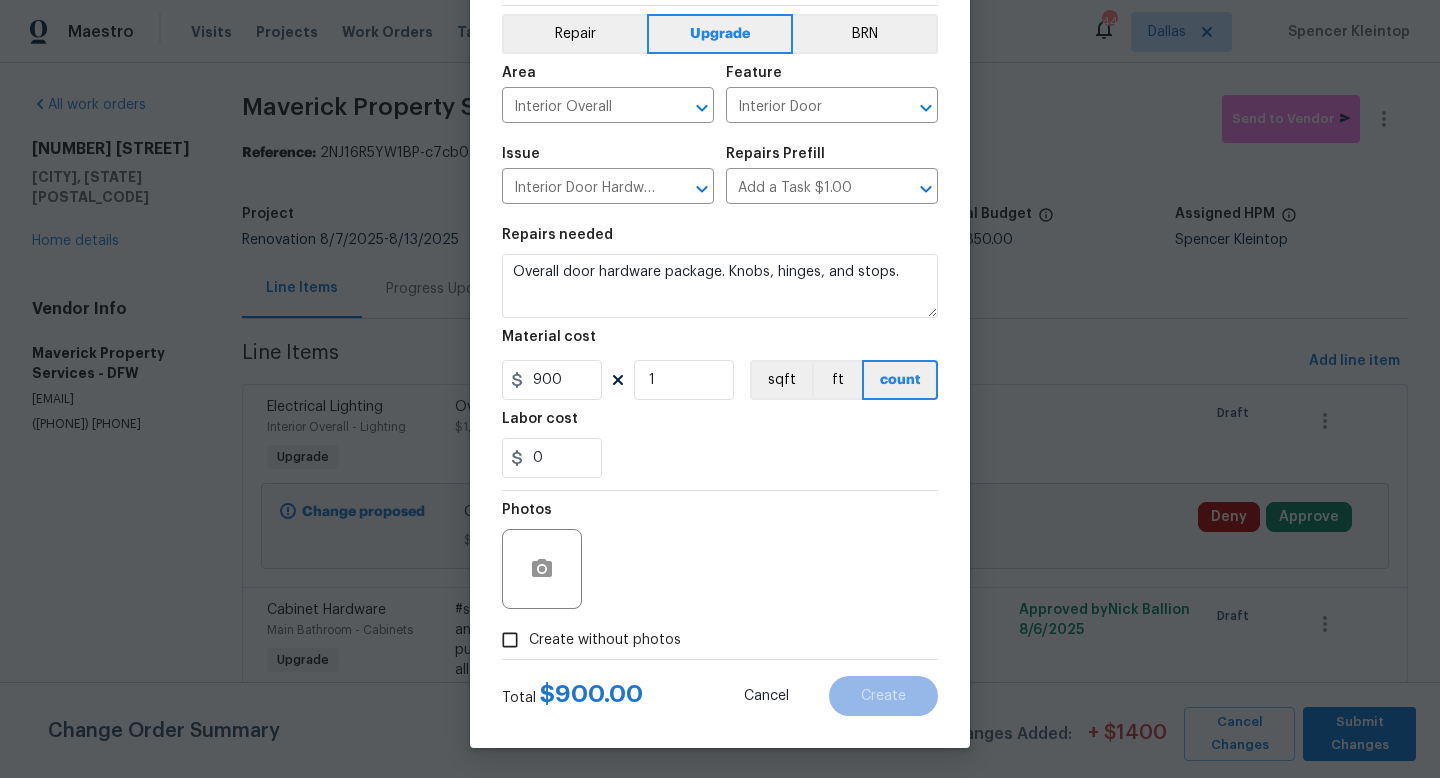 click on "Create without photos" at bounding box center [510, 640] 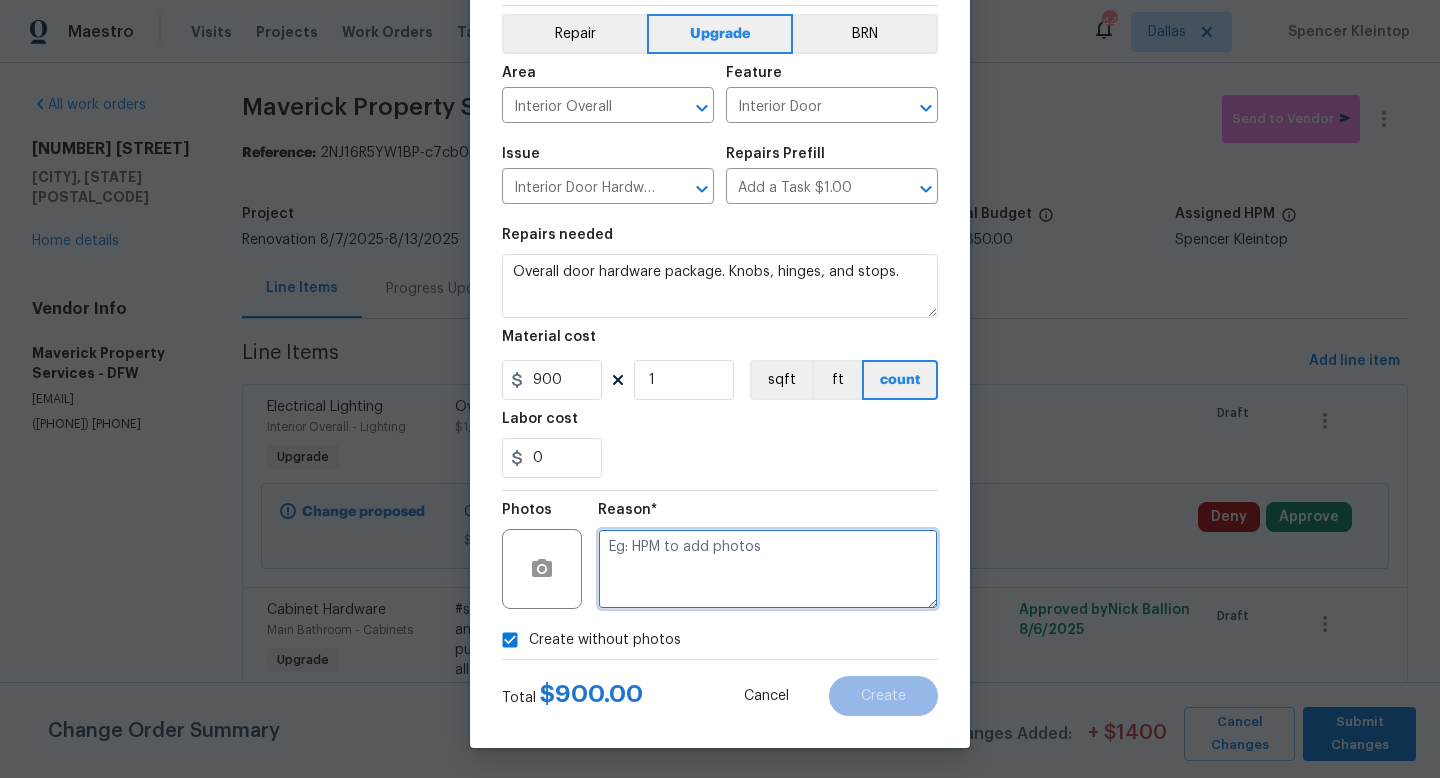 click at bounding box center (768, 569) 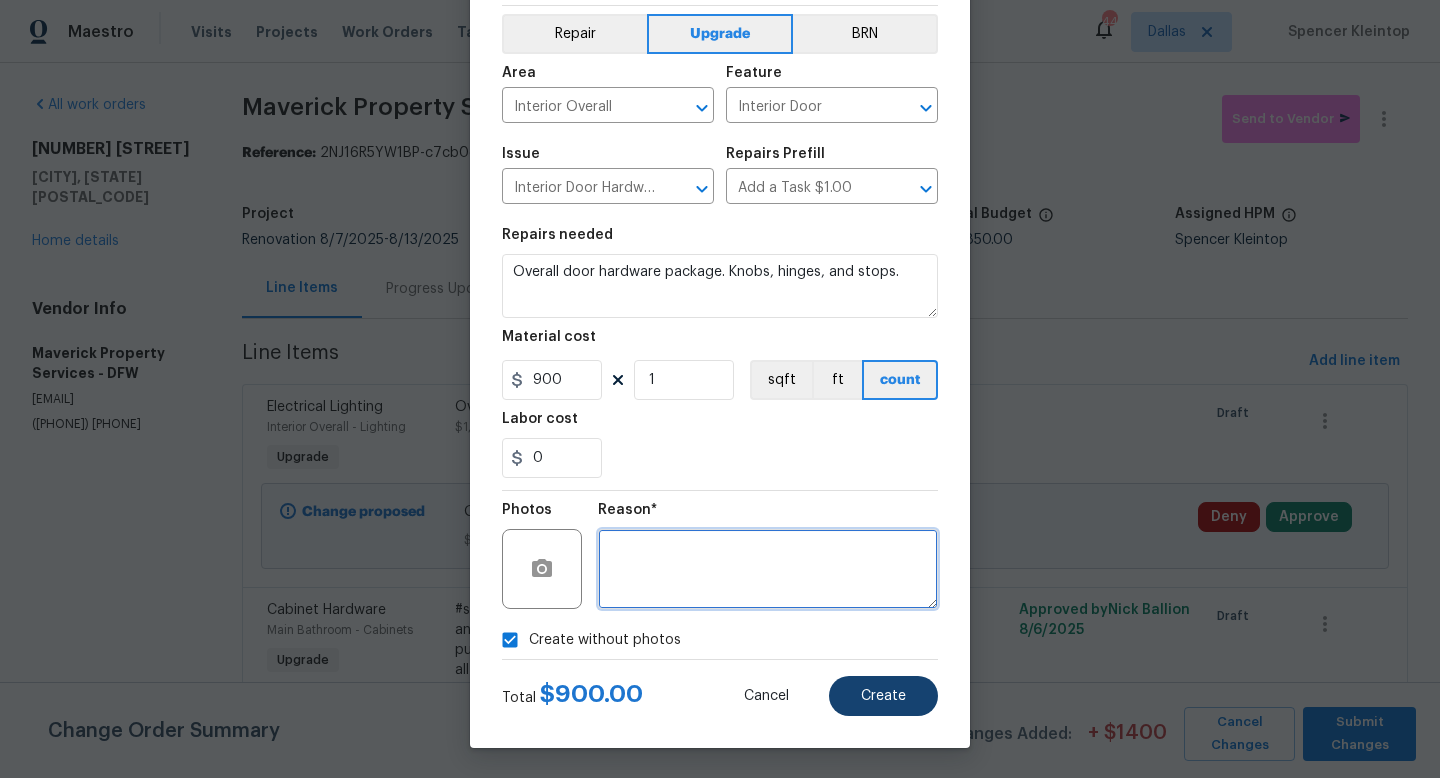 type 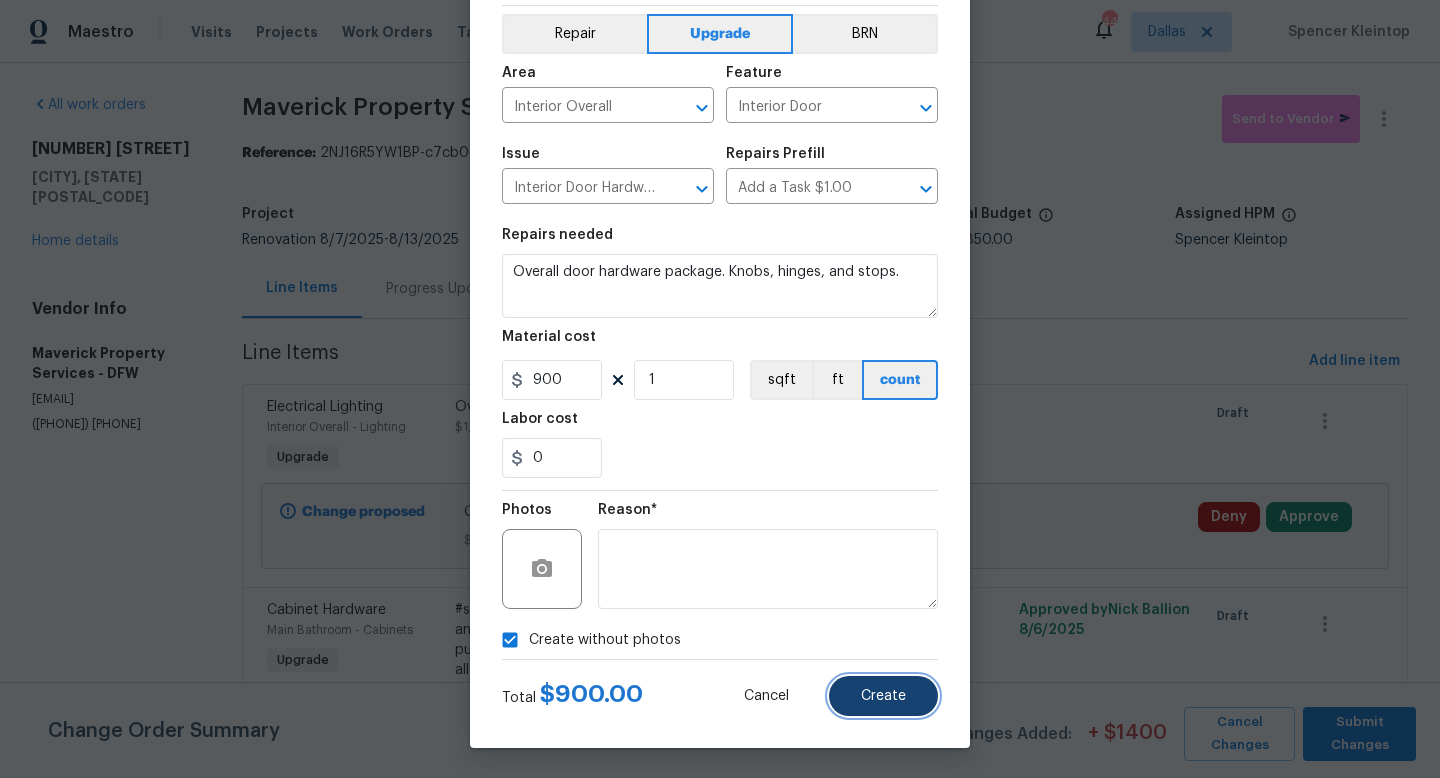 click on "Create" at bounding box center (883, 696) 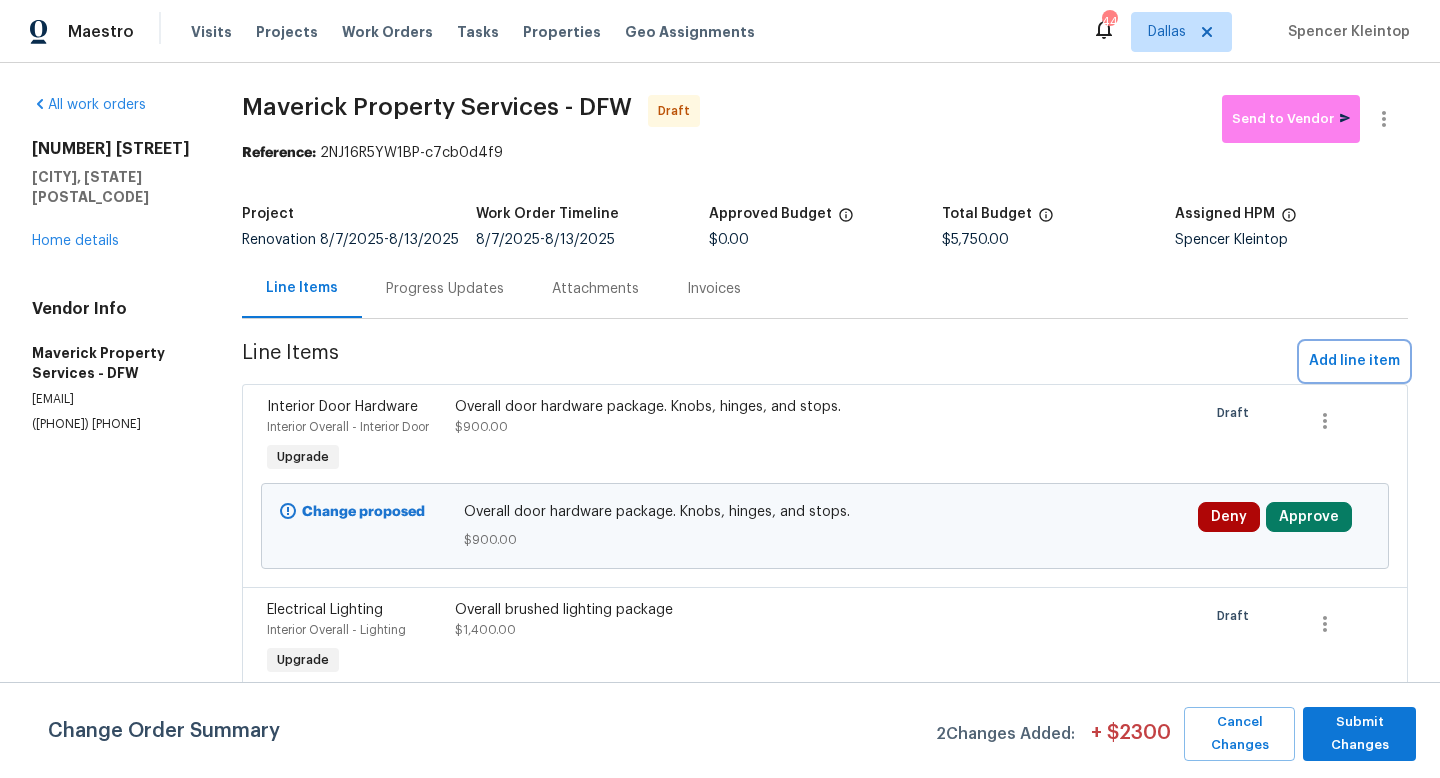 click on "Add line item" at bounding box center (1354, 361) 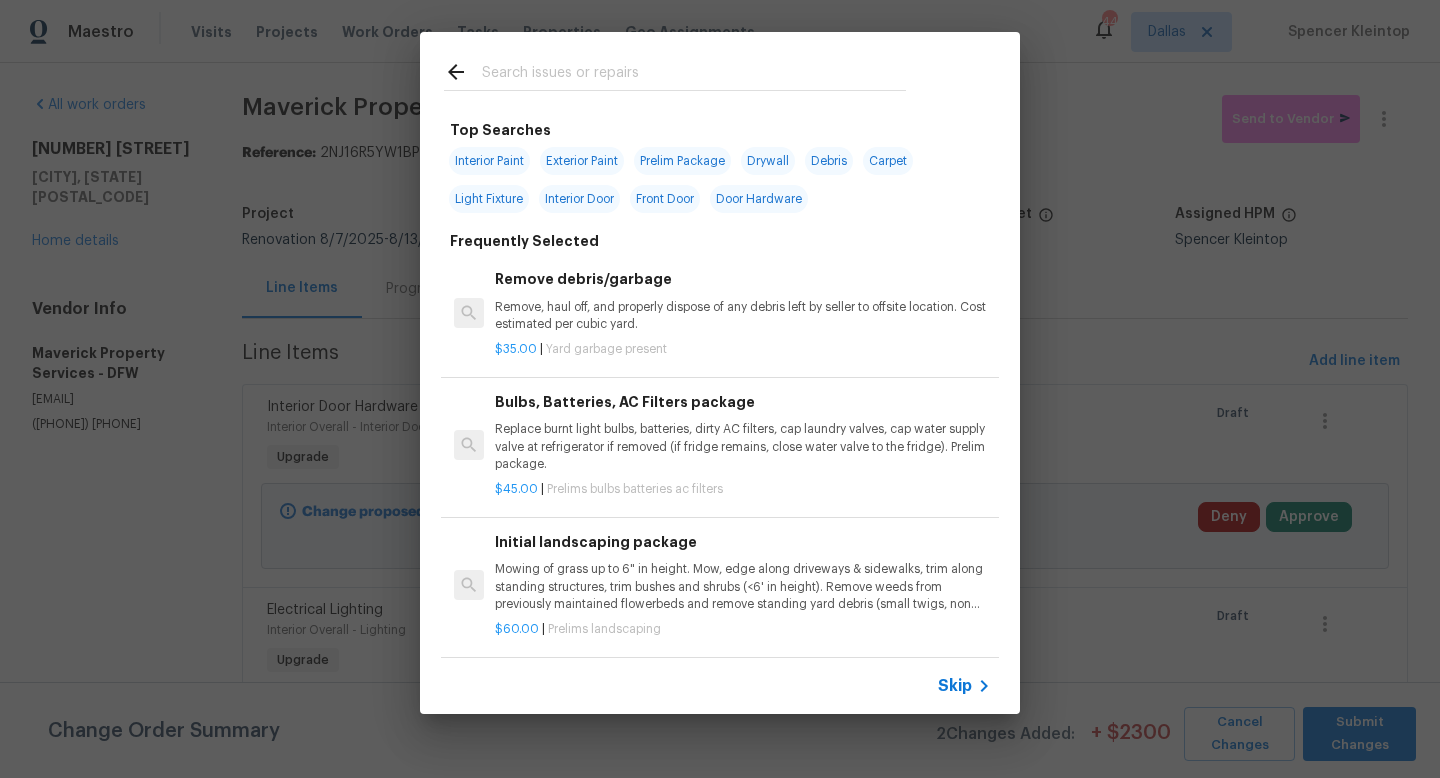click at bounding box center [694, 75] 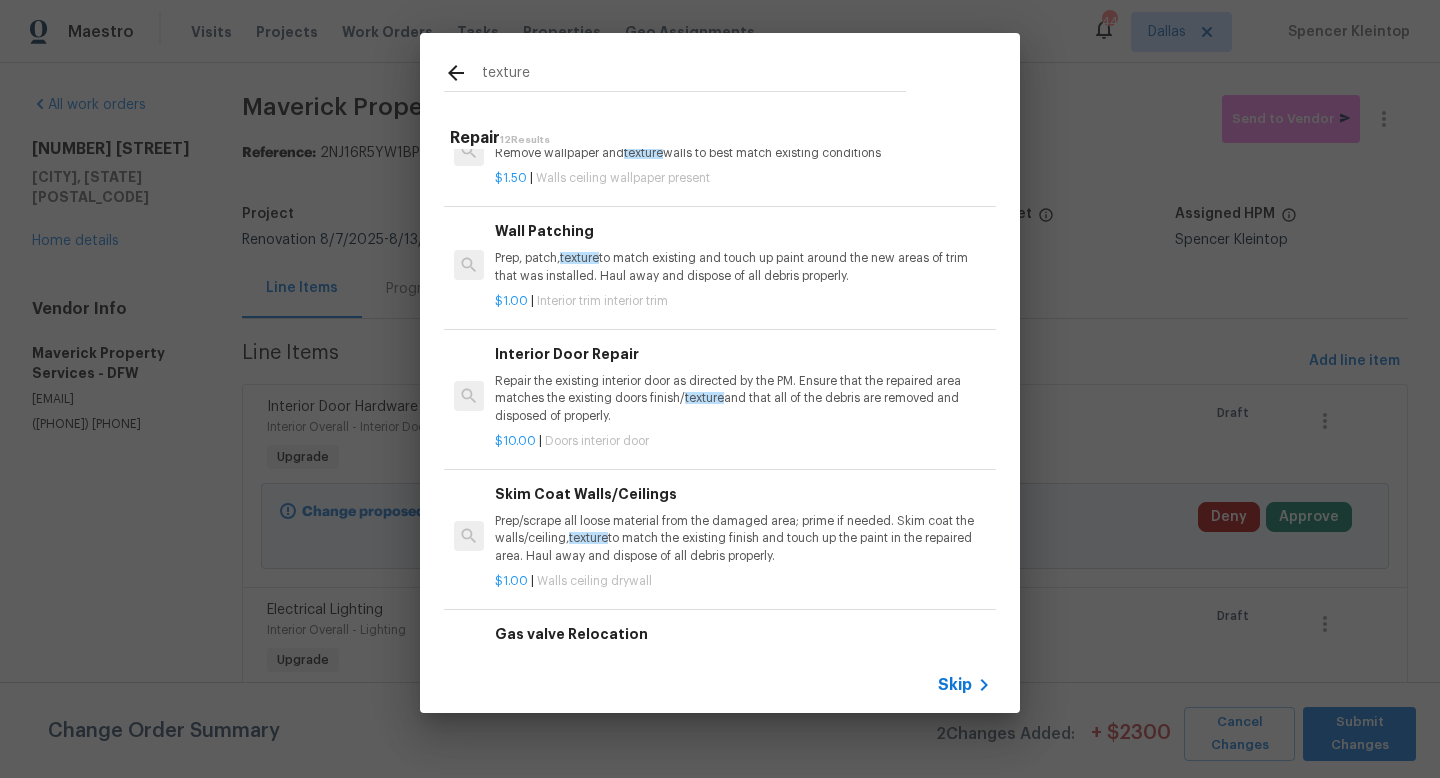 scroll, scrollTop: 0, scrollLeft: 0, axis: both 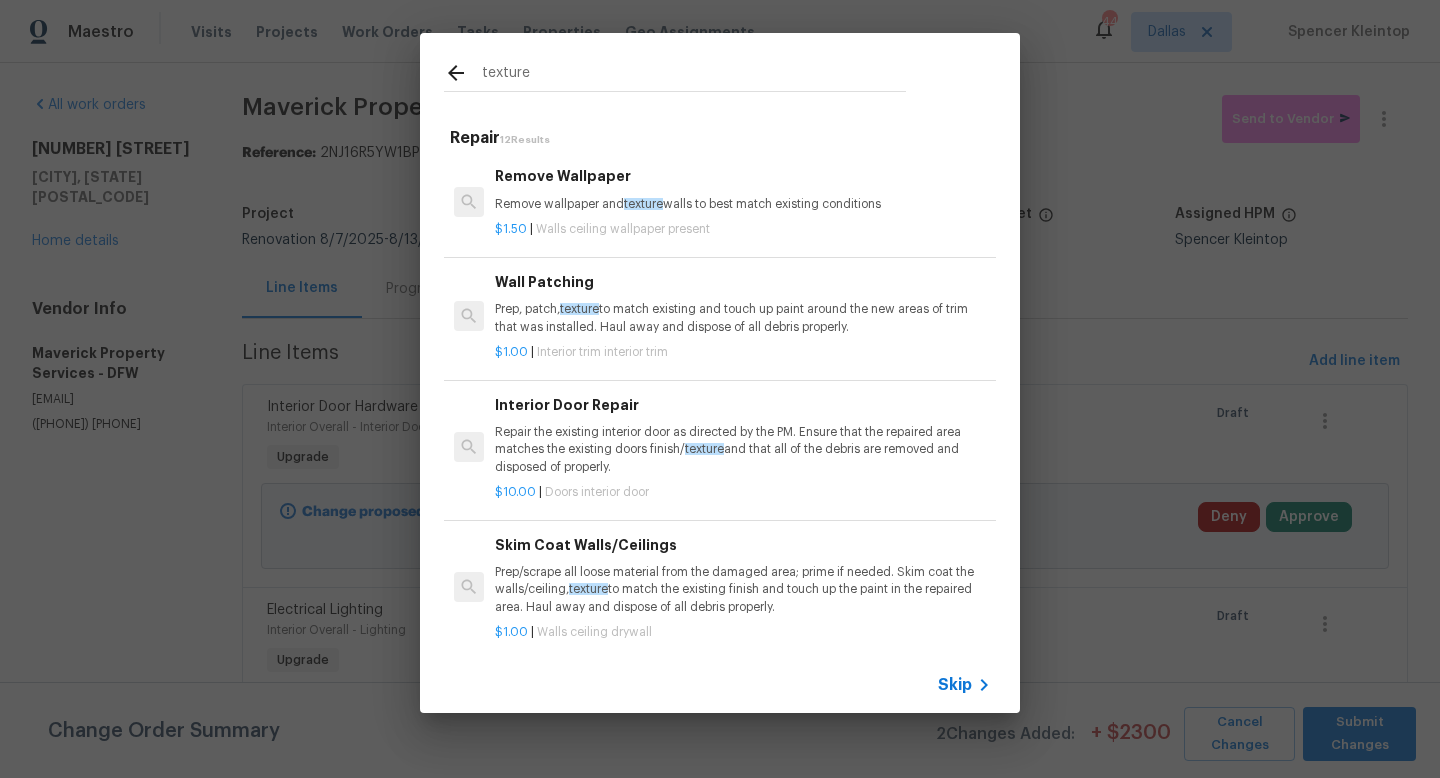 type on "texture" 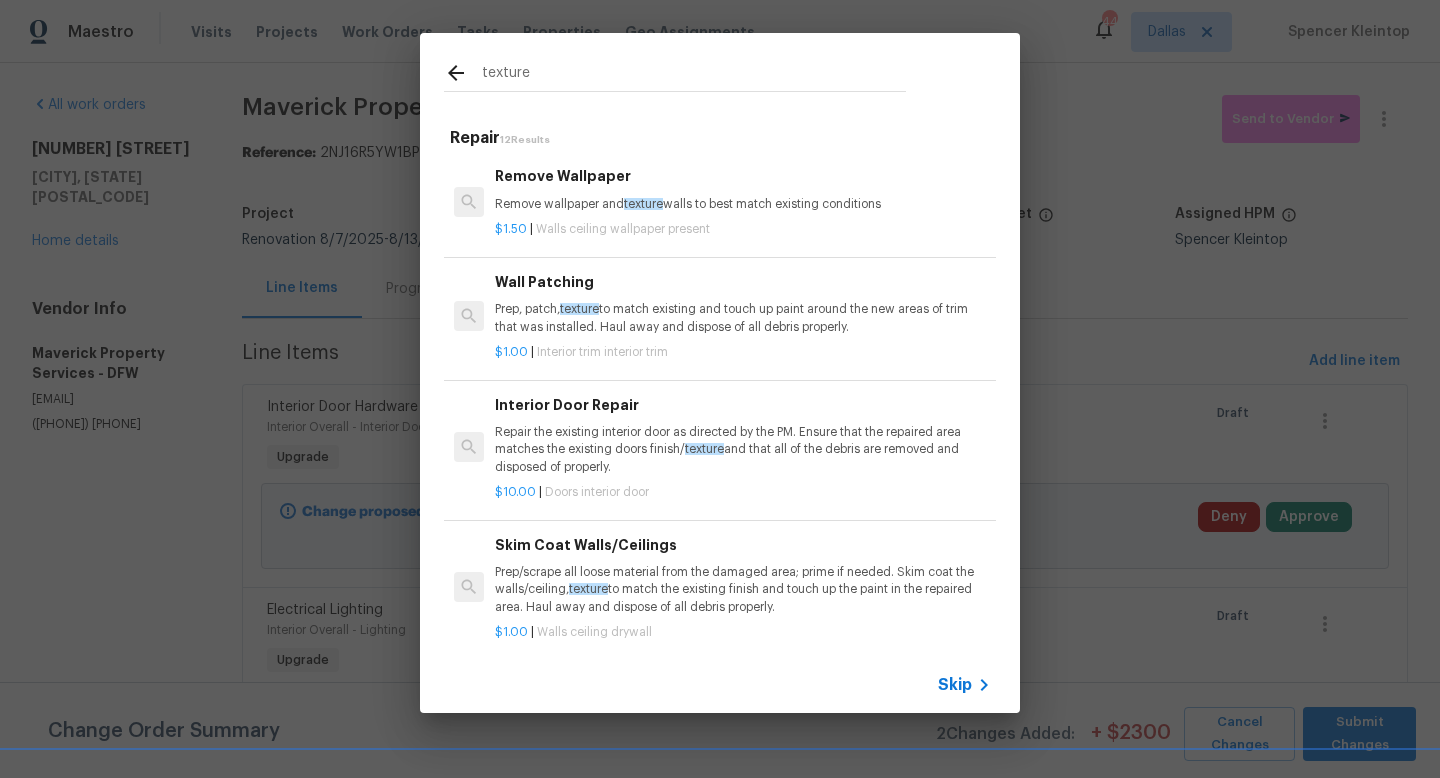 click on "Prep/scrape all loose material from the damaged area; prime if needed. Skim coat the walls/ceiling,  texture  to match the existing finish and touch up the paint in the repaired area. Haul away and dispose of all debris properly." at bounding box center (743, 589) 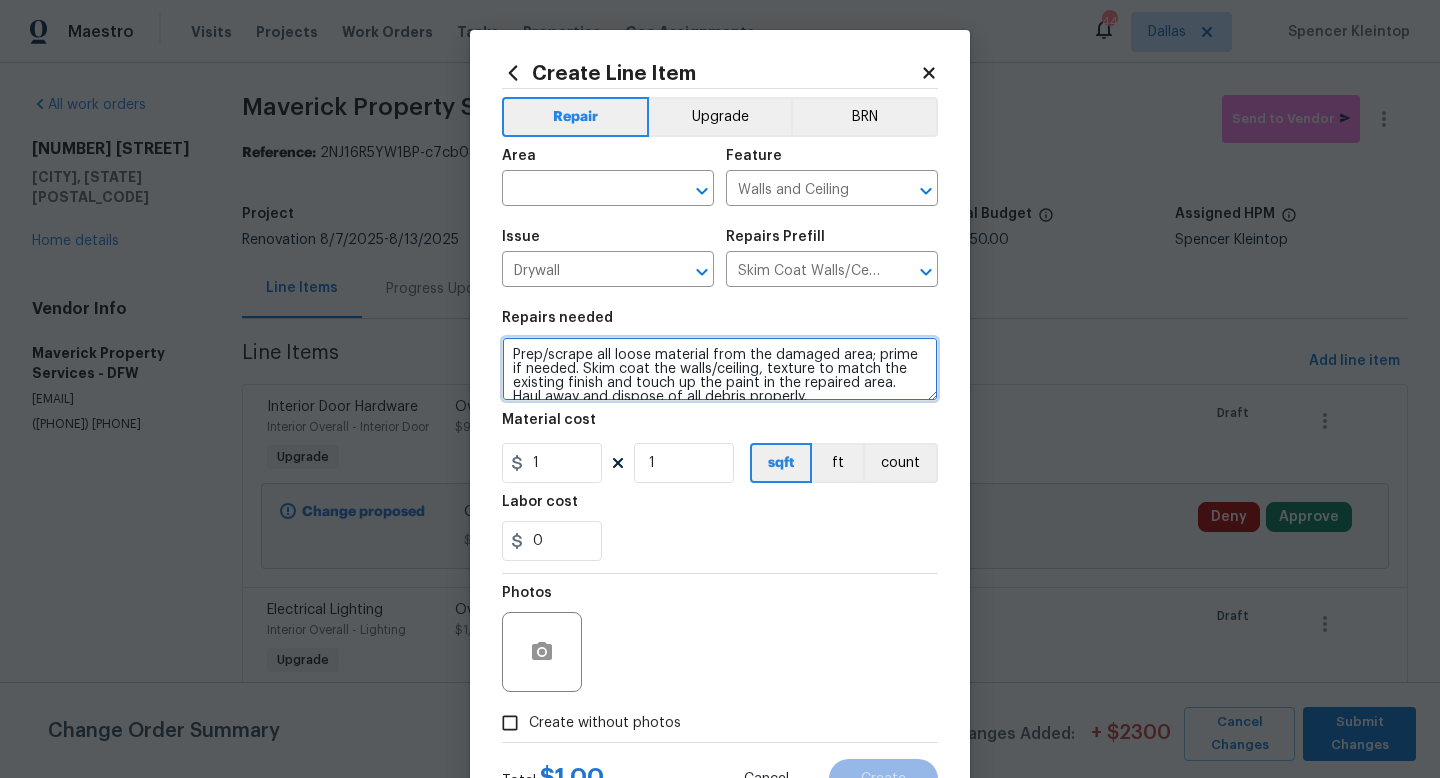 click on "Prep/scrape all loose material from the damaged area; prime if needed. Skim coat the walls/ceiling, texture to match the existing finish and touch up the paint in the repaired area. Haul away and dispose of all debris properly." at bounding box center (720, 369) 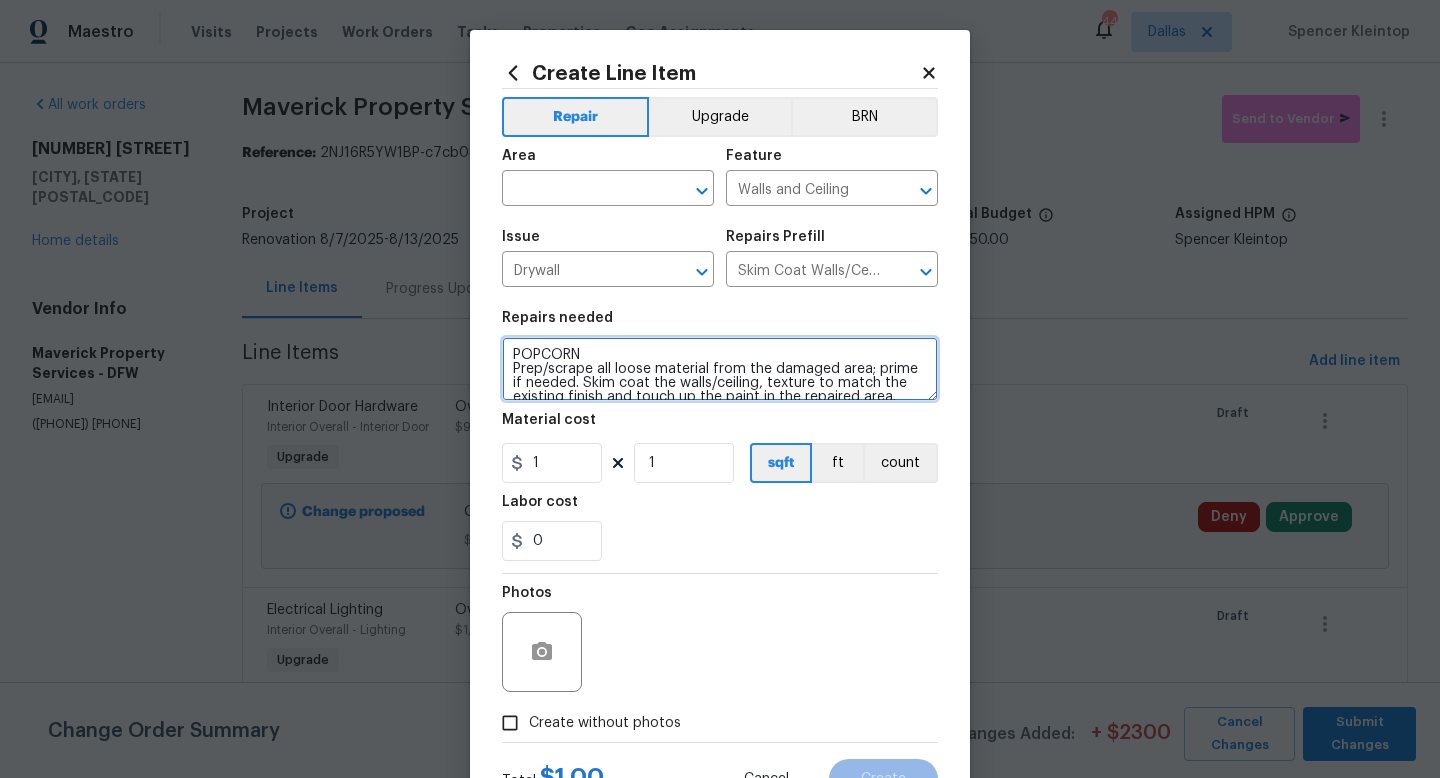 type on "POPCORN
Prep/scrape all loose material from the damaged area; prime if needed. Skim coat the walls/ceiling, texture to match the existing finish and touch up the paint in the repaired area. Haul away and dispose of all debris properly." 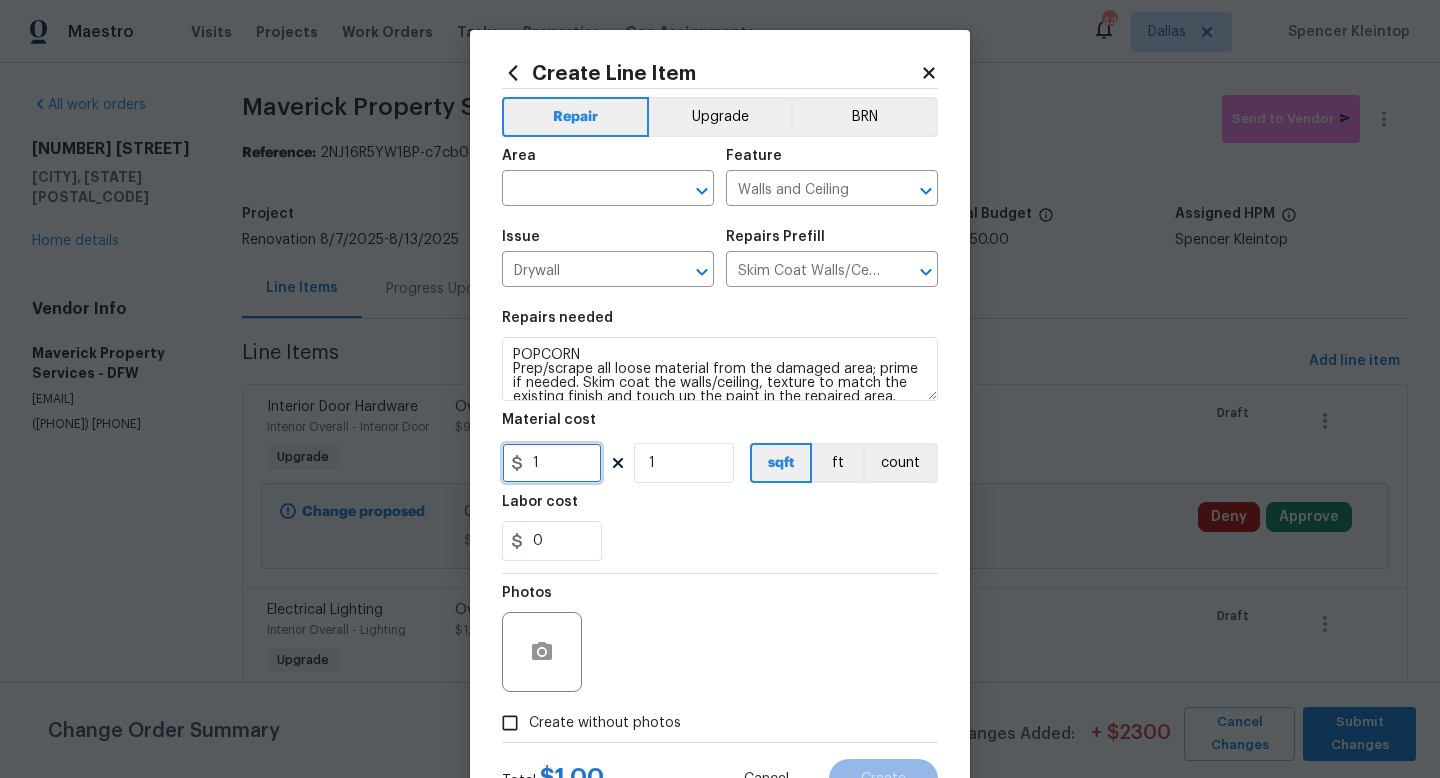 click on "1" at bounding box center [552, 463] 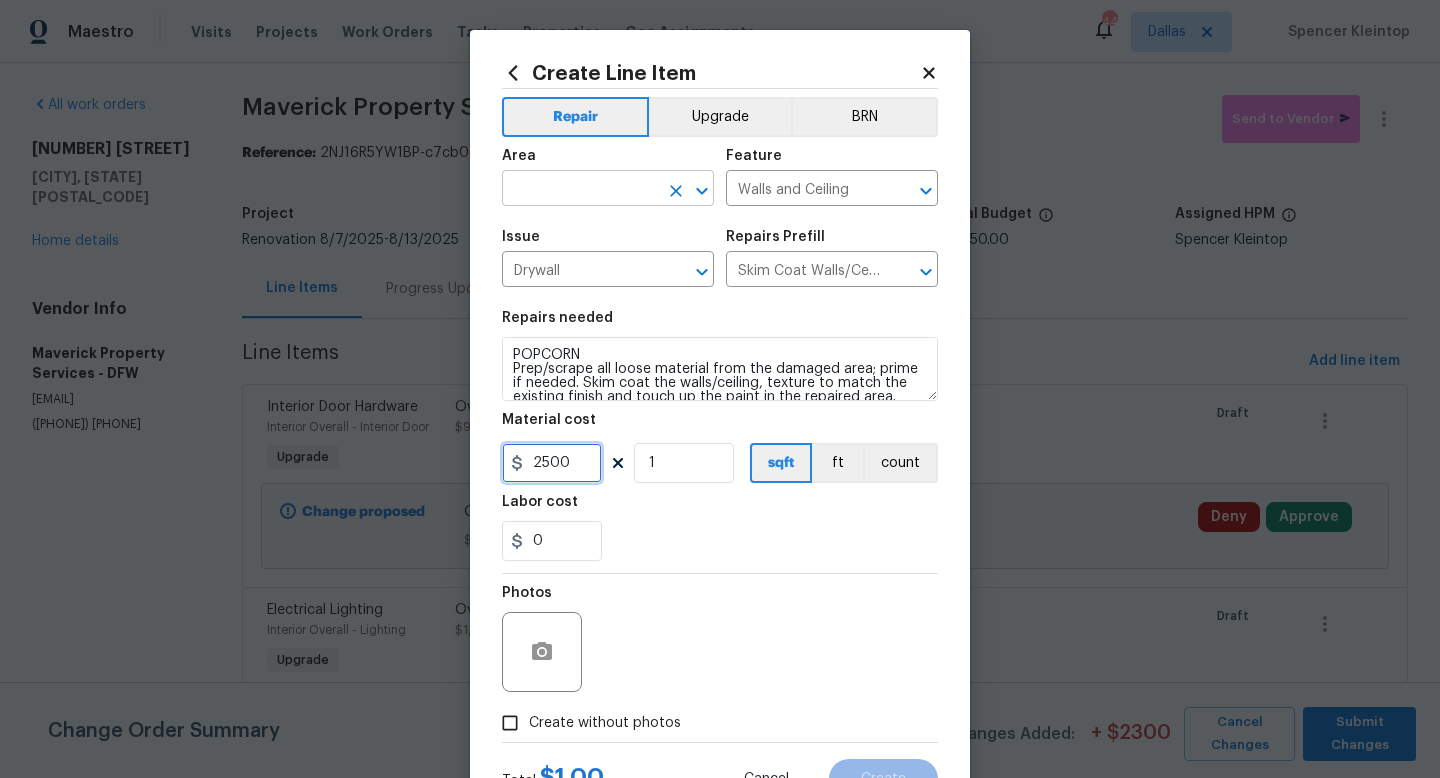 type on "2500" 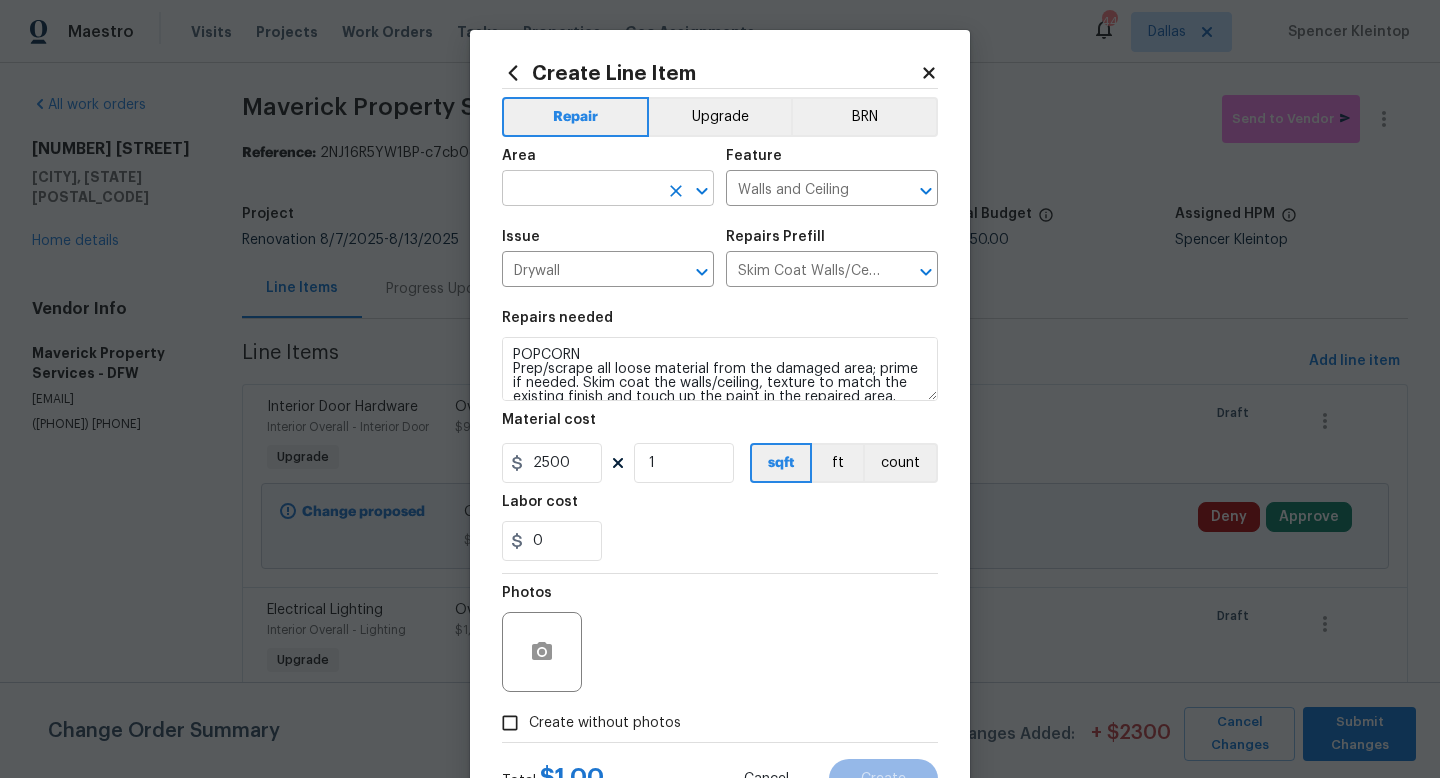 click at bounding box center (580, 190) 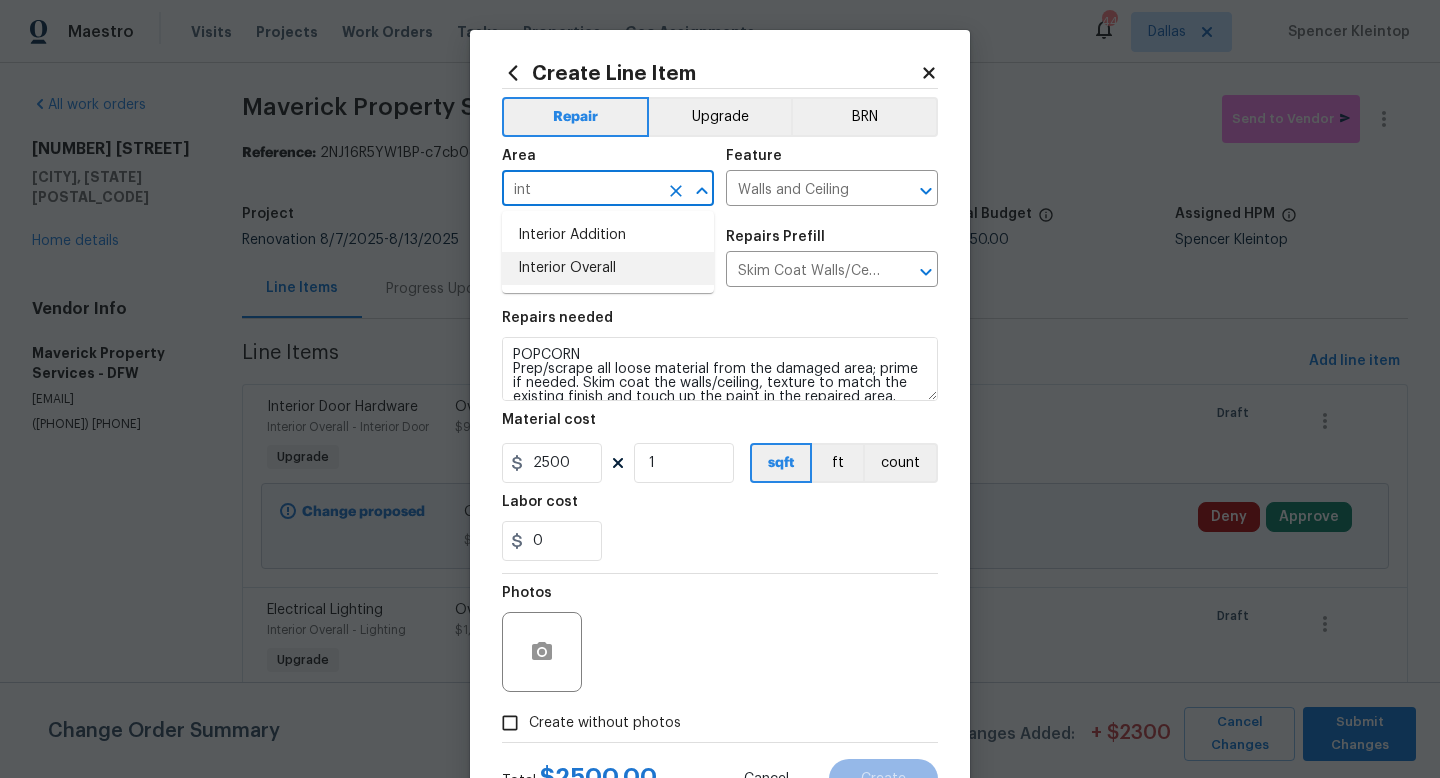 click on "Interior Overall" at bounding box center (608, 268) 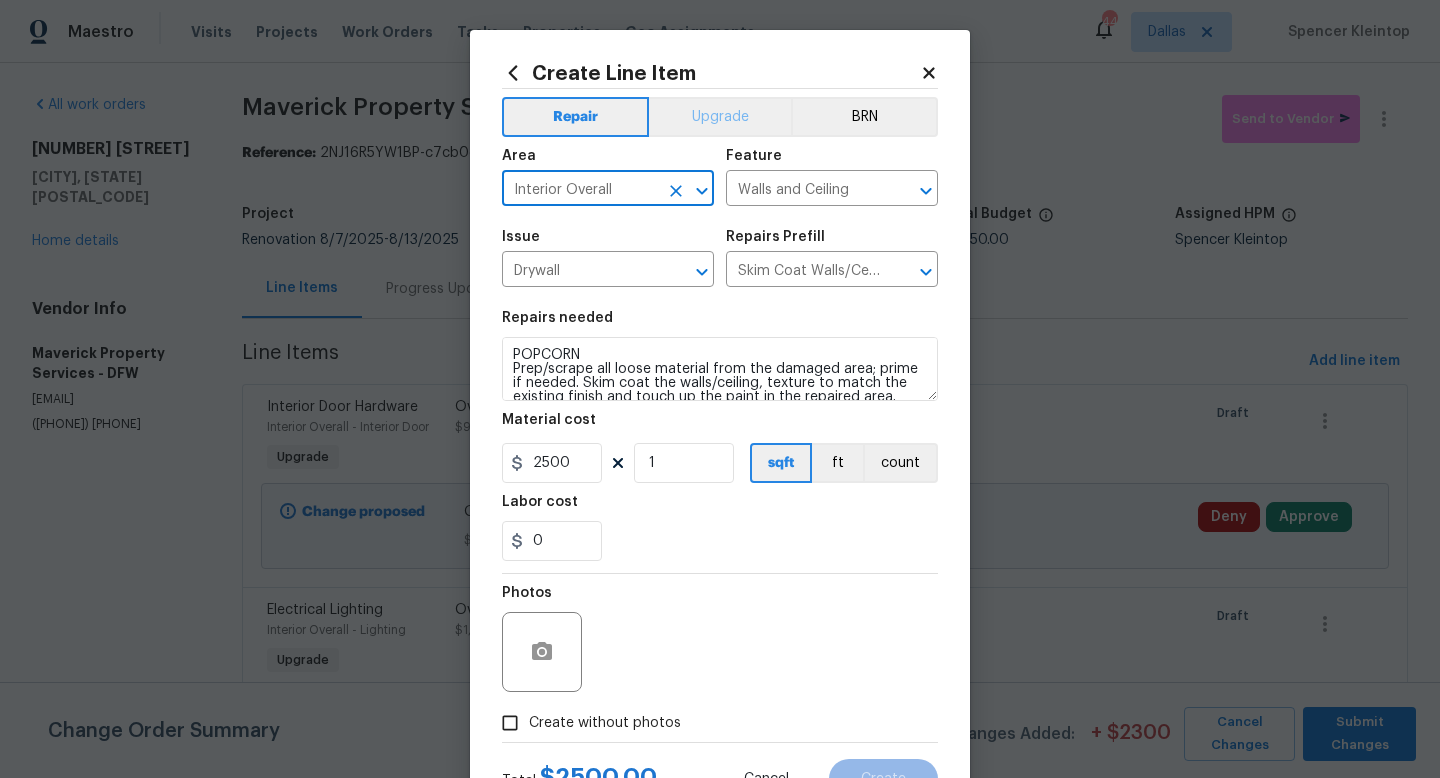 type on "Interior Overall" 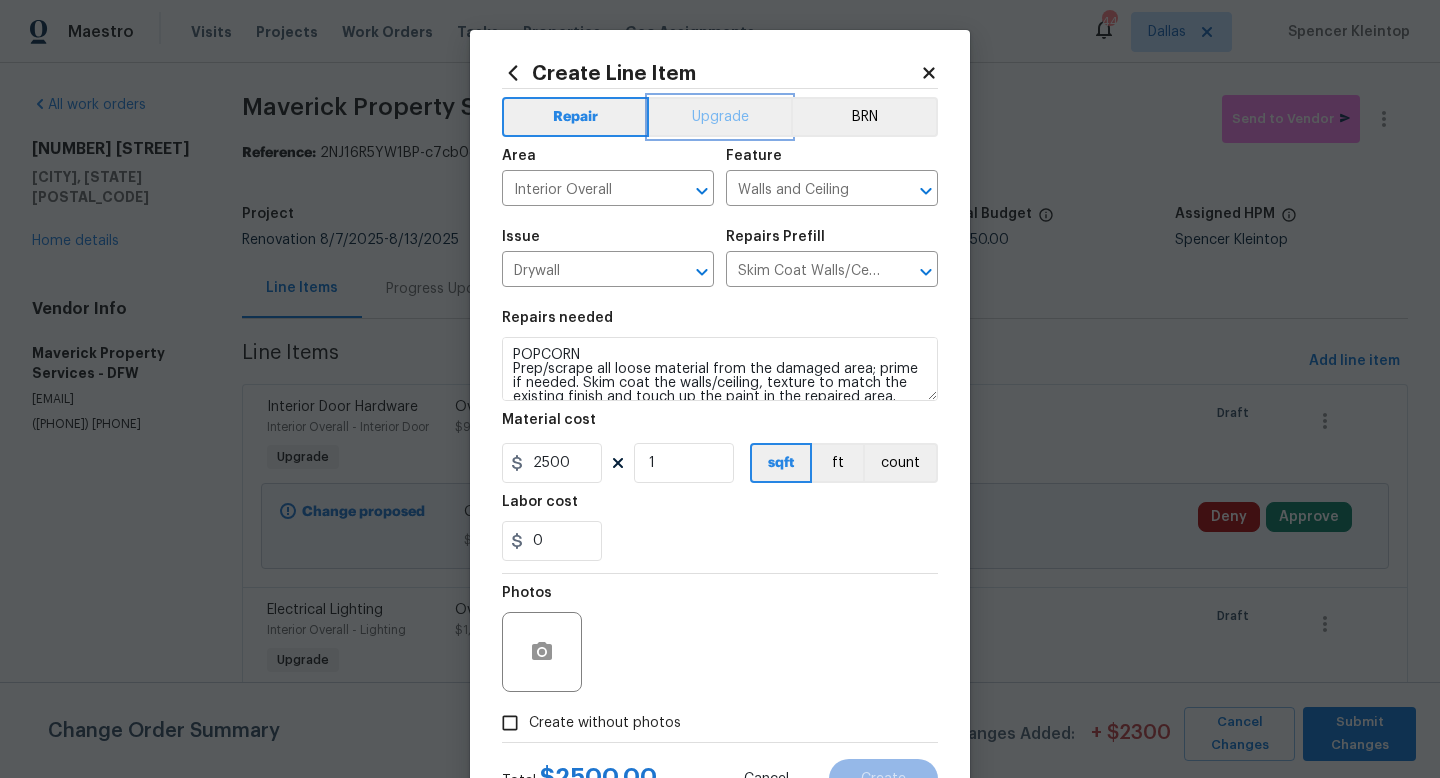 click on "Upgrade" at bounding box center (720, 117) 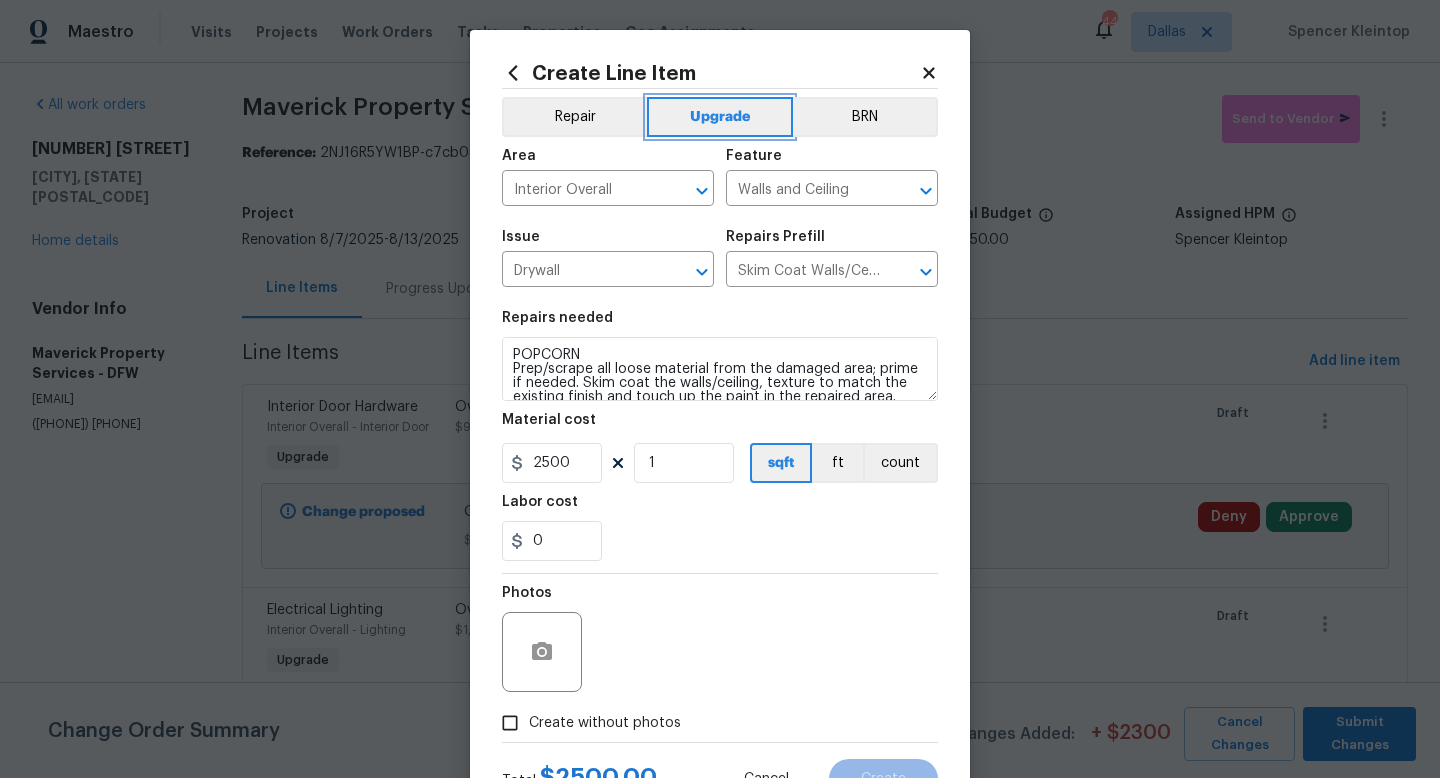 scroll, scrollTop: 28, scrollLeft: 0, axis: vertical 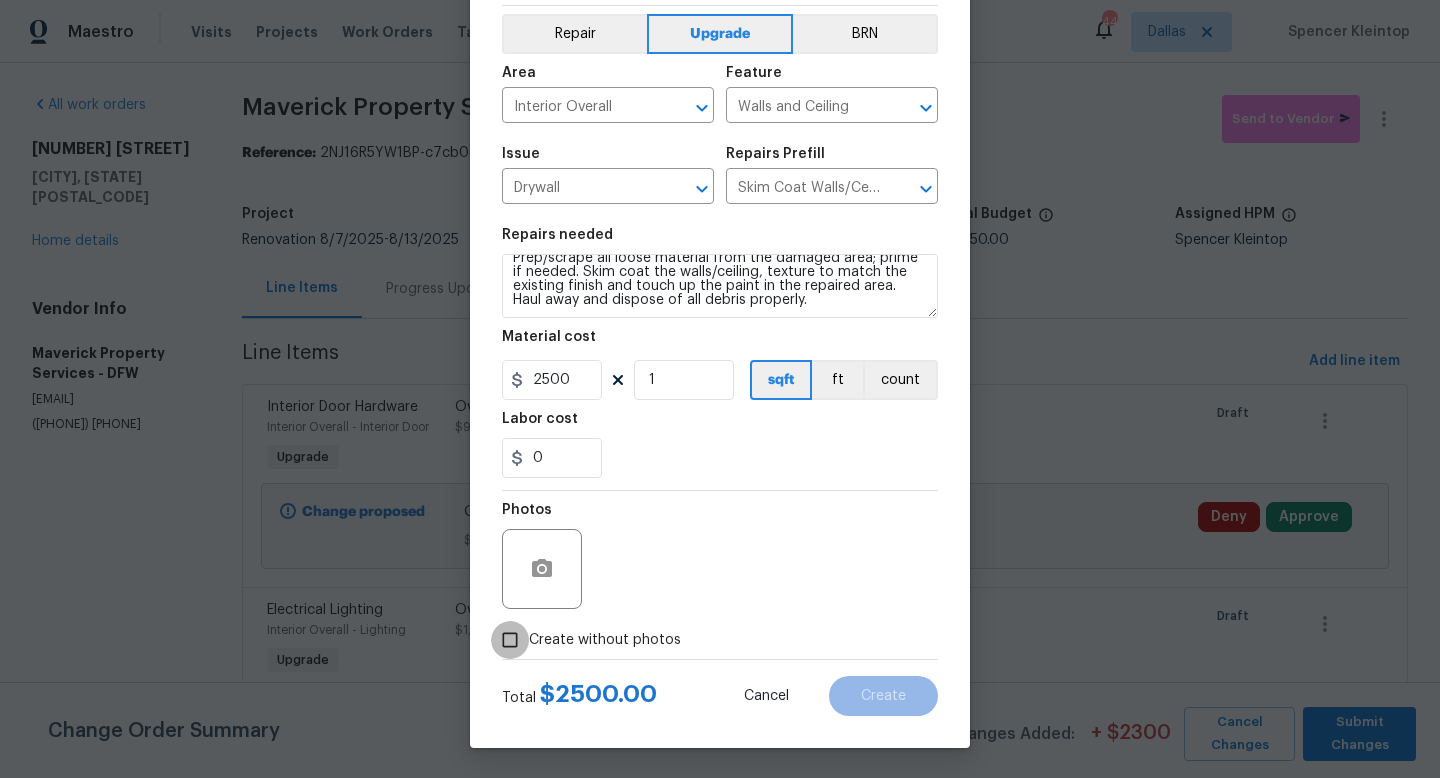 click on "Create without photos" at bounding box center (510, 640) 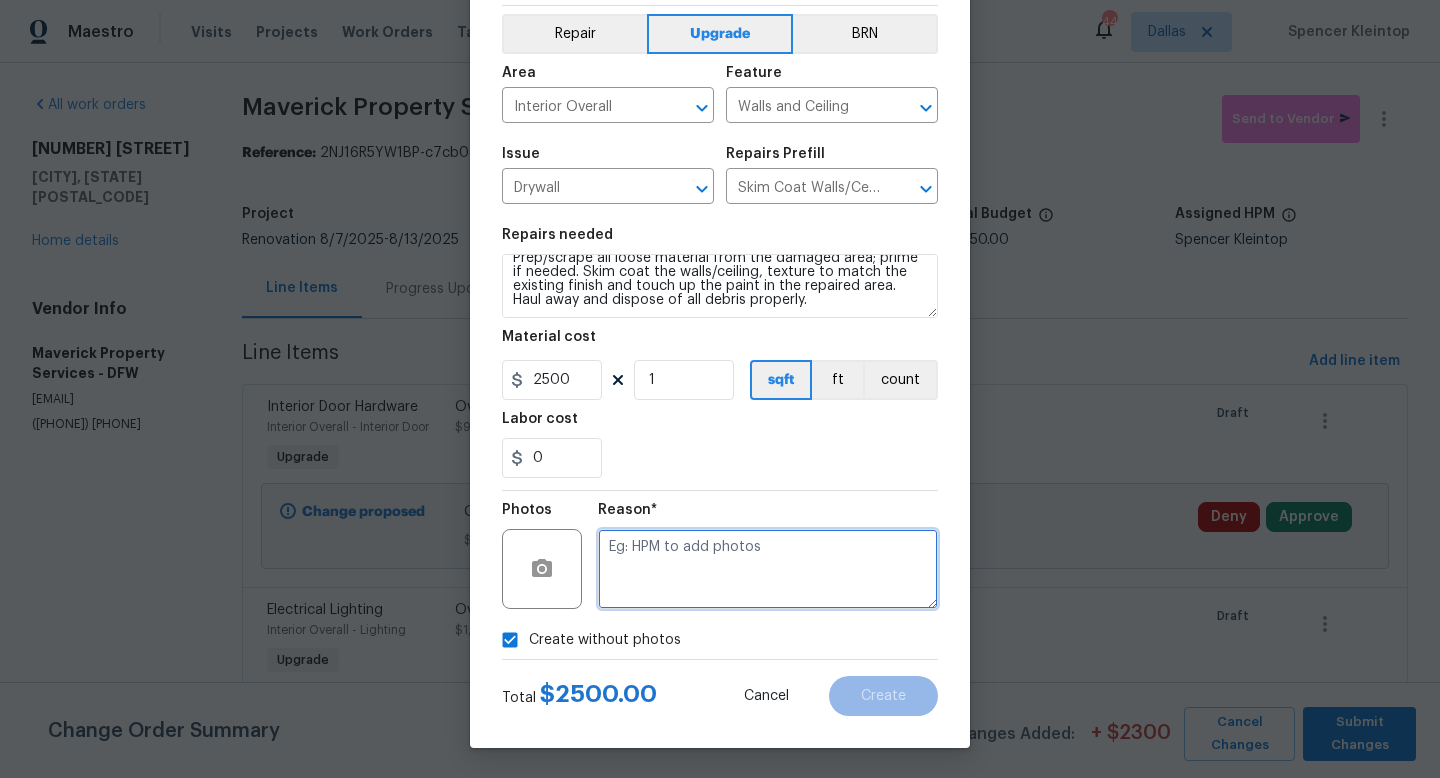 click at bounding box center [768, 569] 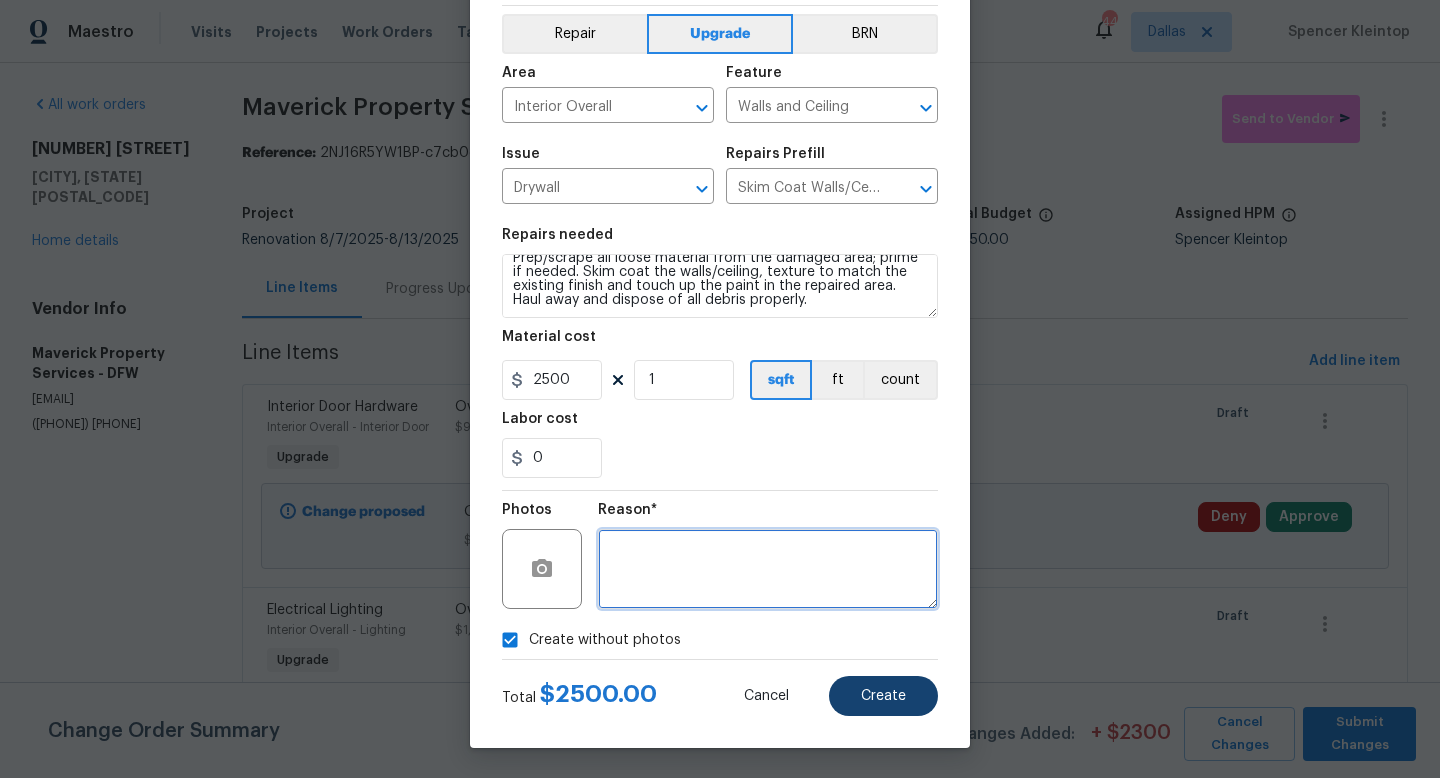 type 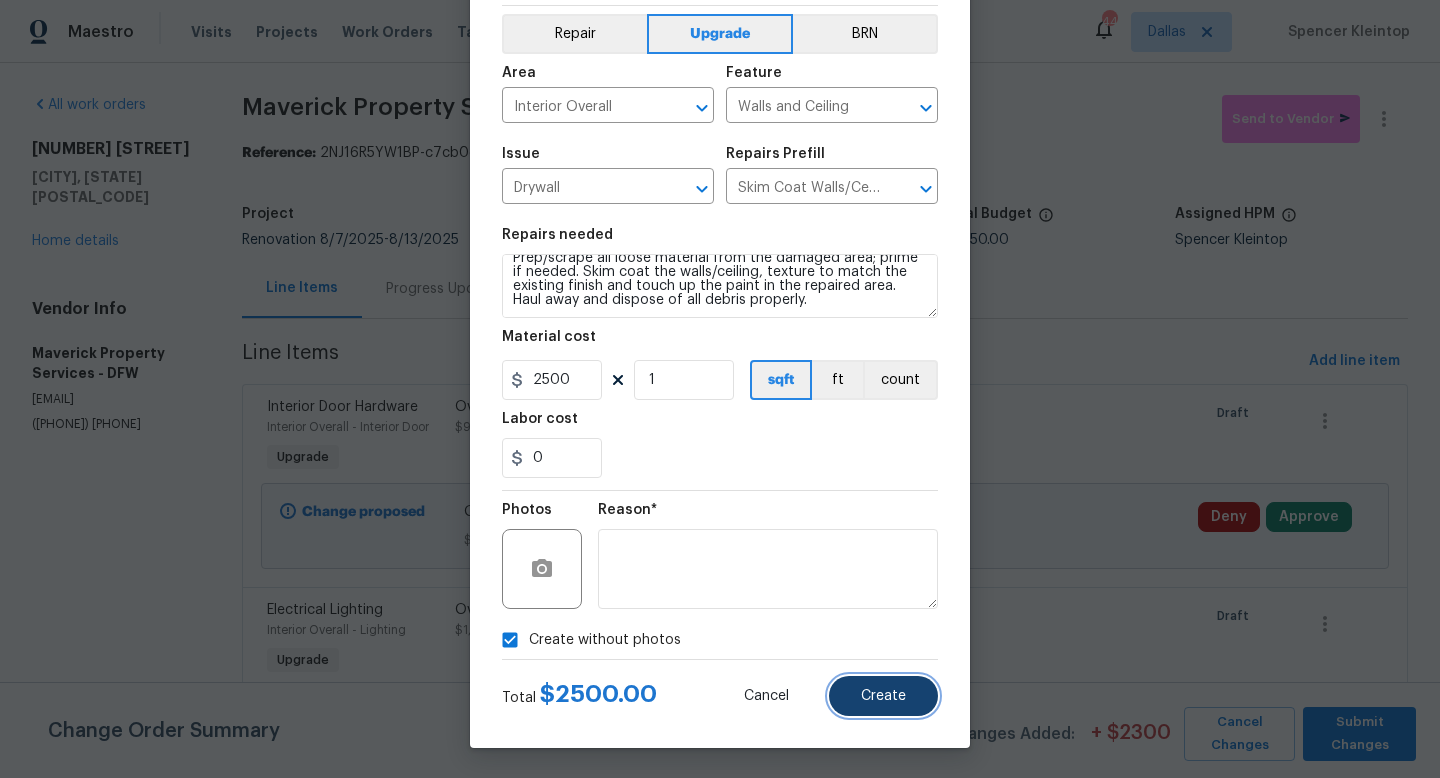 click on "Create" at bounding box center (883, 696) 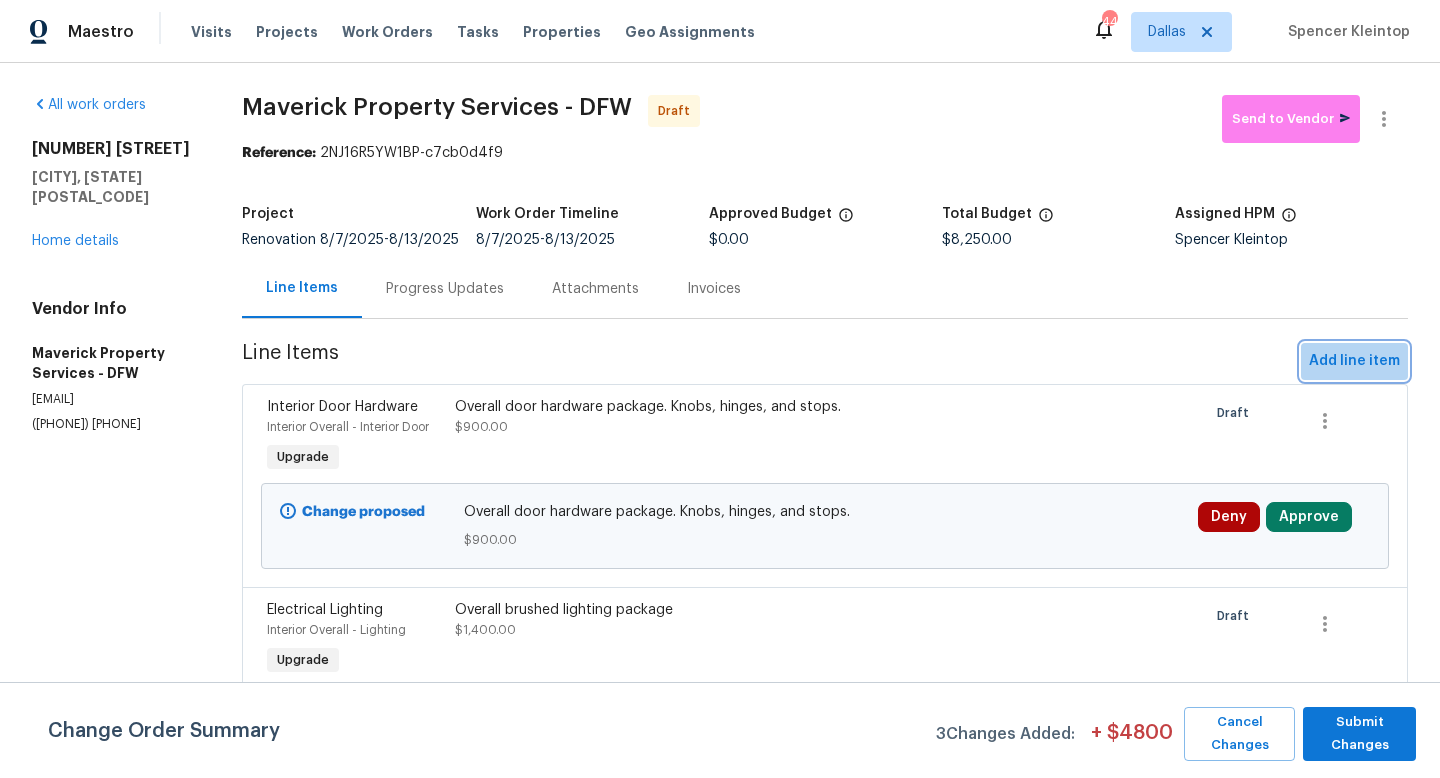 click on "Add line item" at bounding box center (1354, 361) 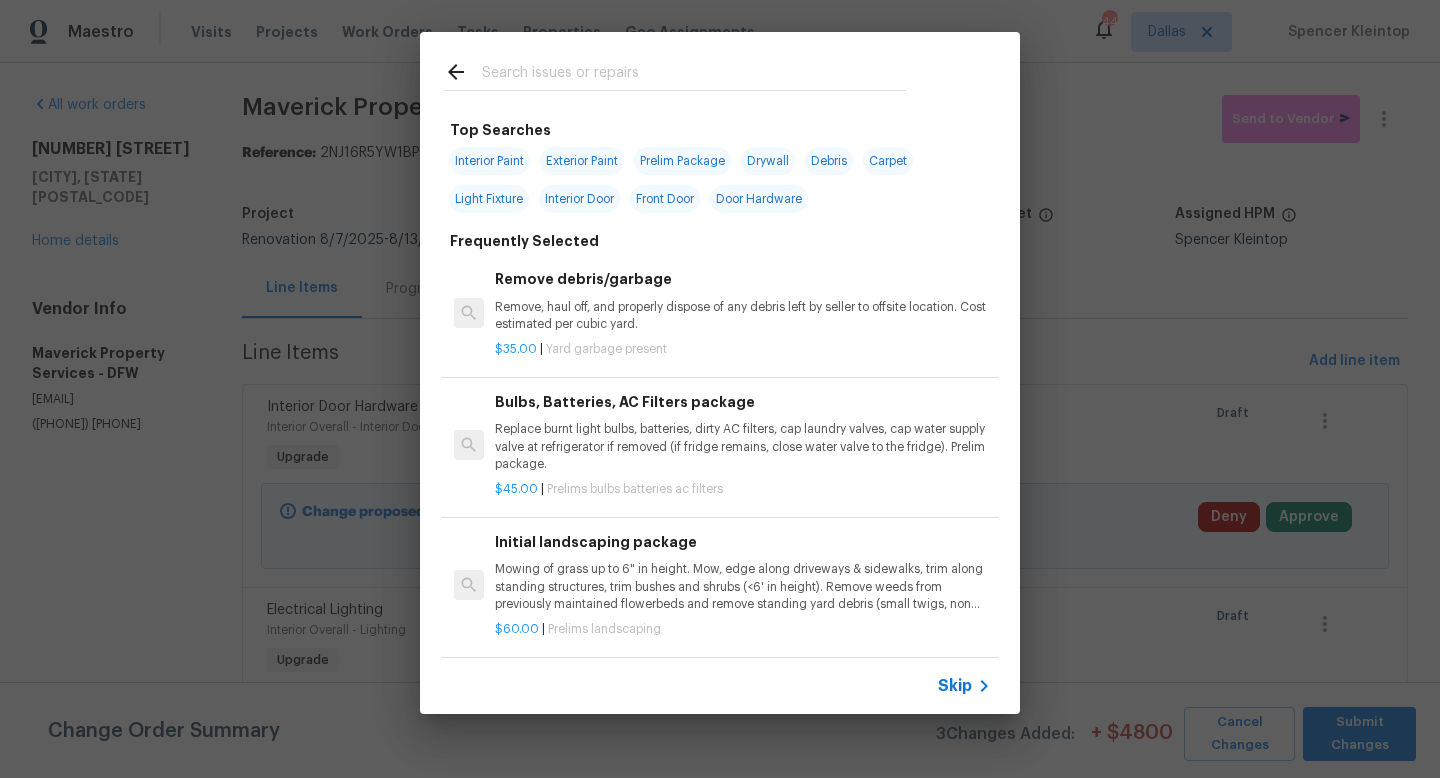 click at bounding box center [694, 75] 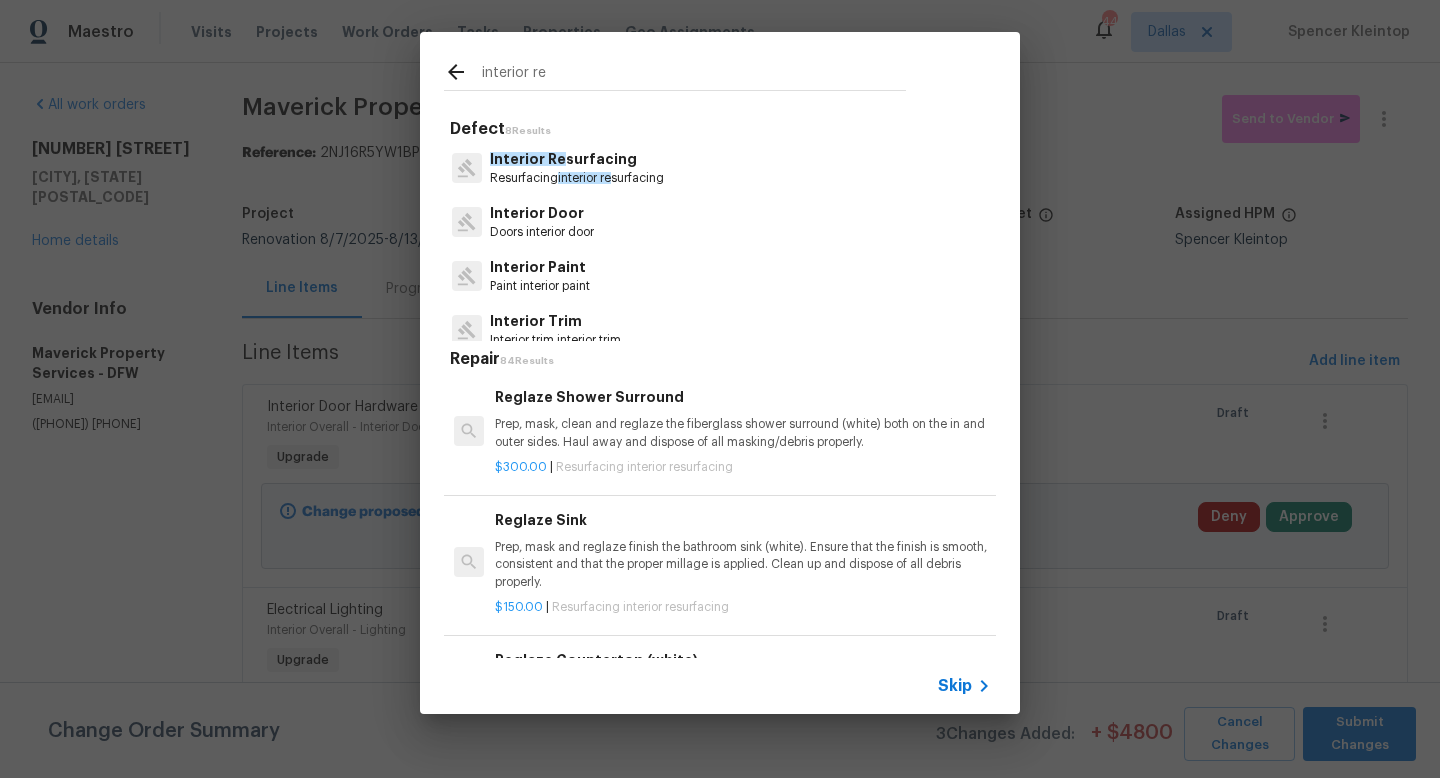 type on "interior re" 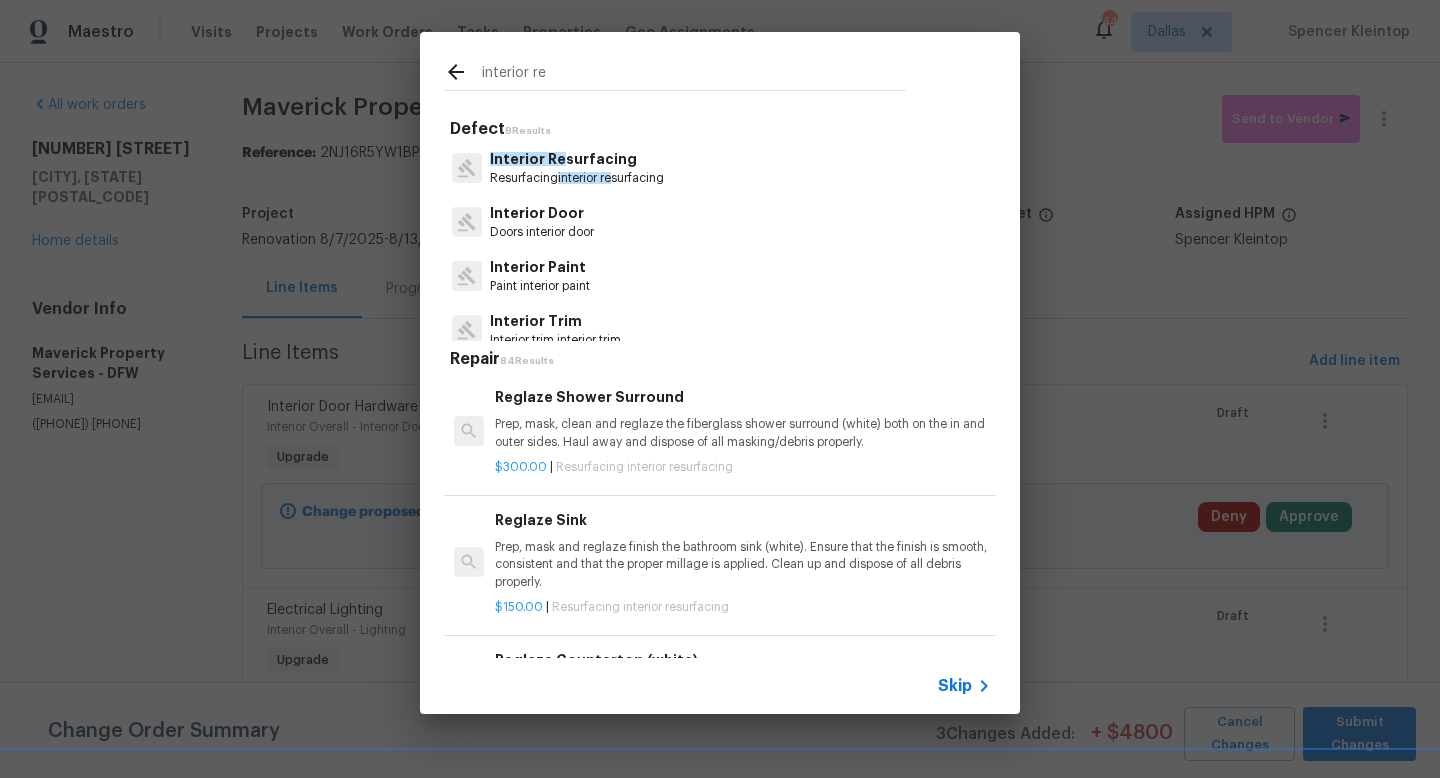 click on "Interior Re" at bounding box center (528, 159) 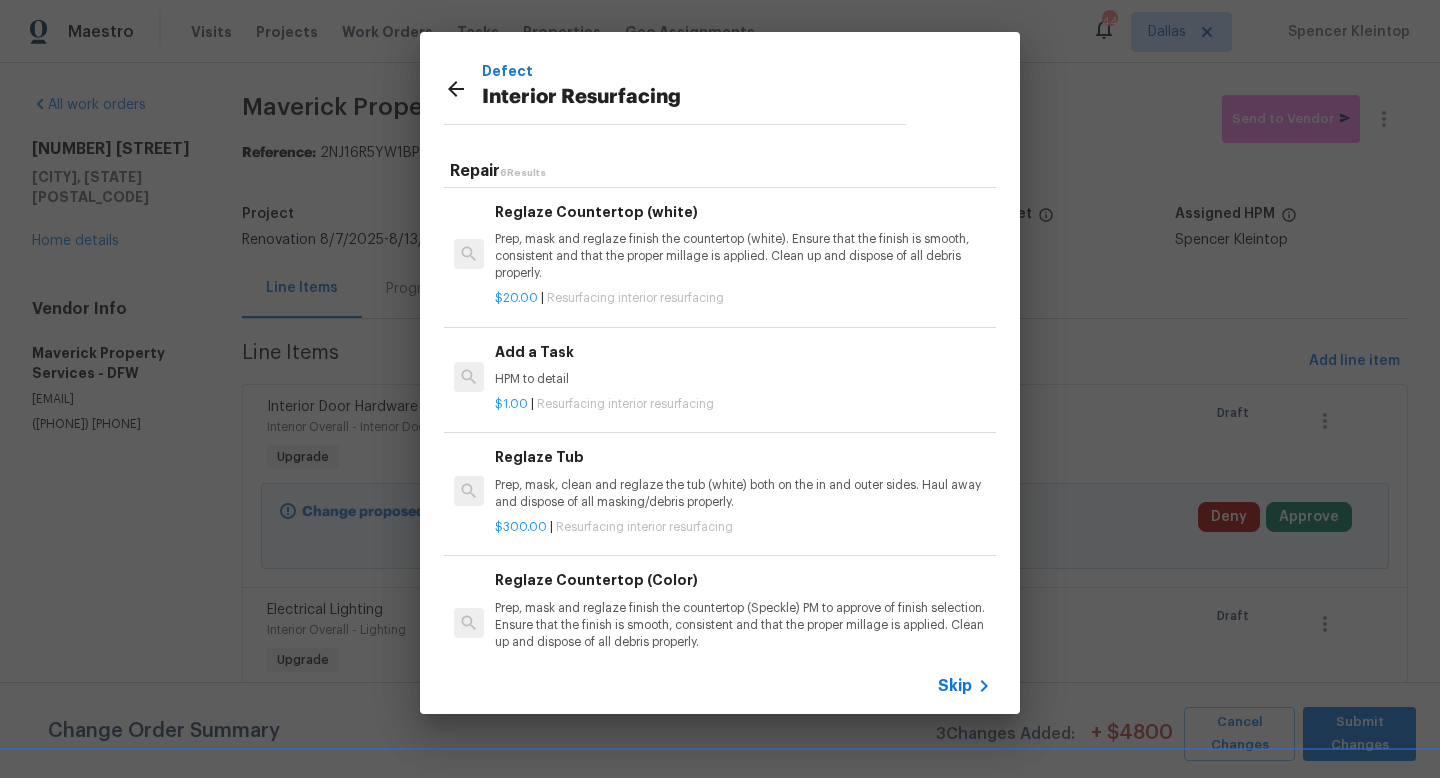 scroll, scrollTop: 274, scrollLeft: 0, axis: vertical 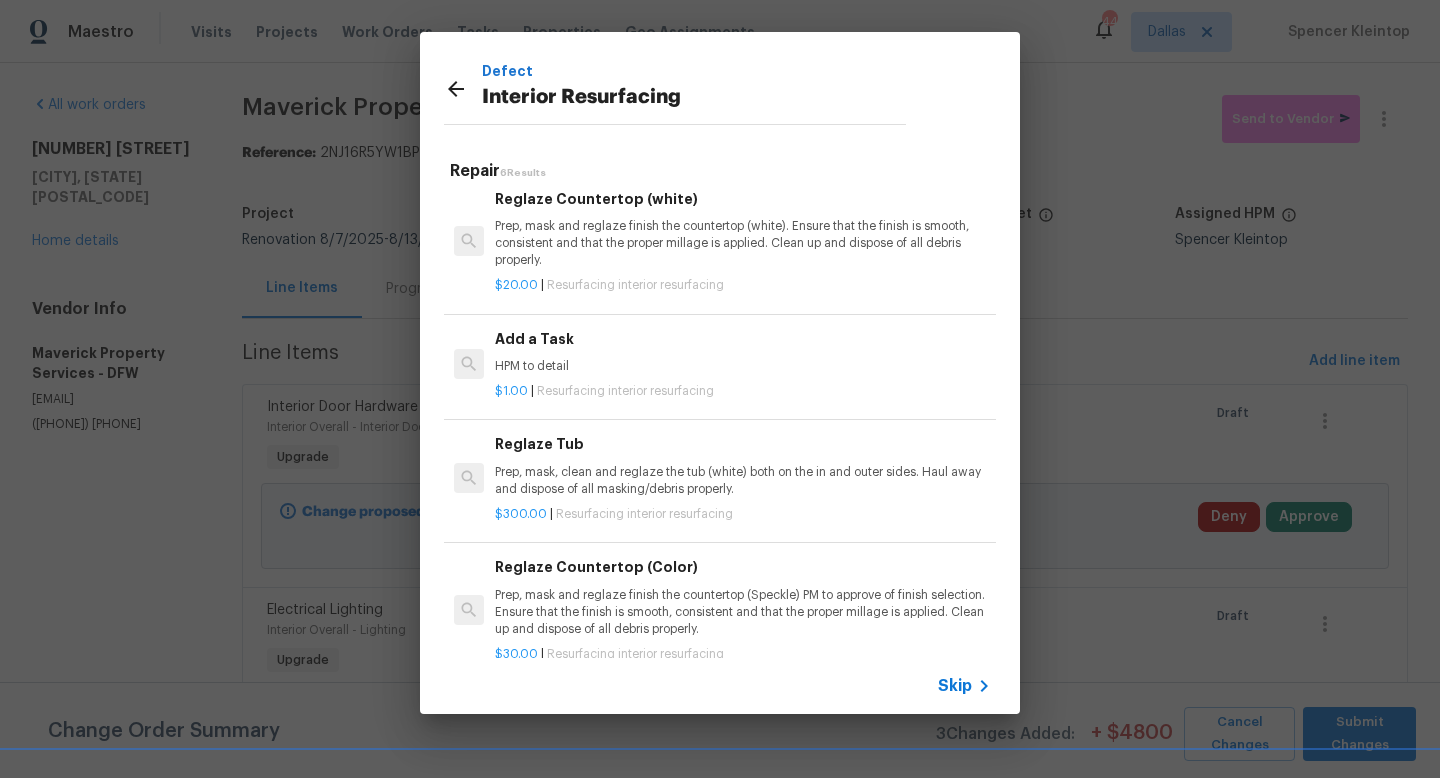 click on "HPM to detail" at bounding box center (743, 366) 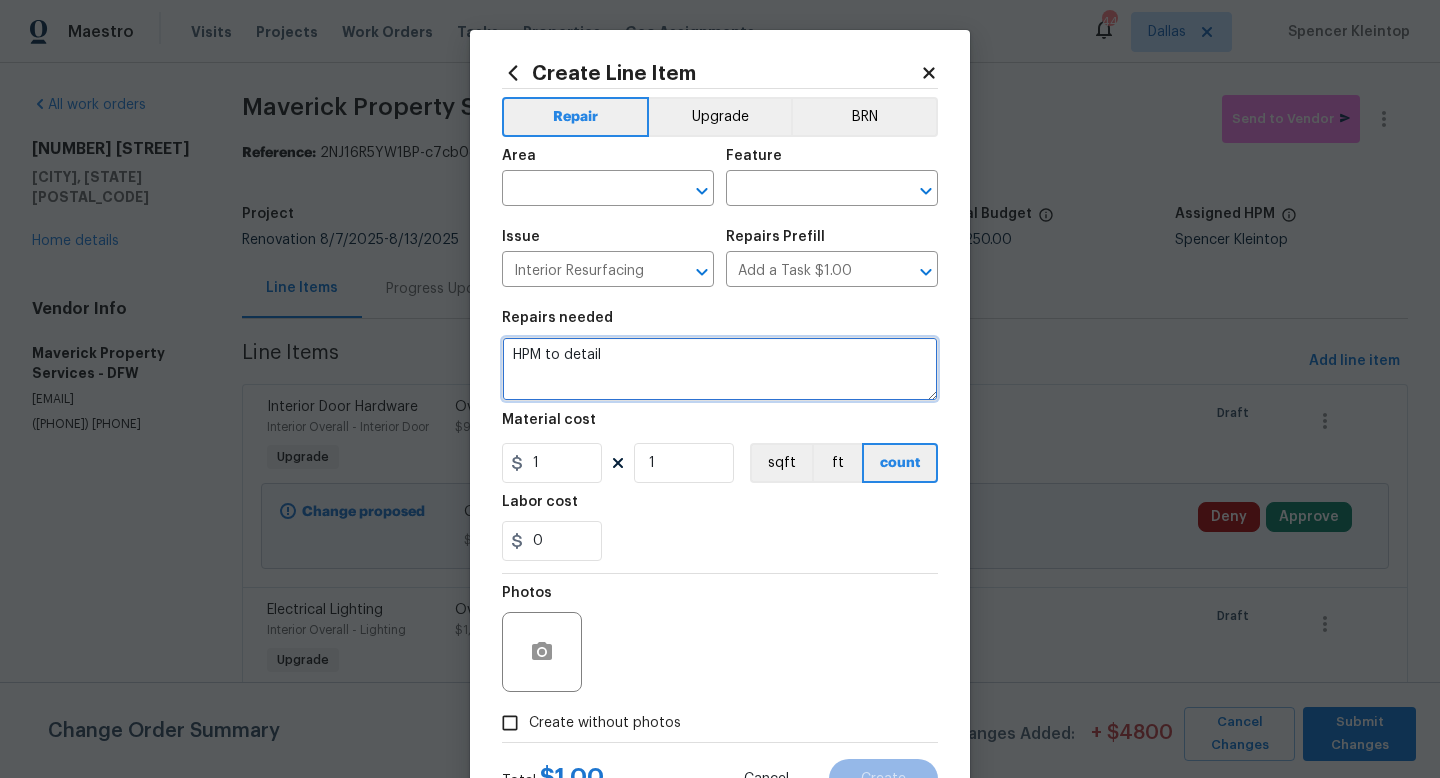 drag, startPoint x: 614, startPoint y: 355, endPoint x: 348, endPoint y: 314, distance: 269.14124 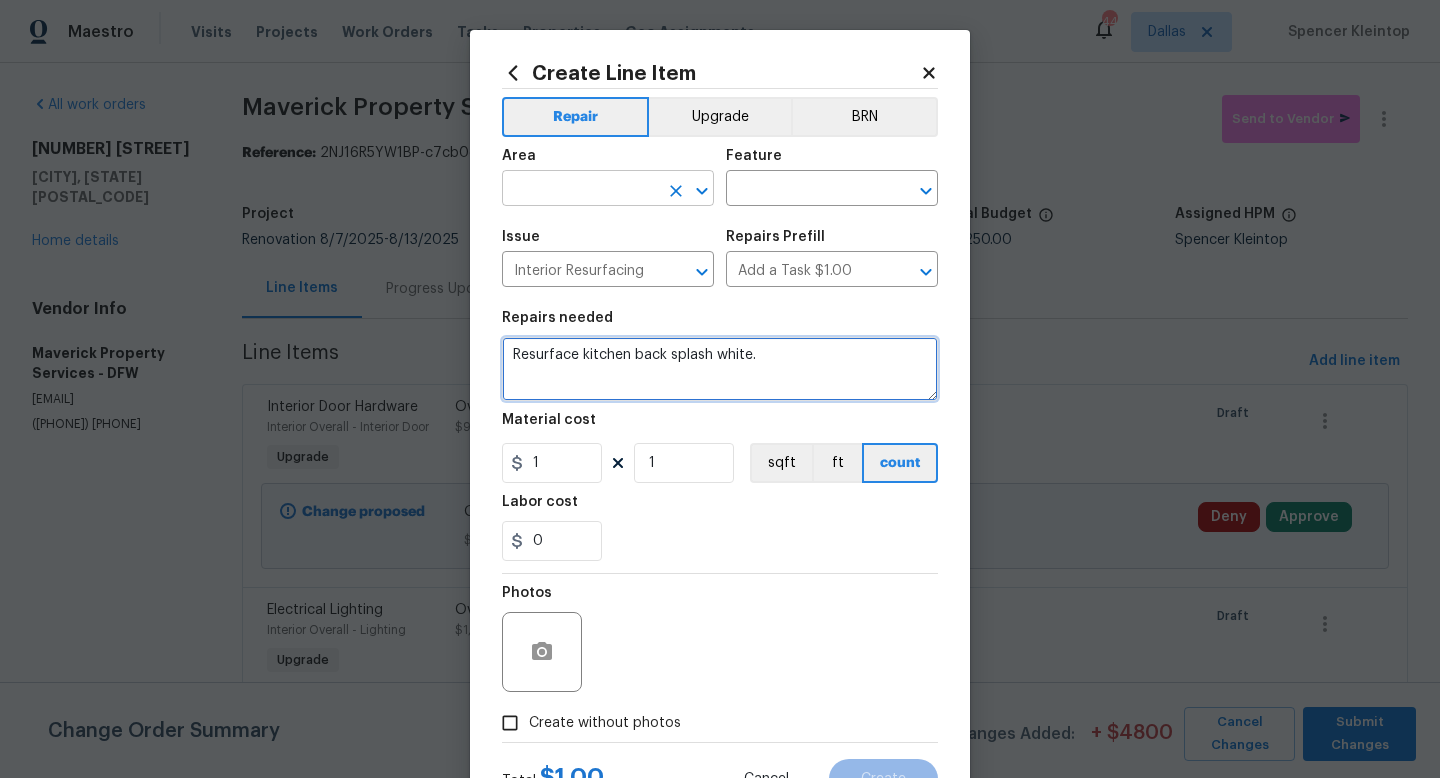 type on "Resurface kitchen back splash white." 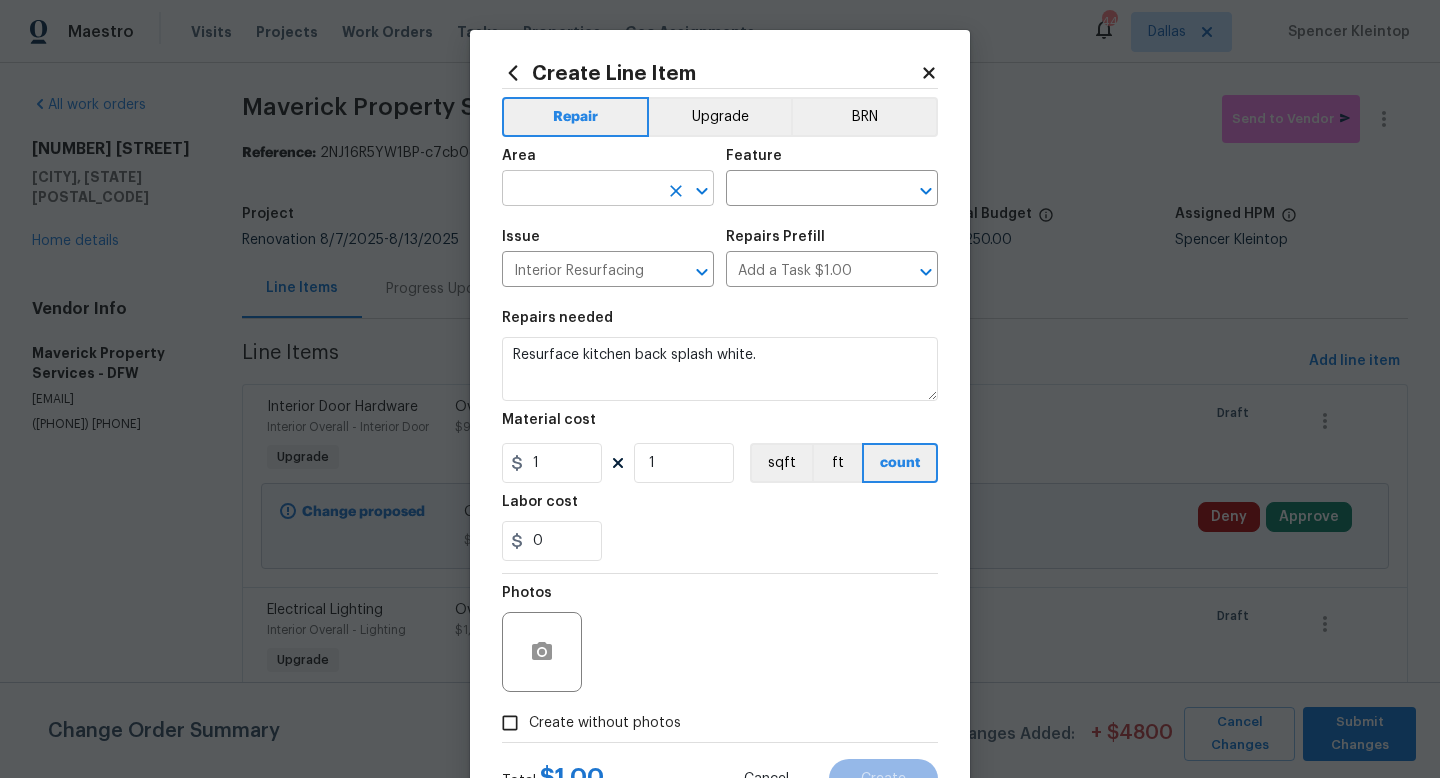 click at bounding box center (580, 190) 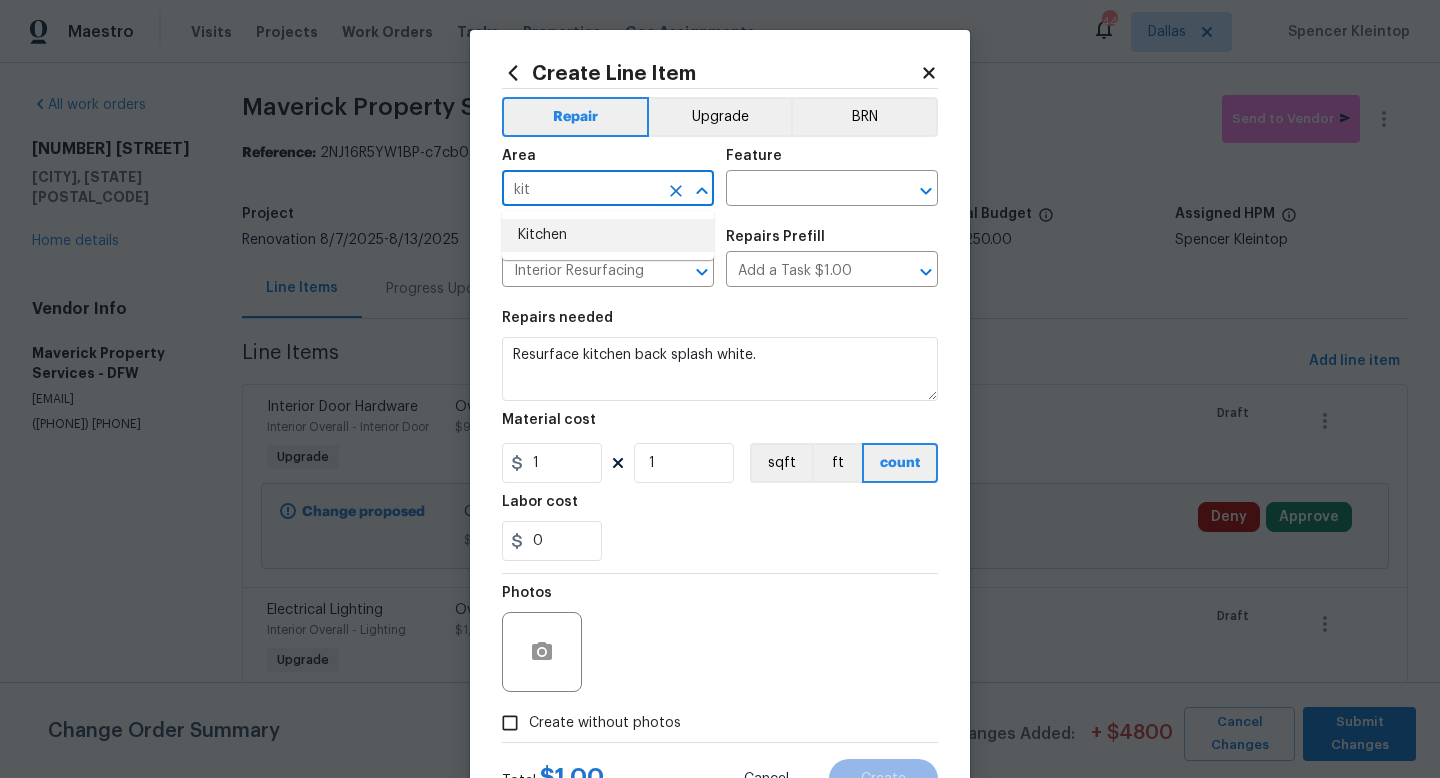 click on "Kitchen" at bounding box center [608, 235] 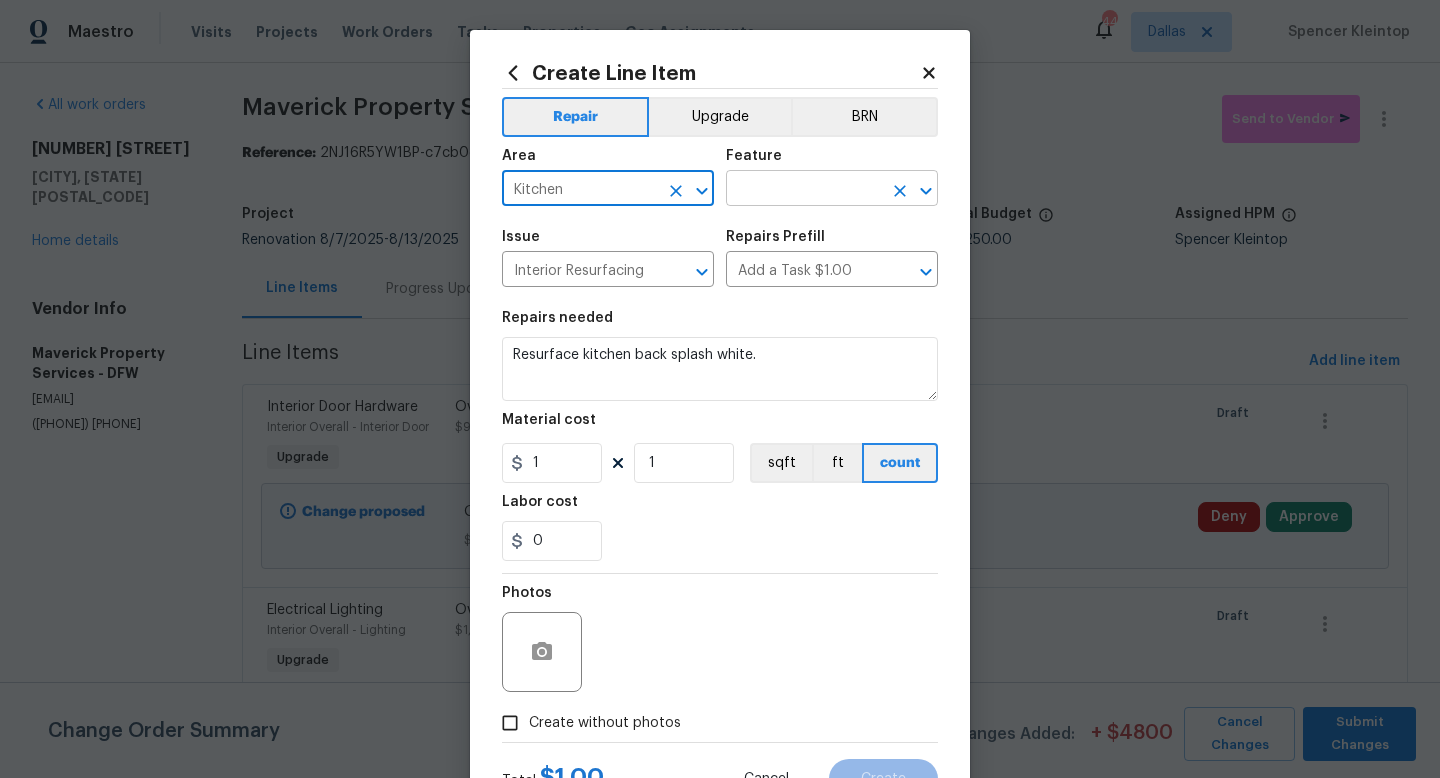 type on "Kitchen" 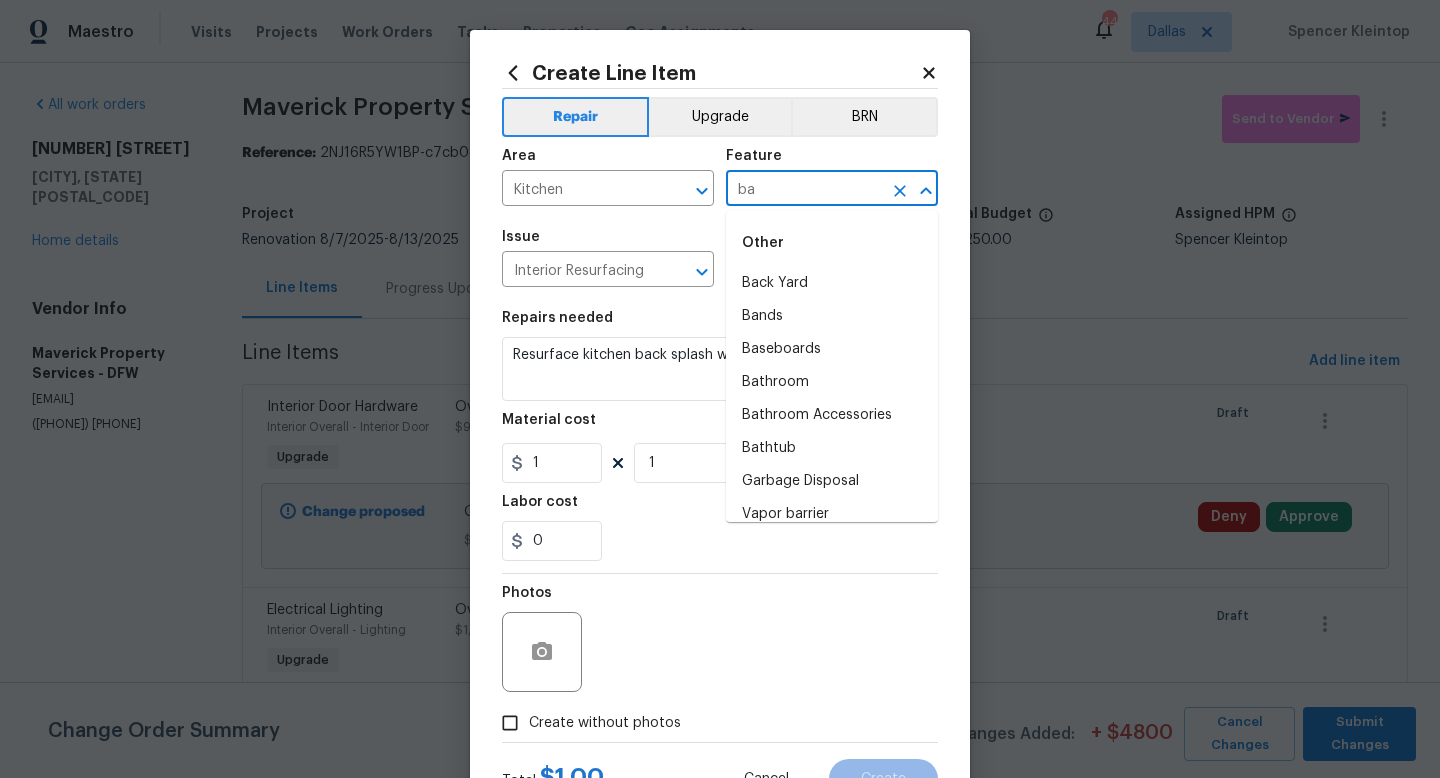 type on "b" 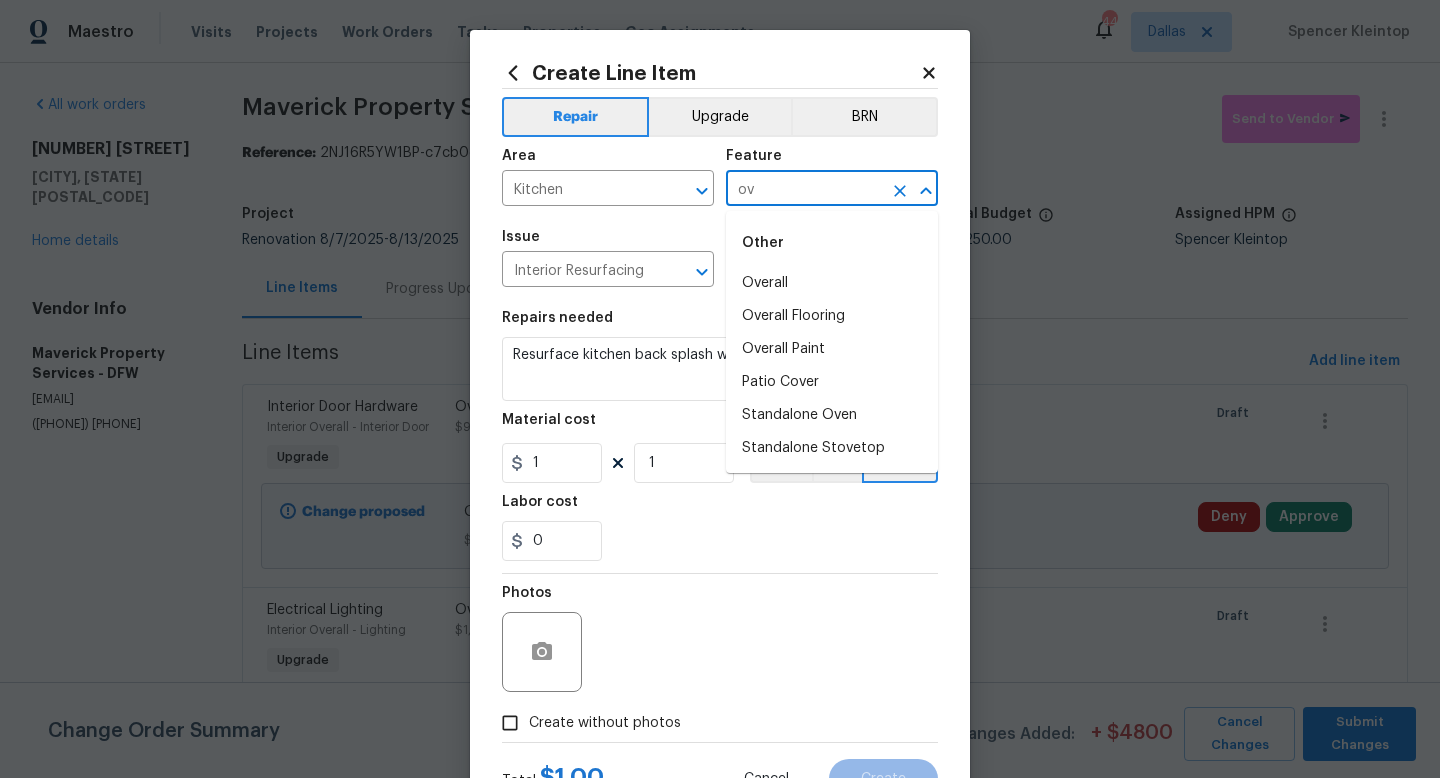 type on "o" 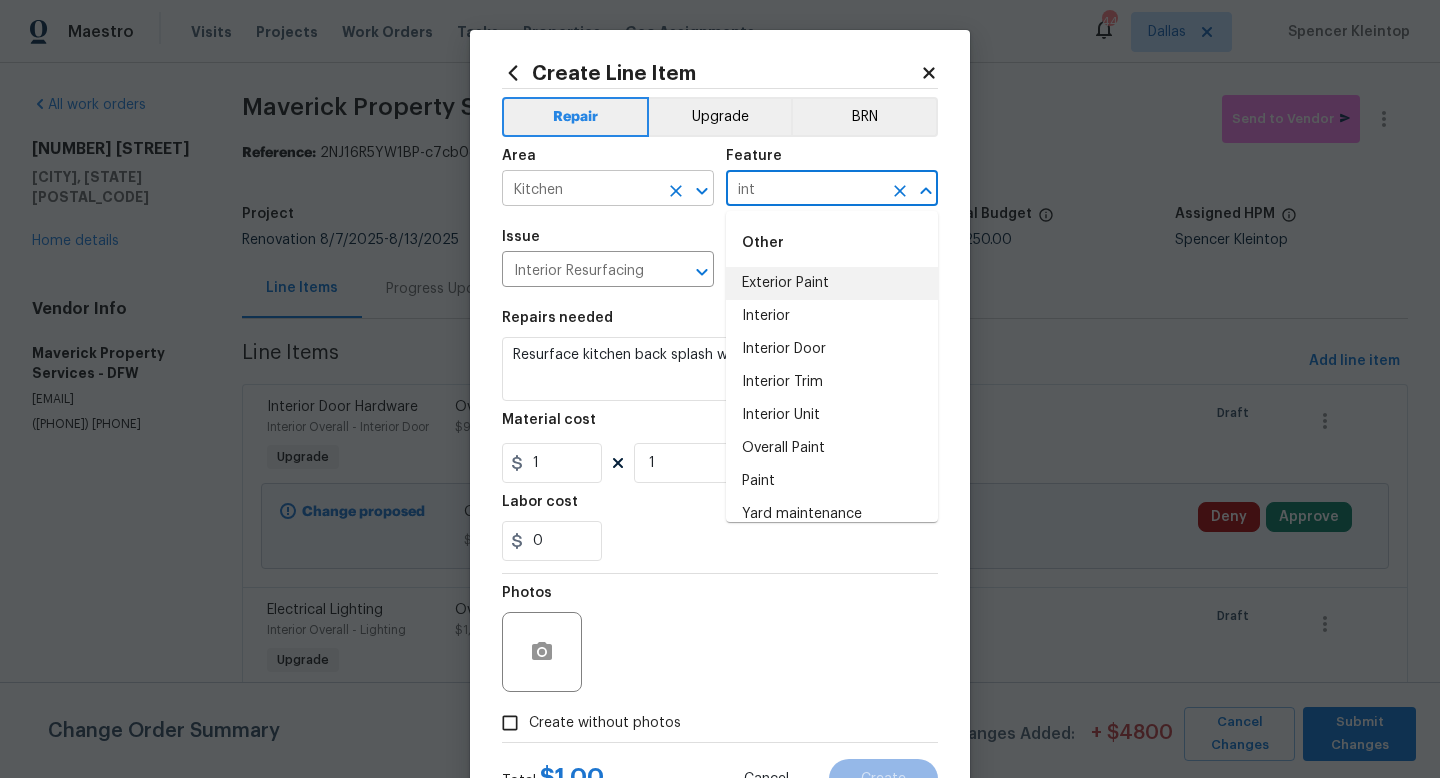 drag, startPoint x: 785, startPoint y: 195, endPoint x: 681, endPoint y: 186, distance: 104.388695 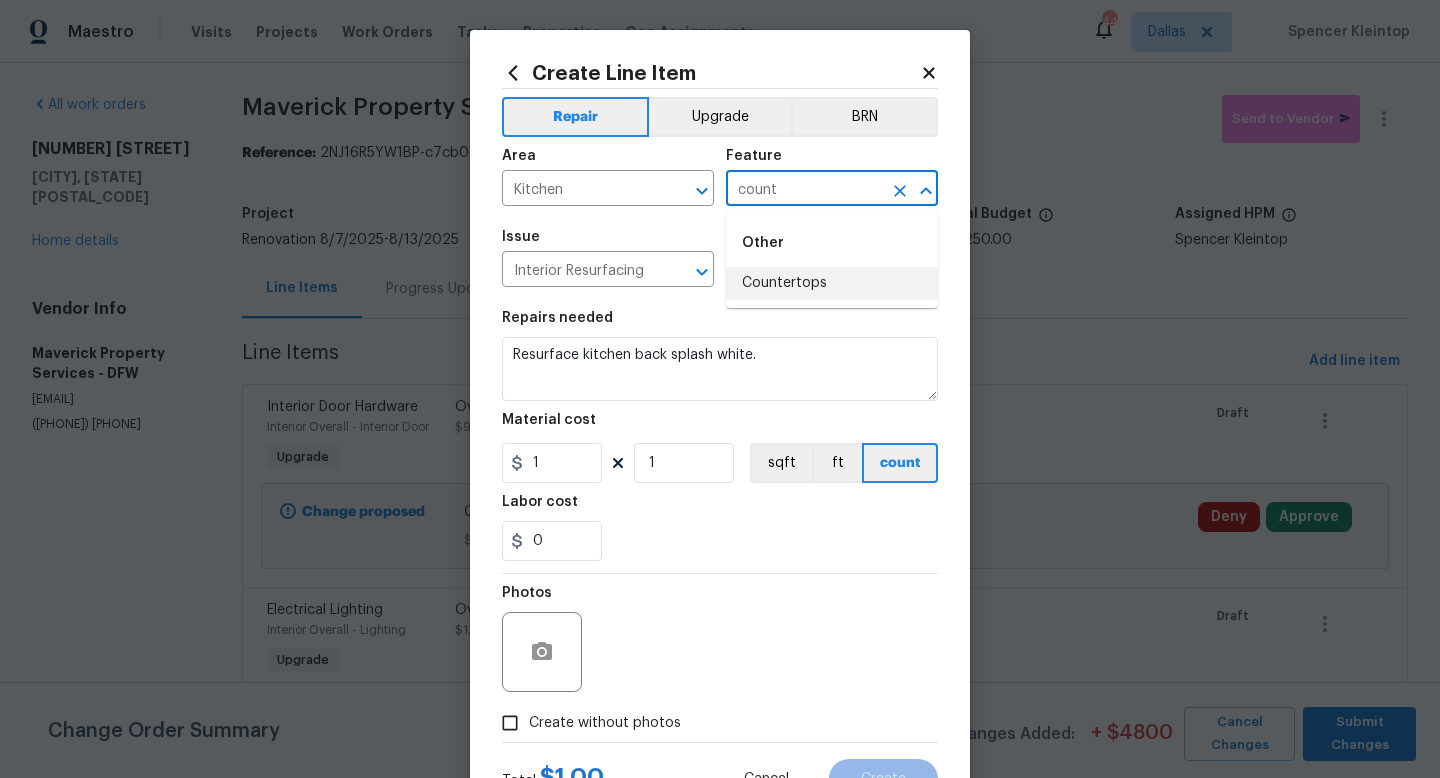 click on "Countertops" at bounding box center [832, 283] 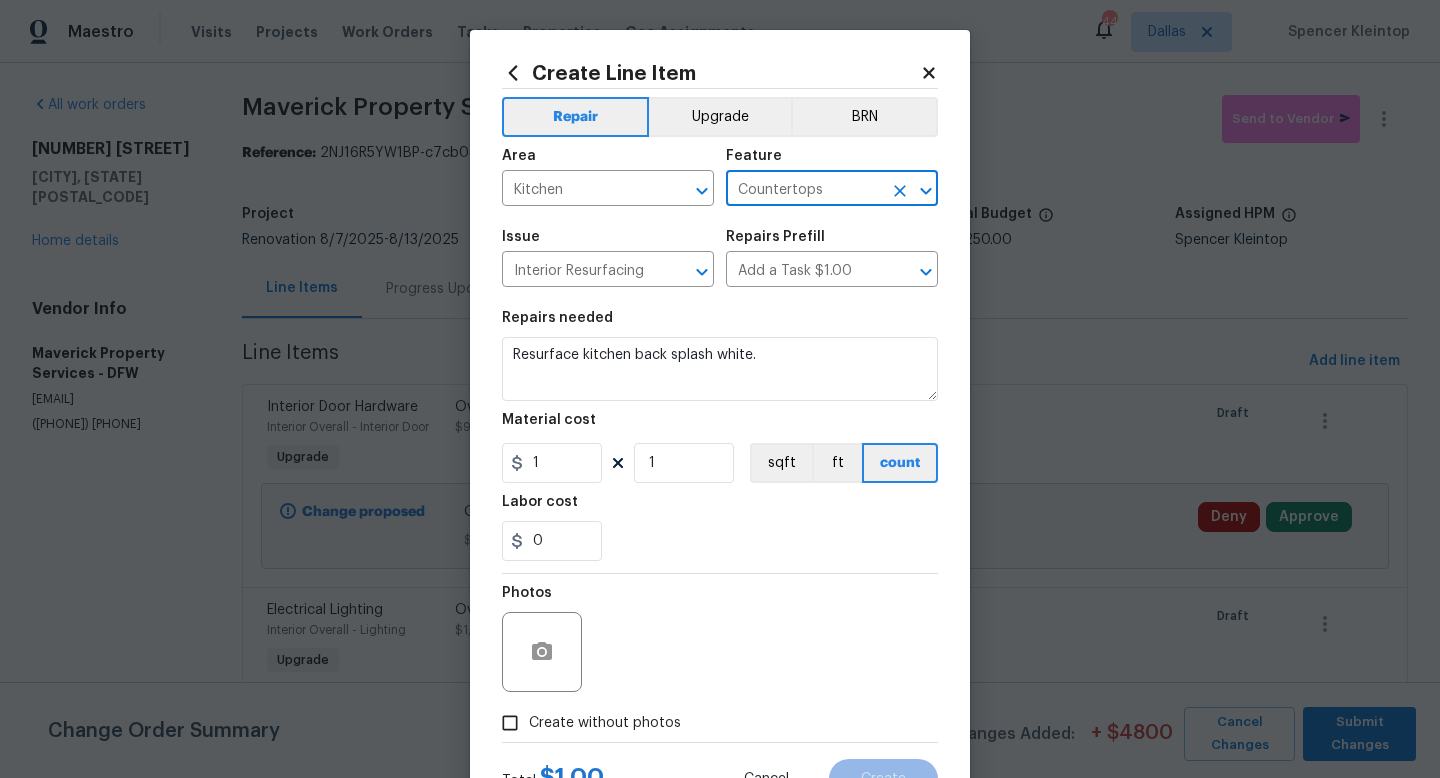type on "Countertops" 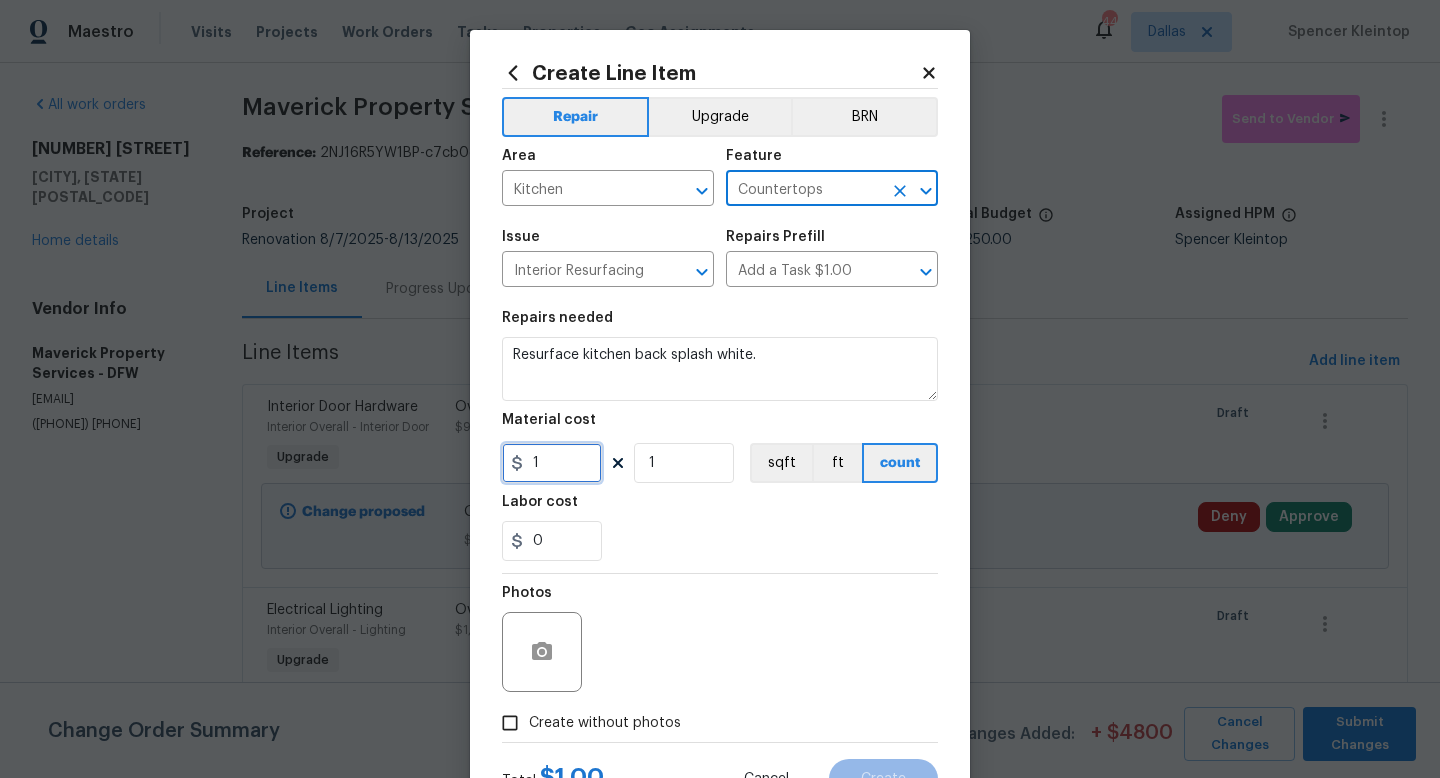 click on "1" at bounding box center (552, 463) 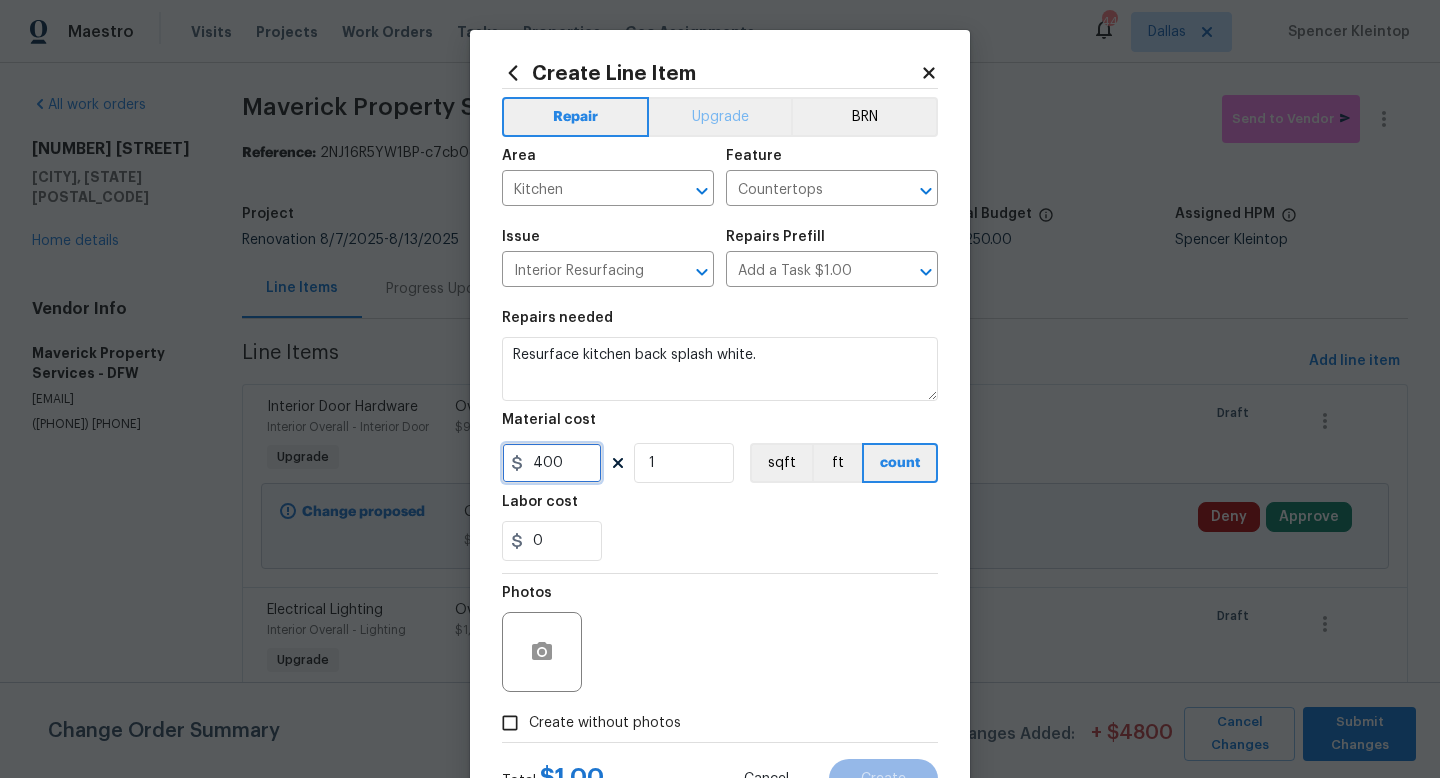 type on "400" 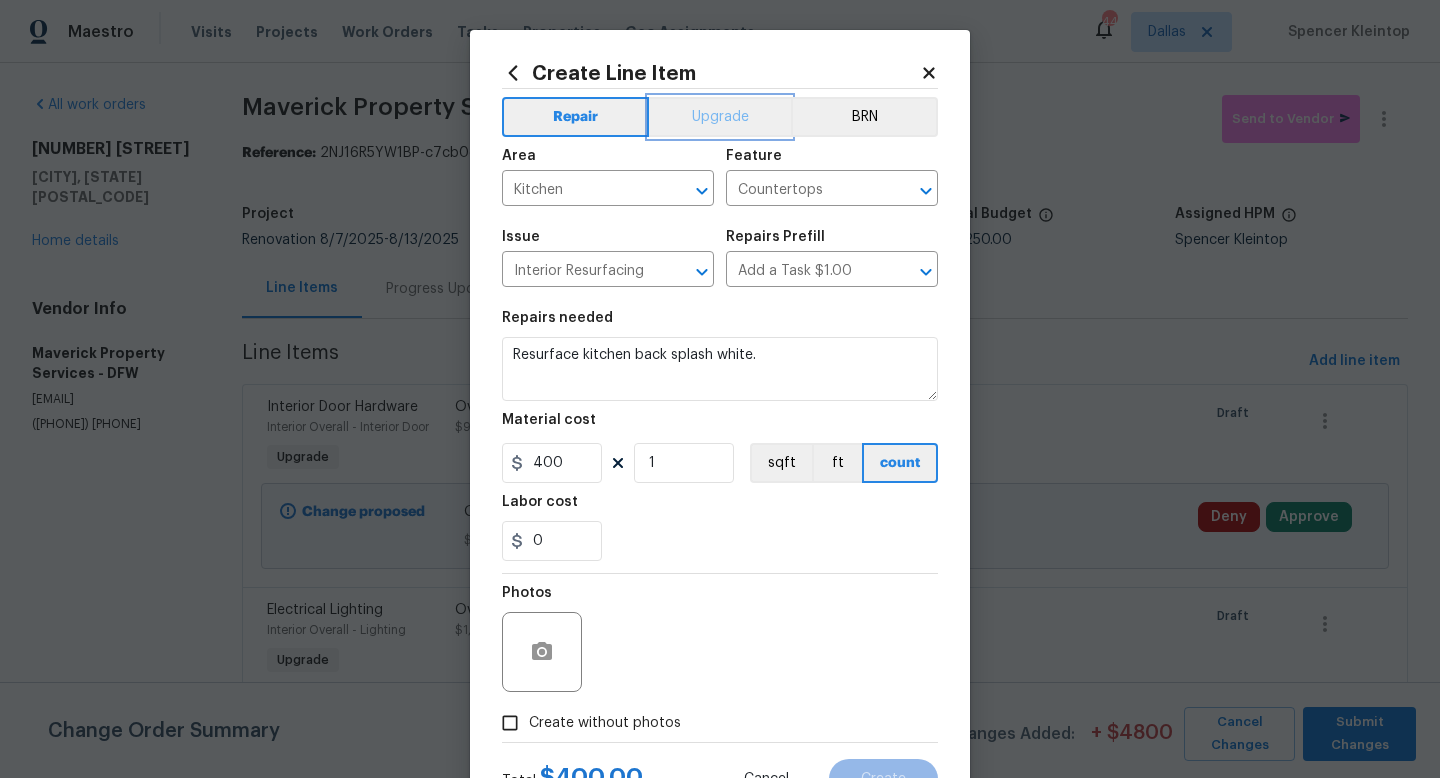 click on "Upgrade" at bounding box center [720, 117] 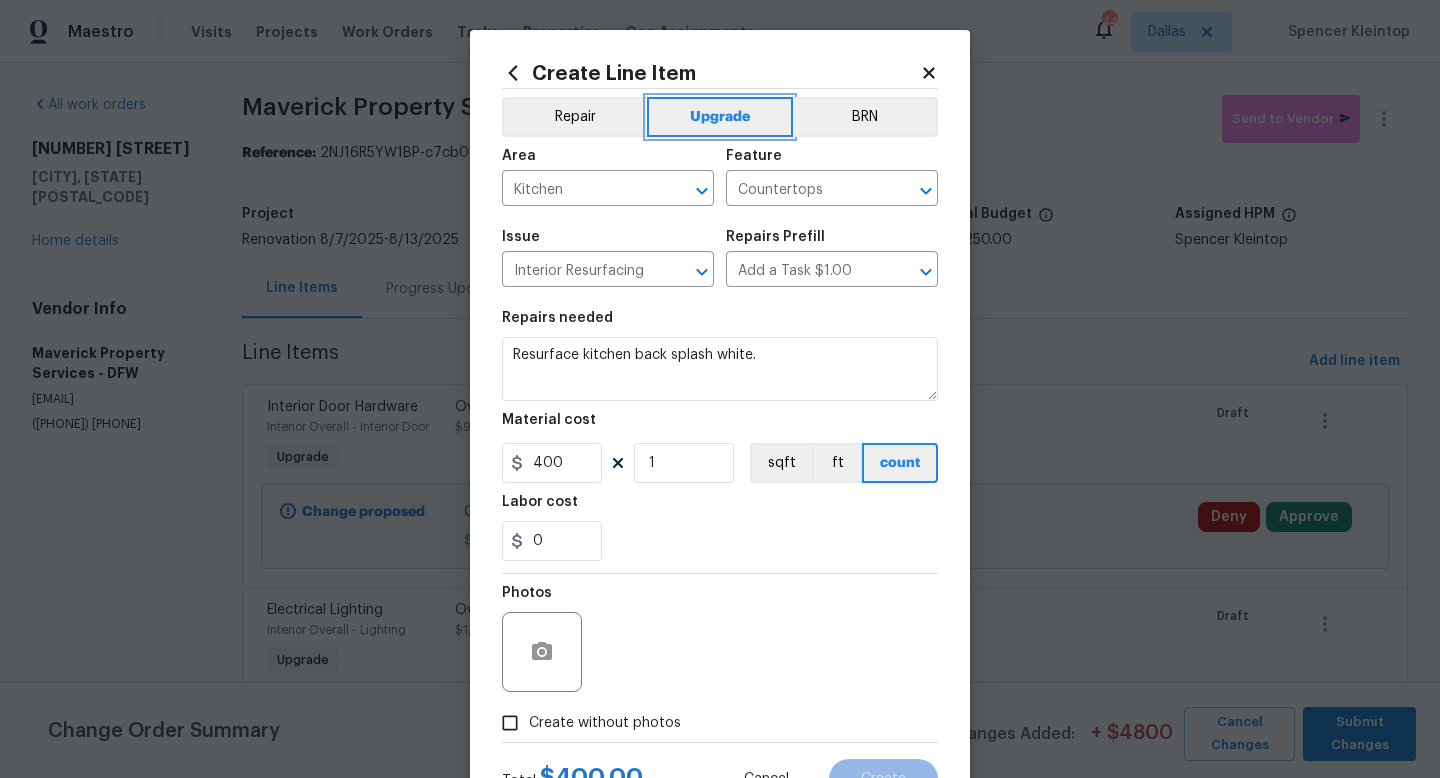 scroll, scrollTop: 84, scrollLeft: 0, axis: vertical 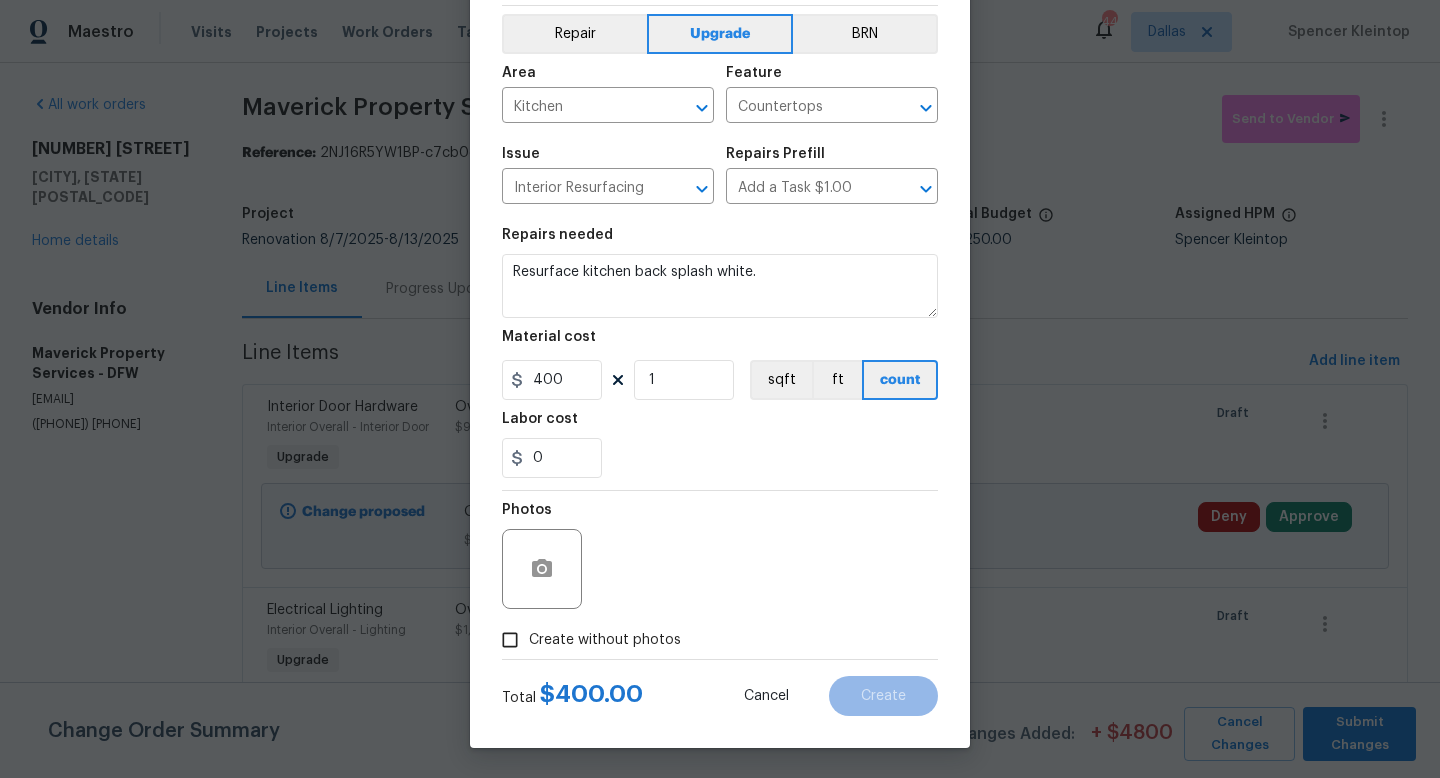 click on "Create without photos" at bounding box center (510, 640) 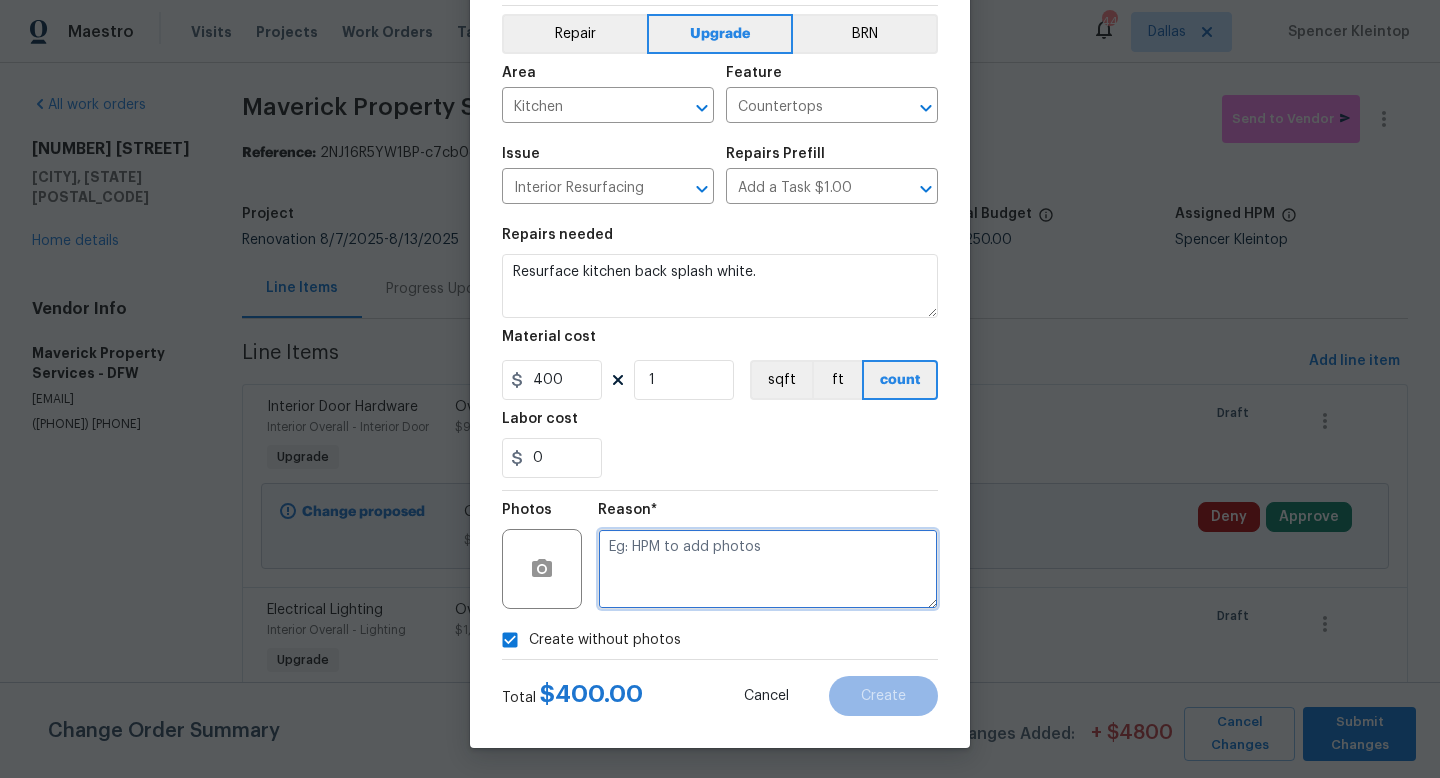 click at bounding box center (768, 569) 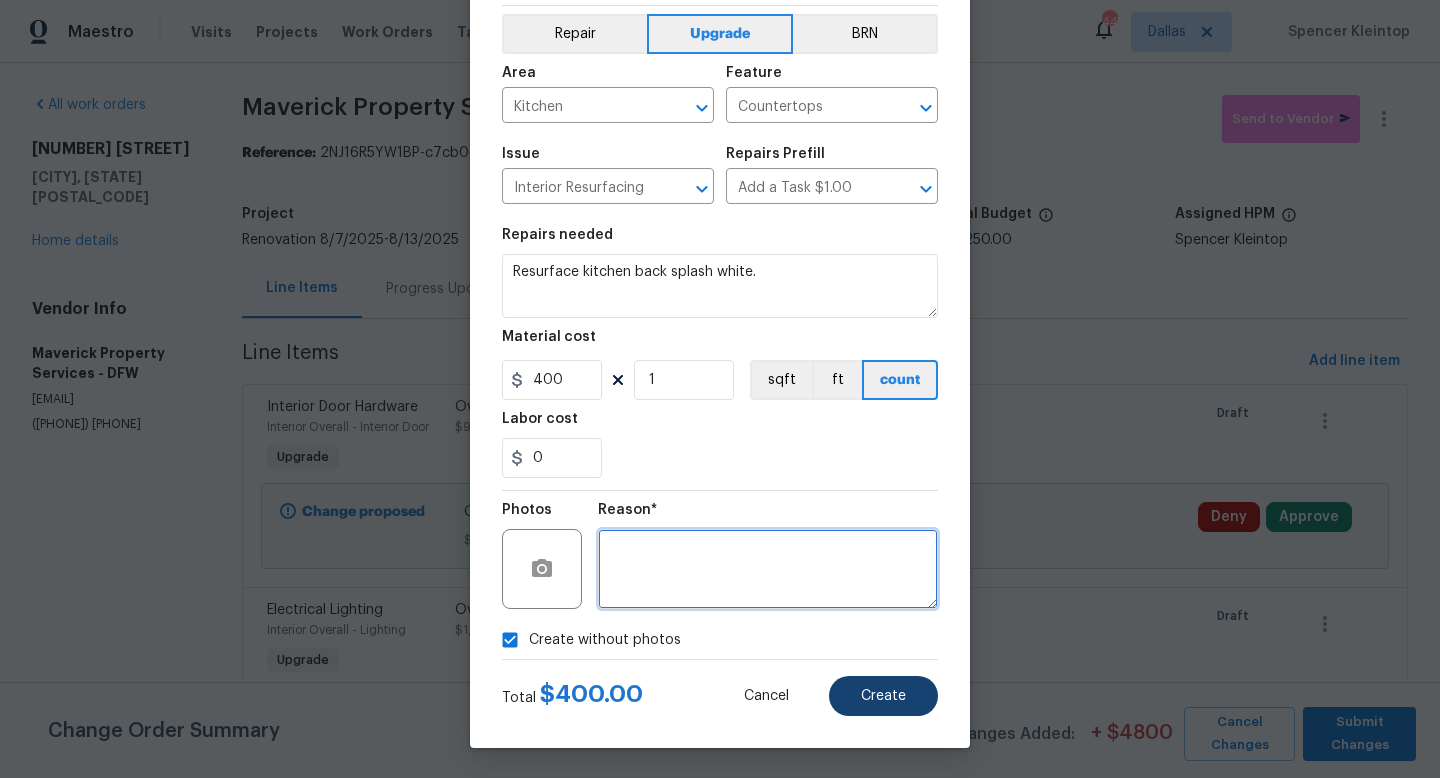 type 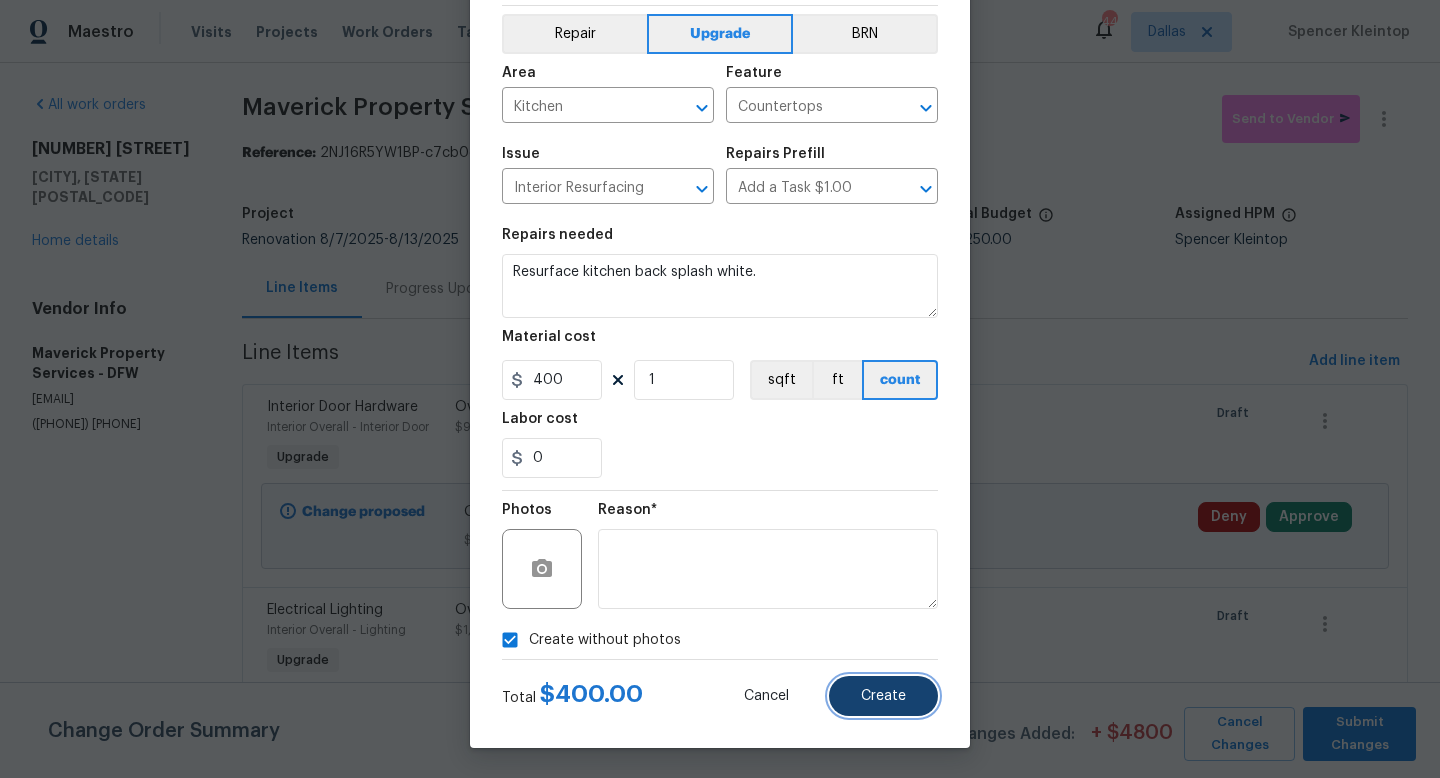 click on "Create" at bounding box center (883, 696) 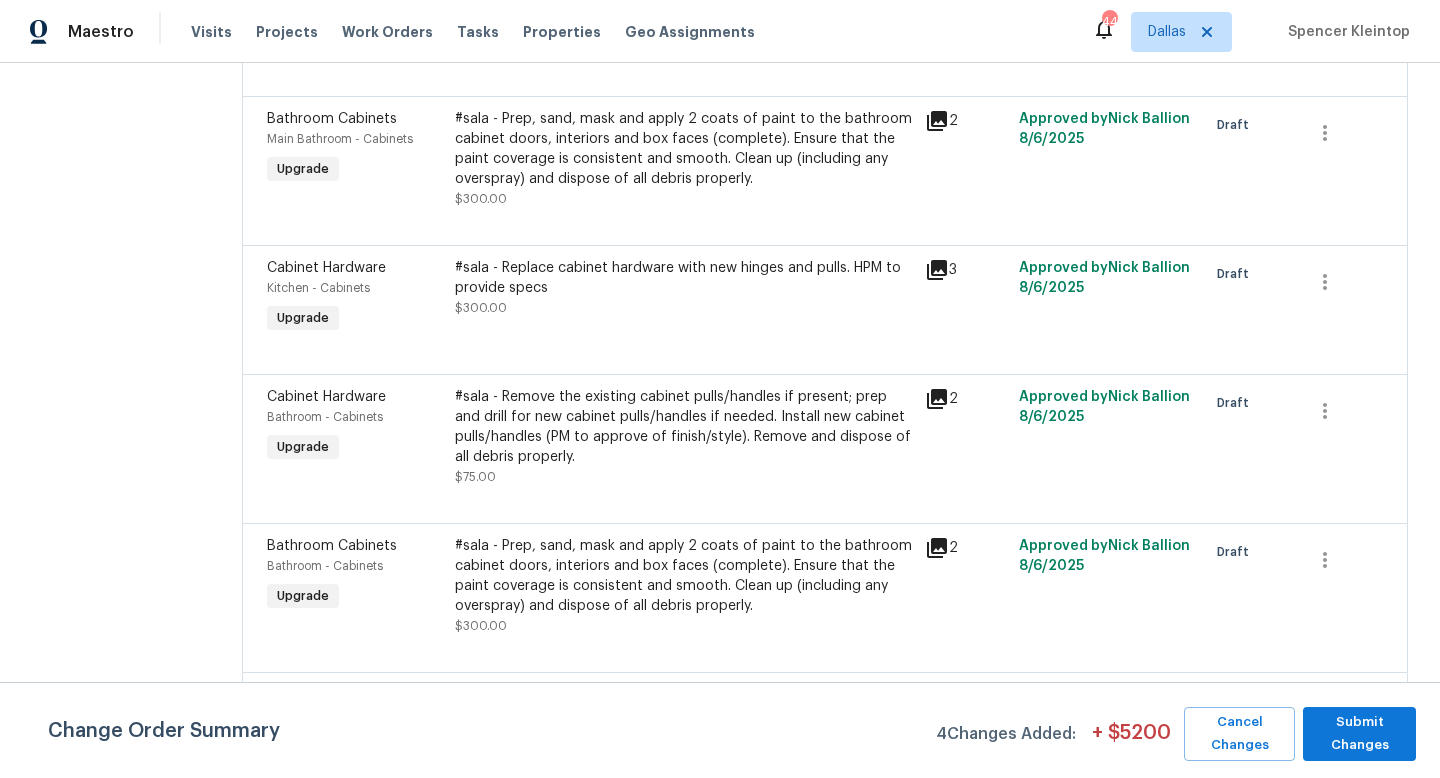 scroll, scrollTop: 0, scrollLeft: 0, axis: both 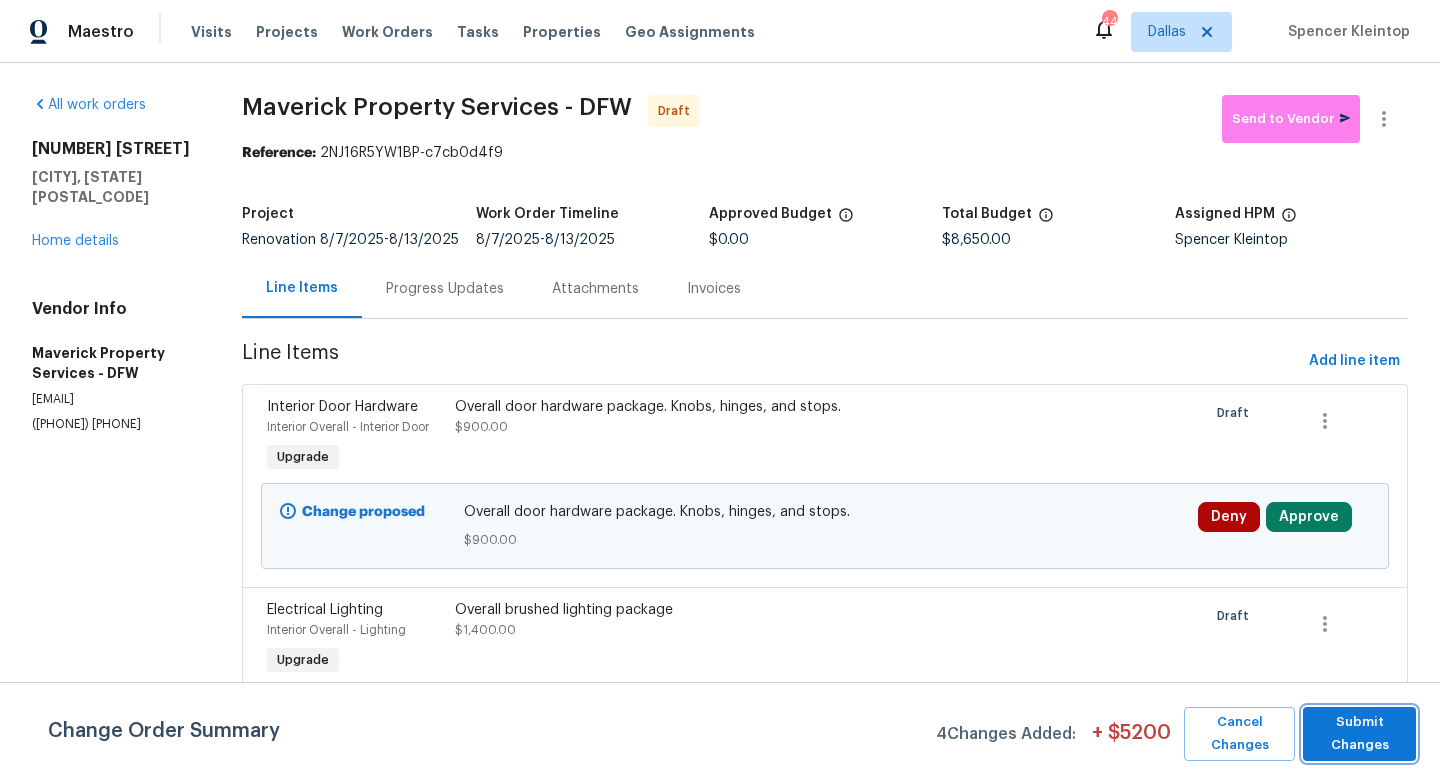 click on "Submit Changes" at bounding box center [1359, 734] 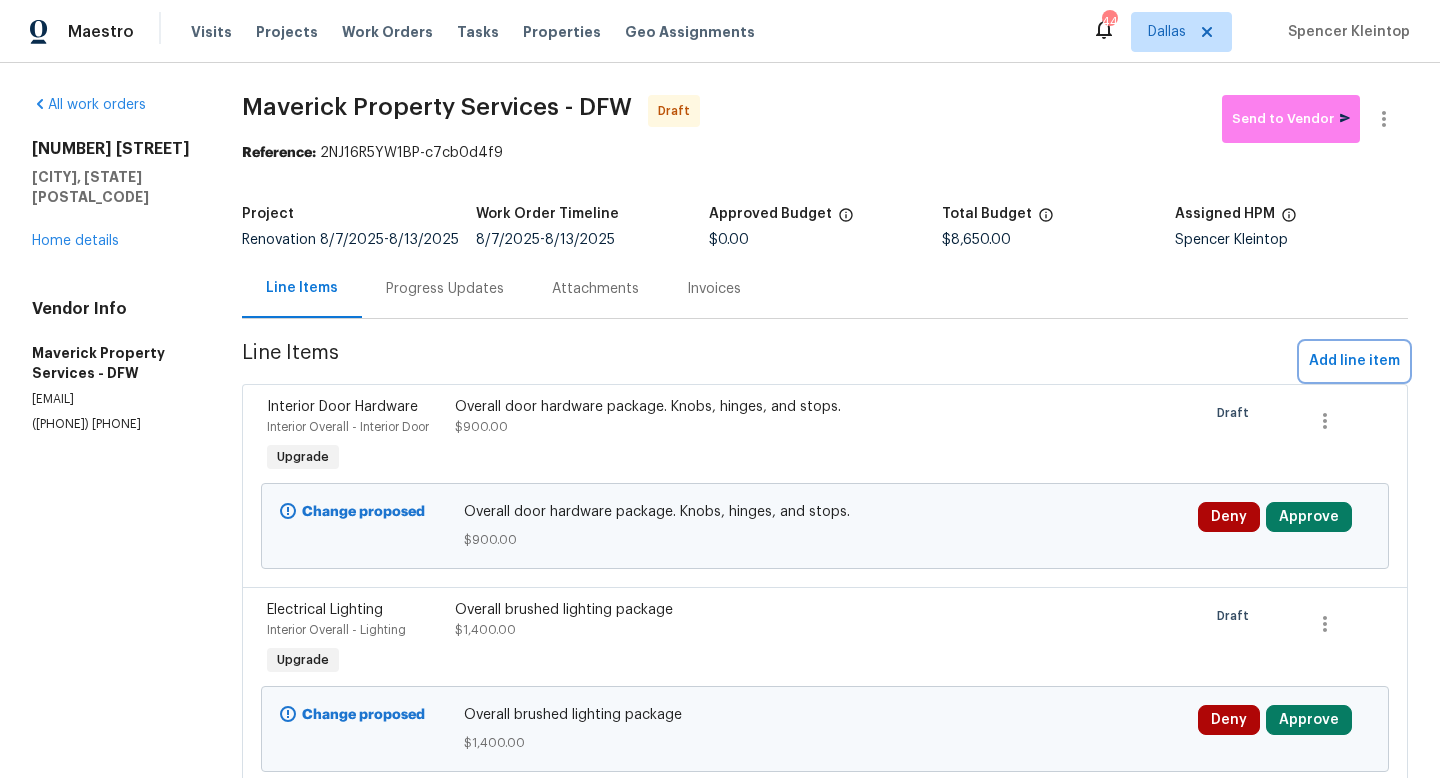 click on "Add line item" at bounding box center (1354, 361) 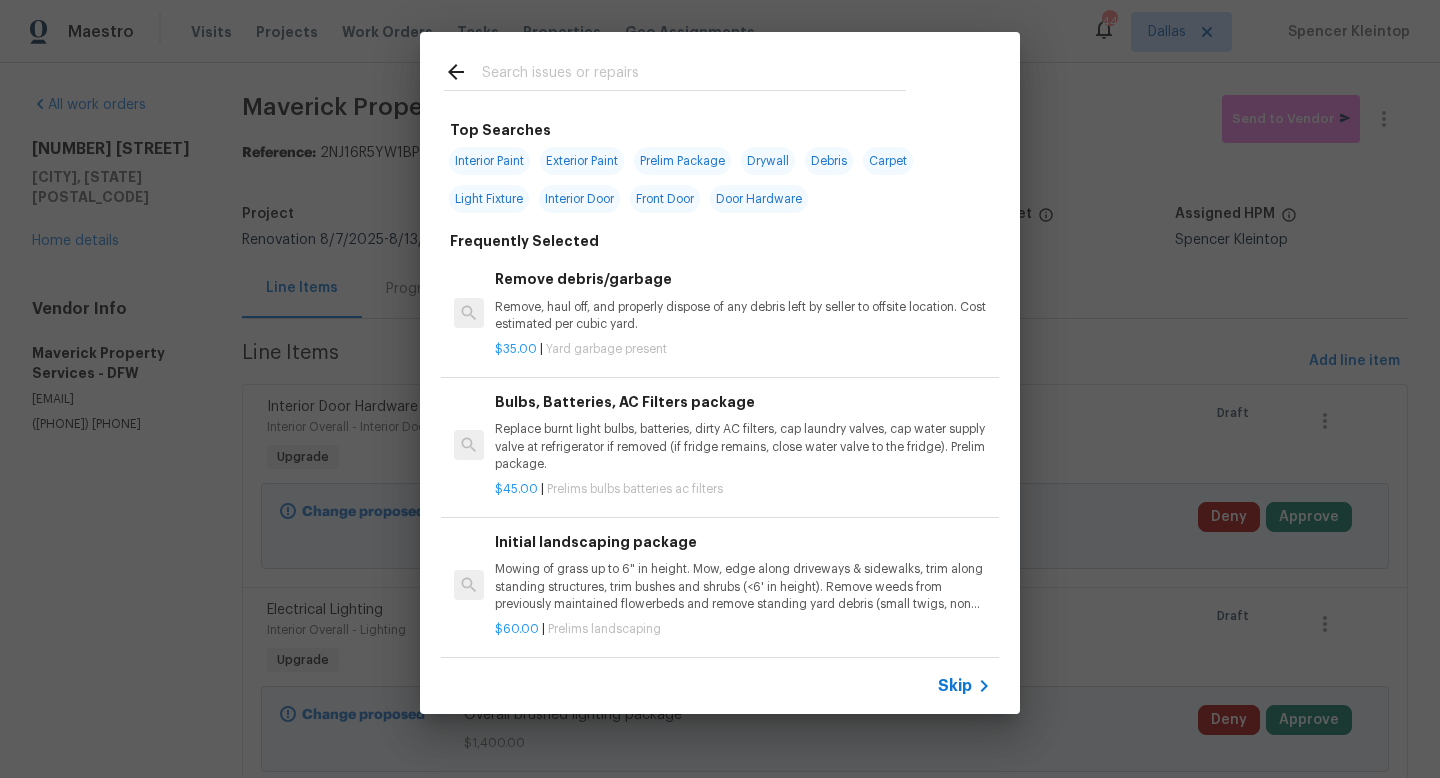 click at bounding box center [694, 75] 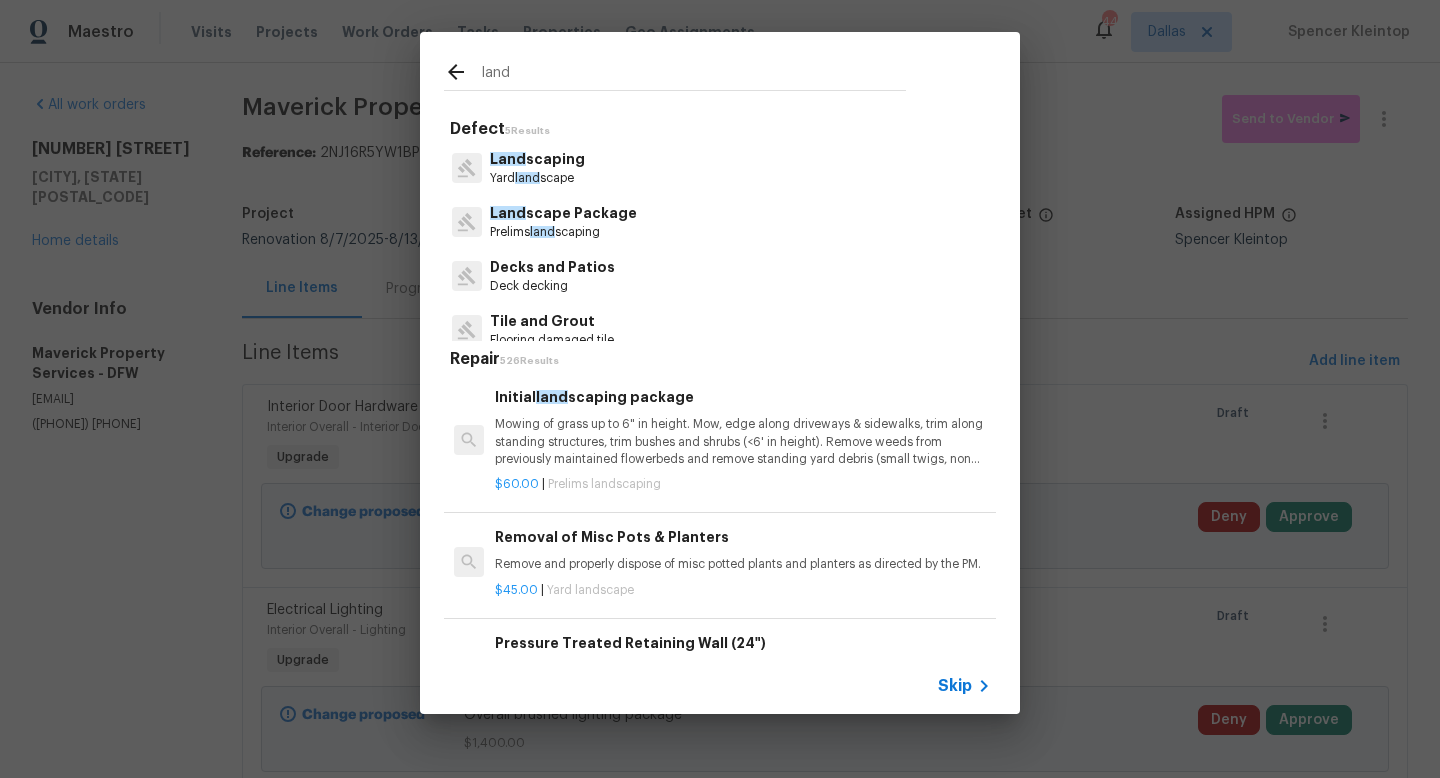 type on "land" 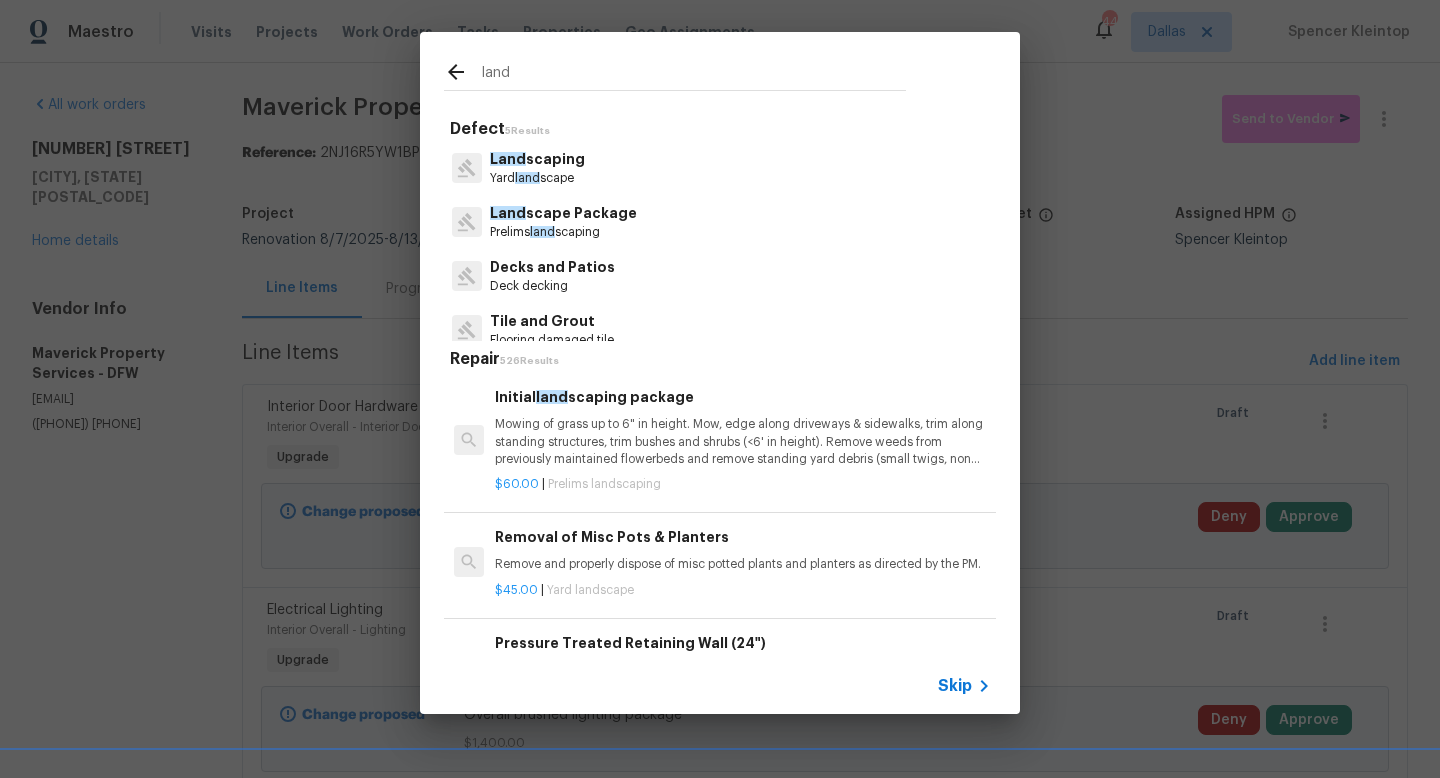 click on "Land scape Package" at bounding box center [563, 213] 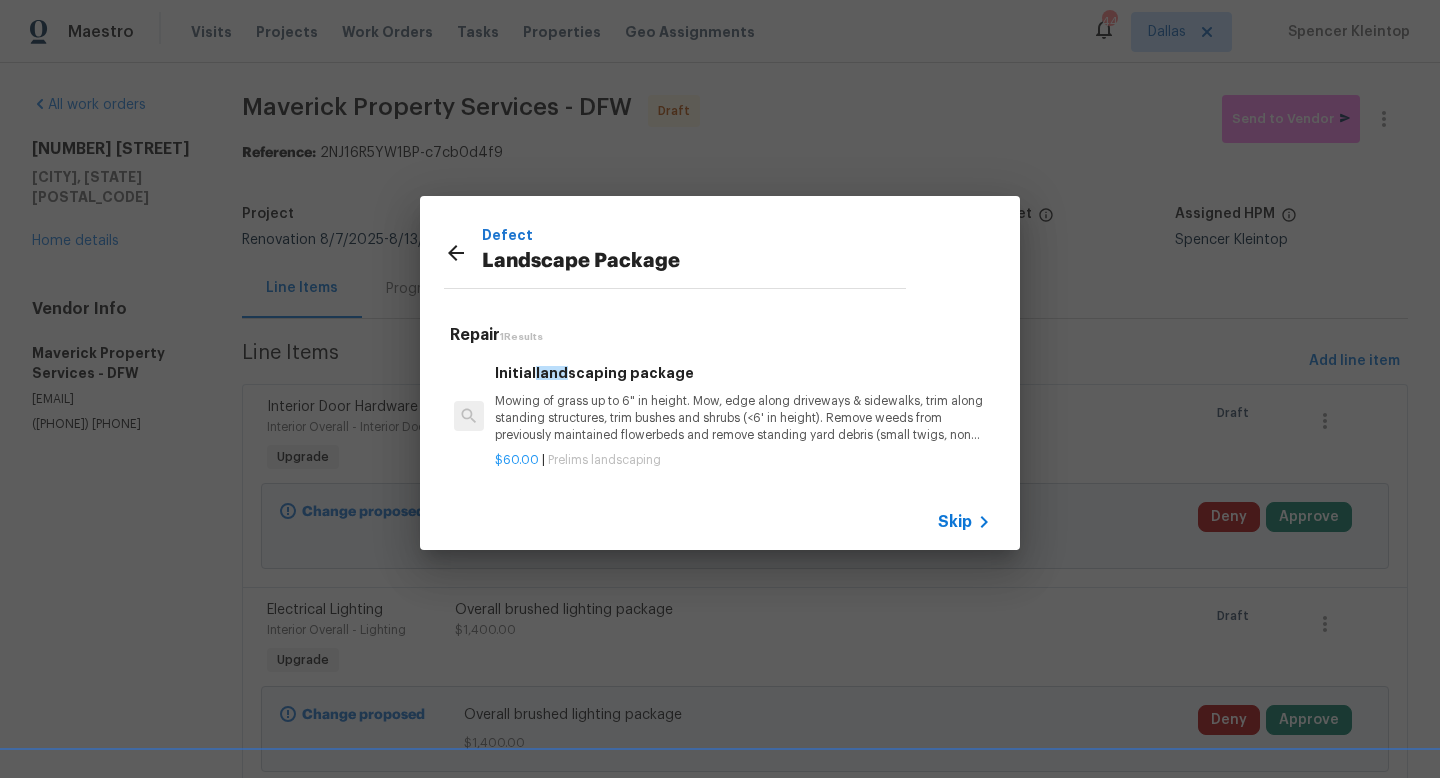 click on "Mowing of grass up to 6" in height. Mow, edge along driveways & sidewalks, trim along standing structures, trim bushes and shrubs (<6' in height). Remove weeds from previously maintained flowerbeds and remove standing yard debris (small twigs, non seasonal falling leaves).  Use leaf blower to remove clippings from hard surfaces."" at bounding box center [743, 418] 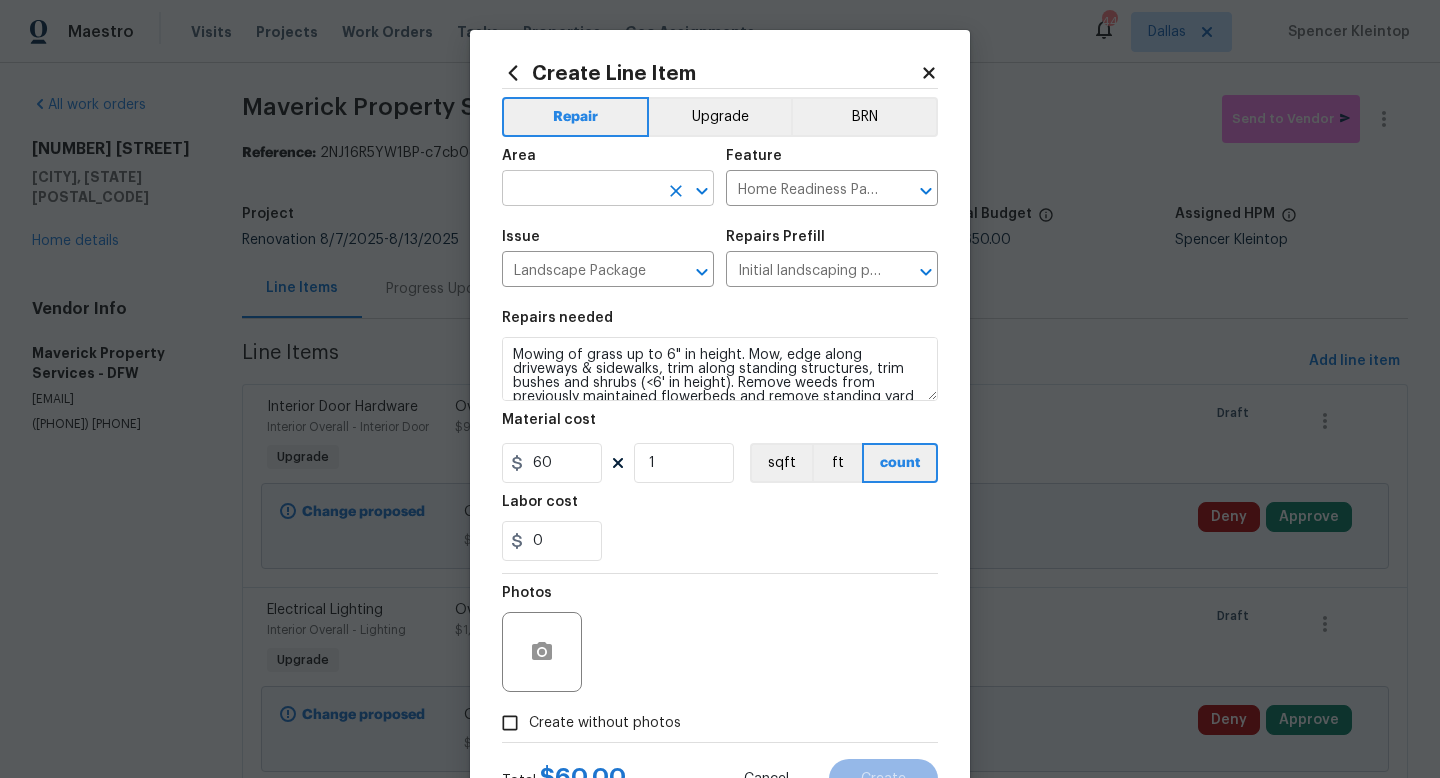 click at bounding box center (580, 190) 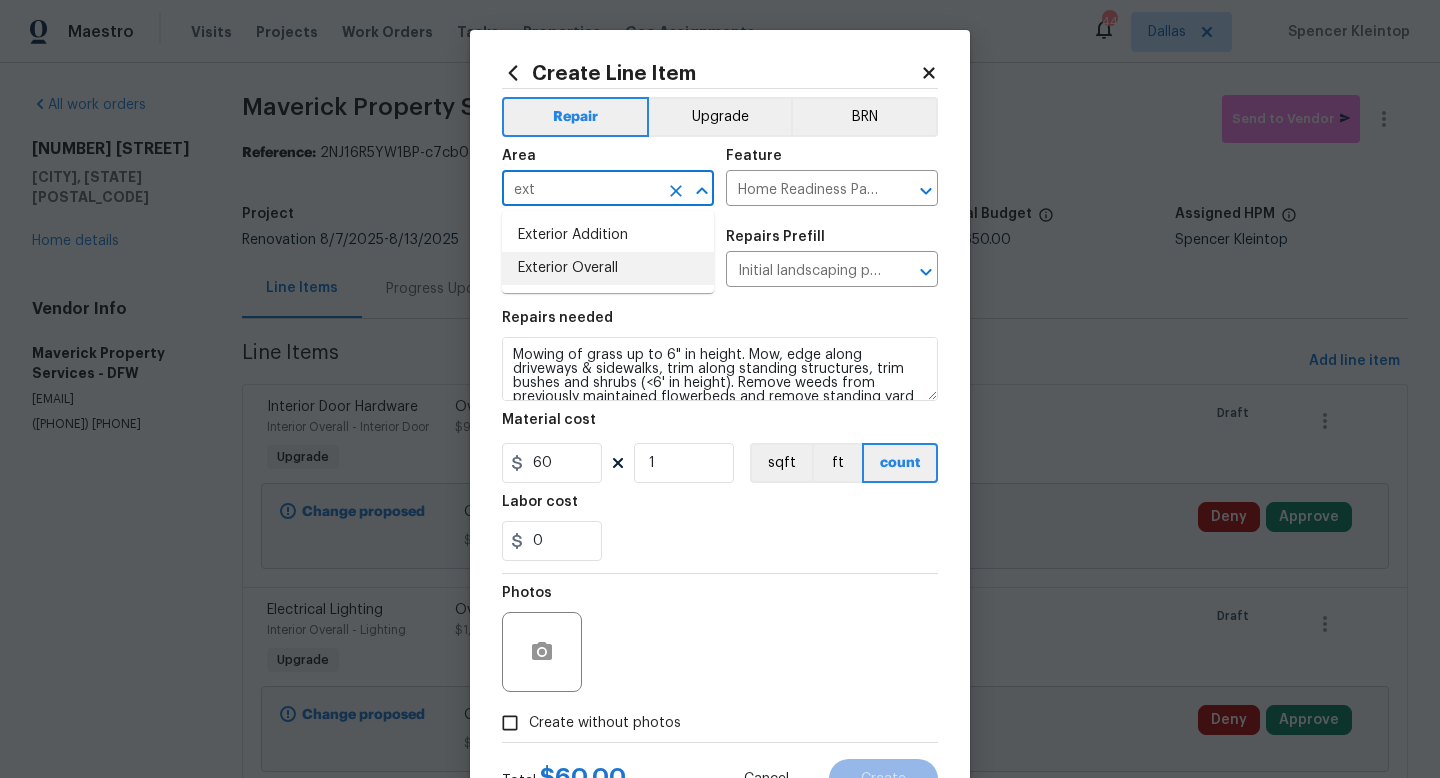 click on "Exterior Overall" at bounding box center (608, 268) 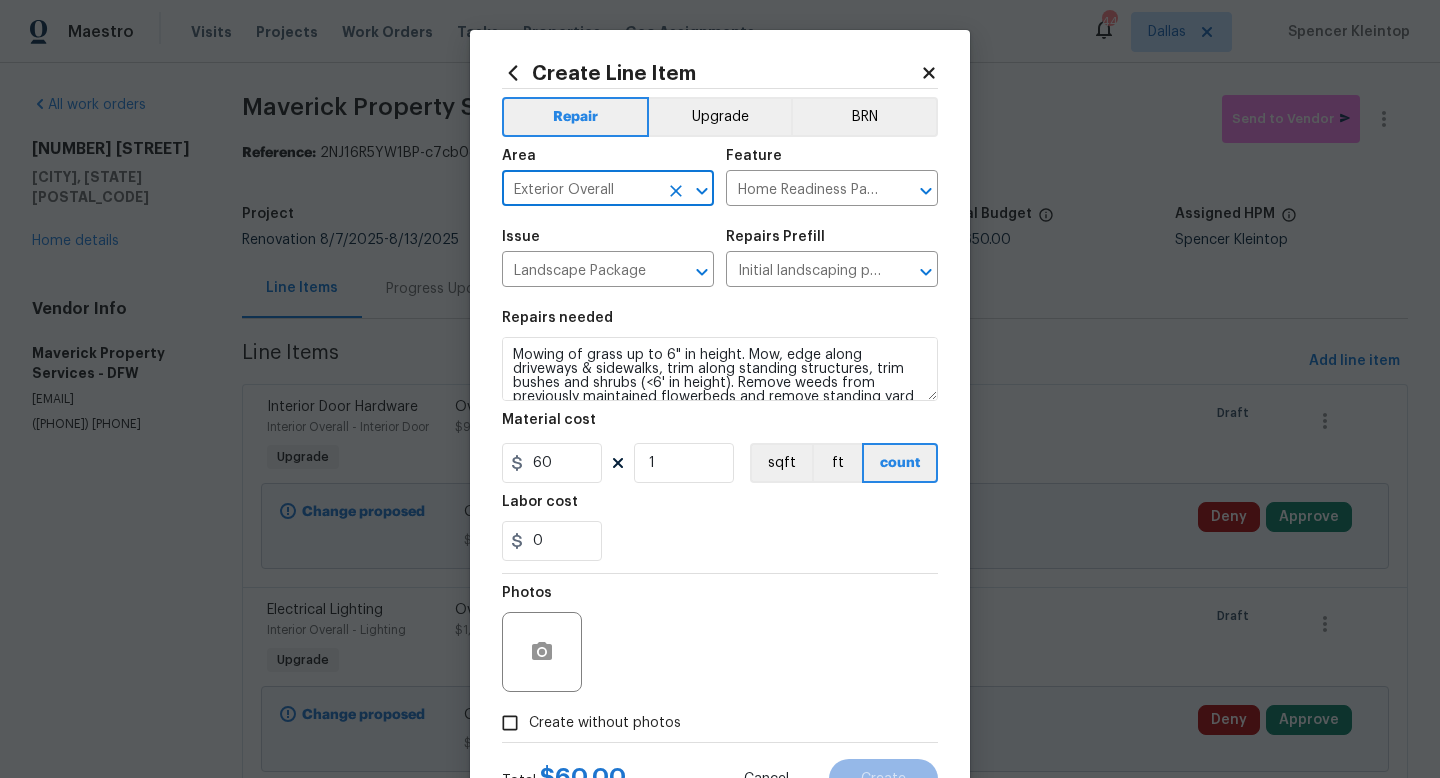 type on "Exterior Overall" 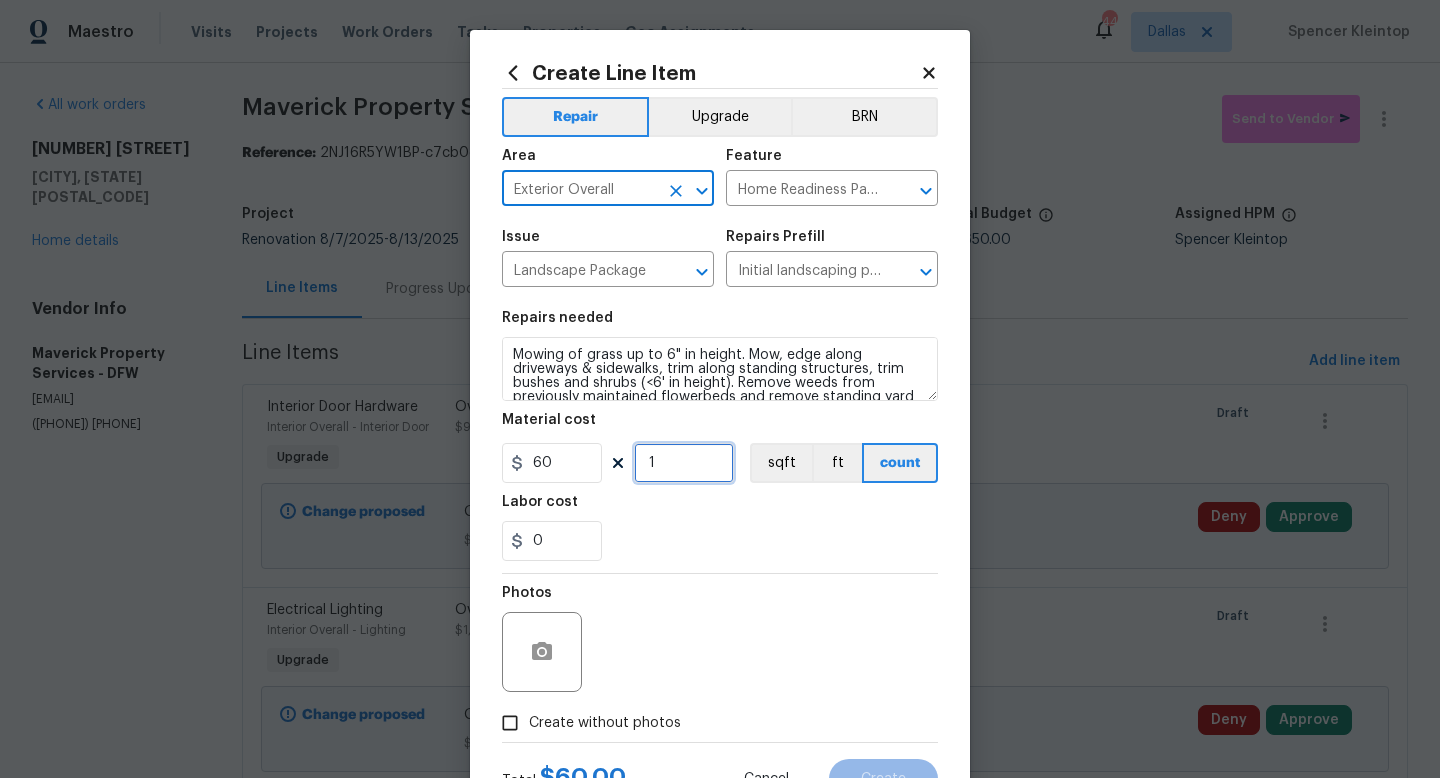 click on "1" at bounding box center (684, 463) 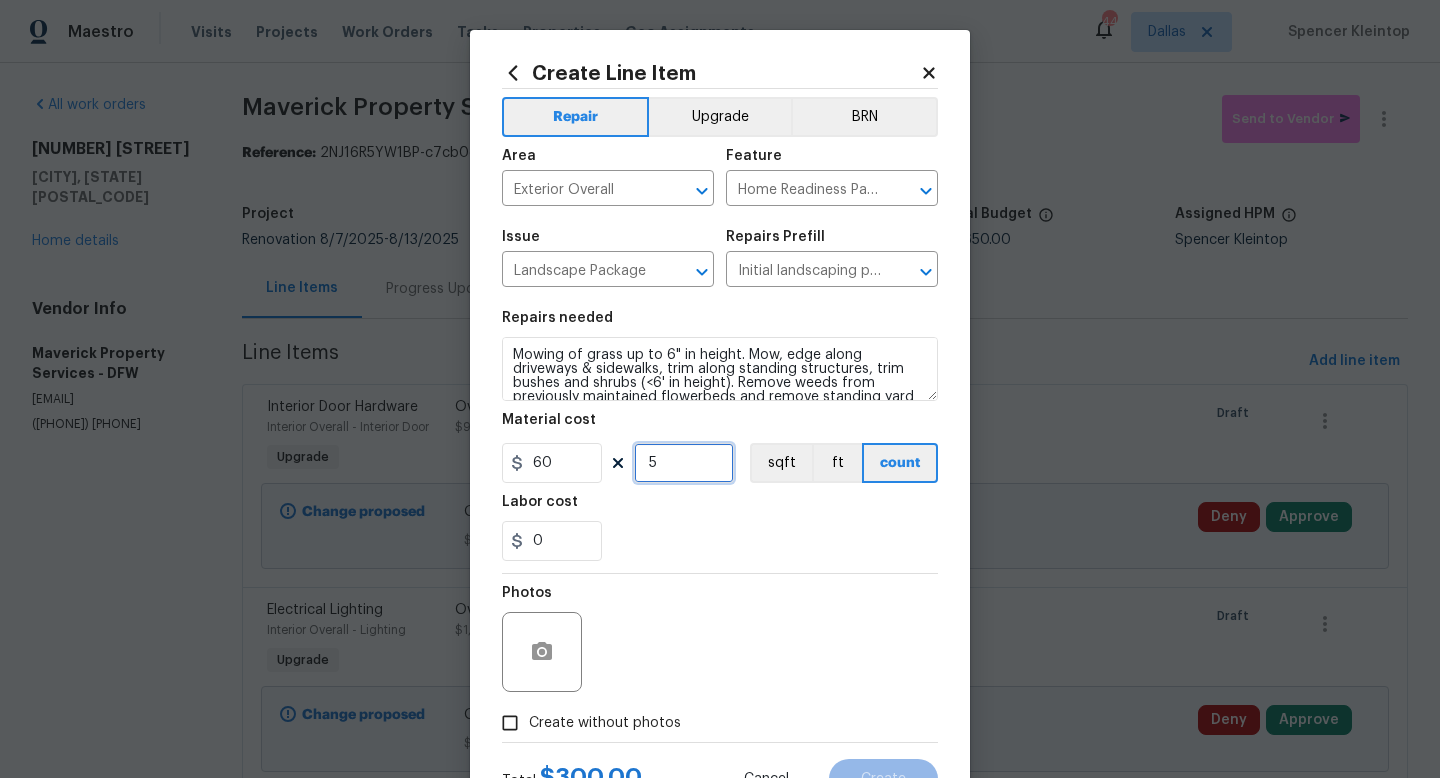 scroll, scrollTop: 84, scrollLeft: 0, axis: vertical 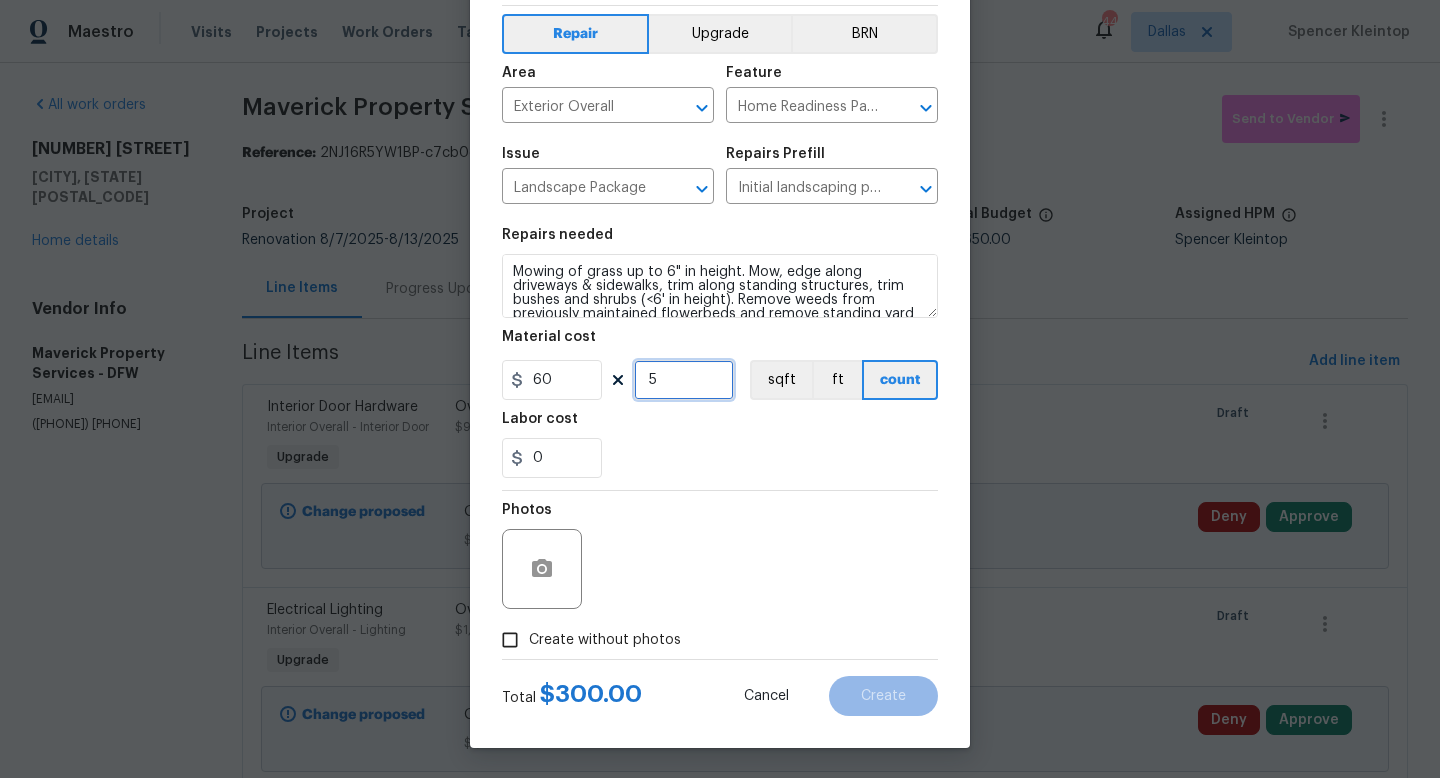 type on "5" 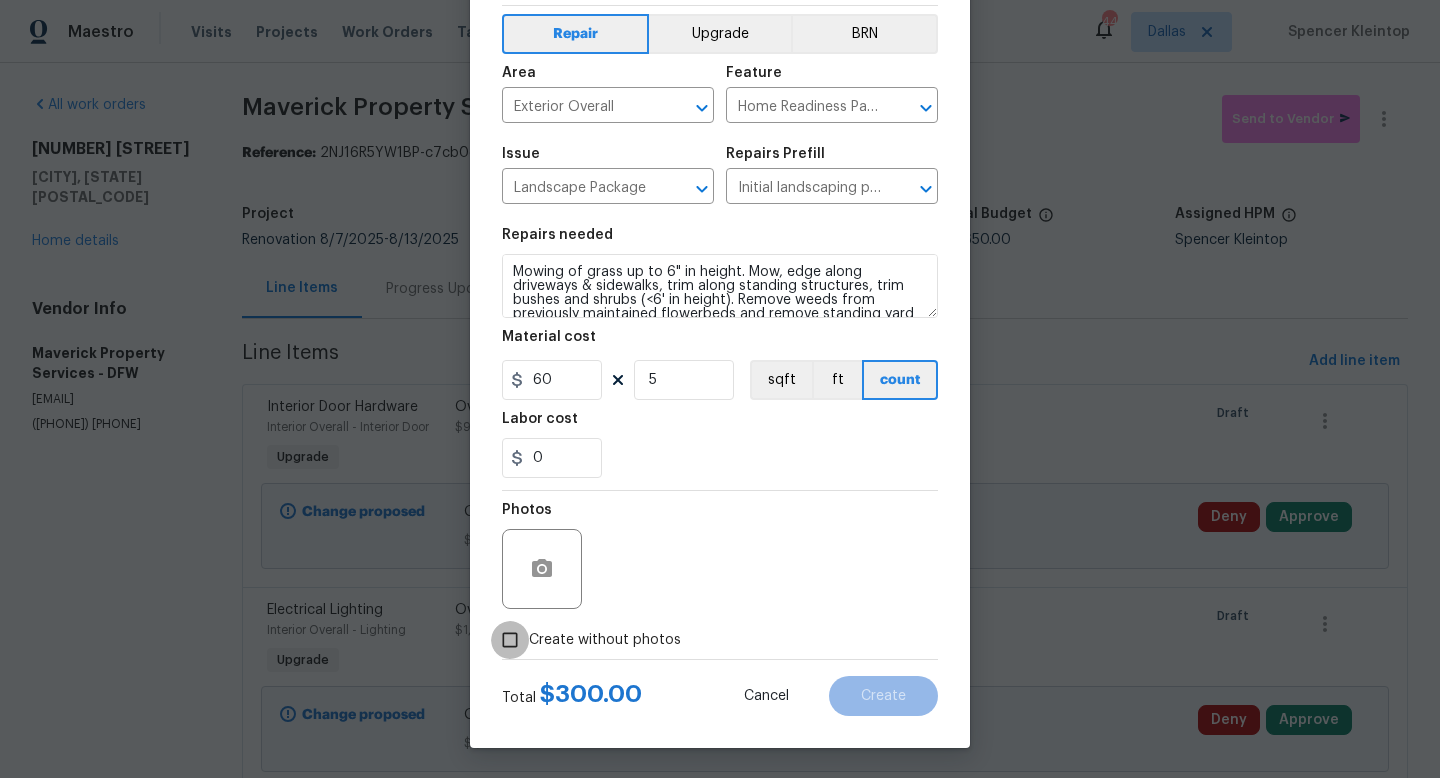 click on "Create without photos" at bounding box center [510, 640] 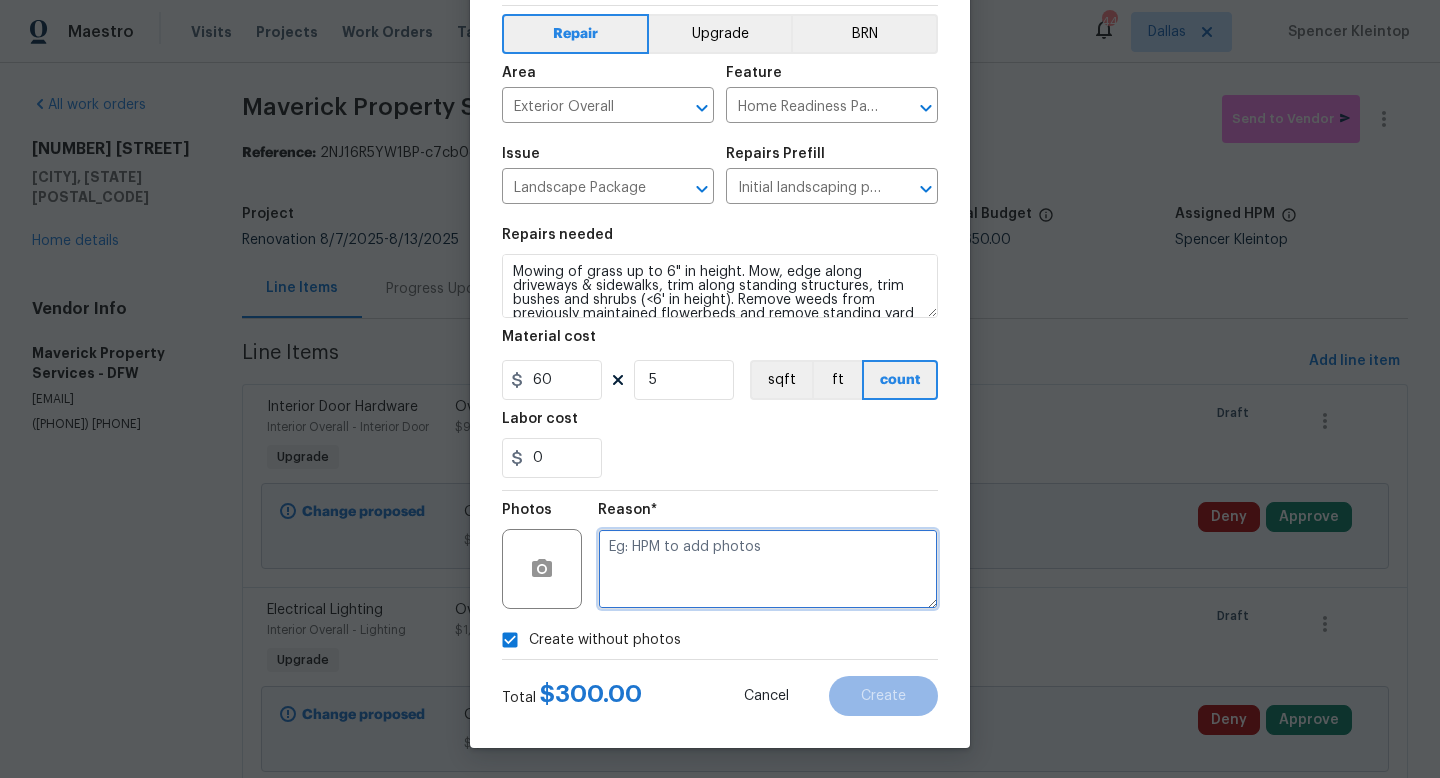 click at bounding box center (768, 569) 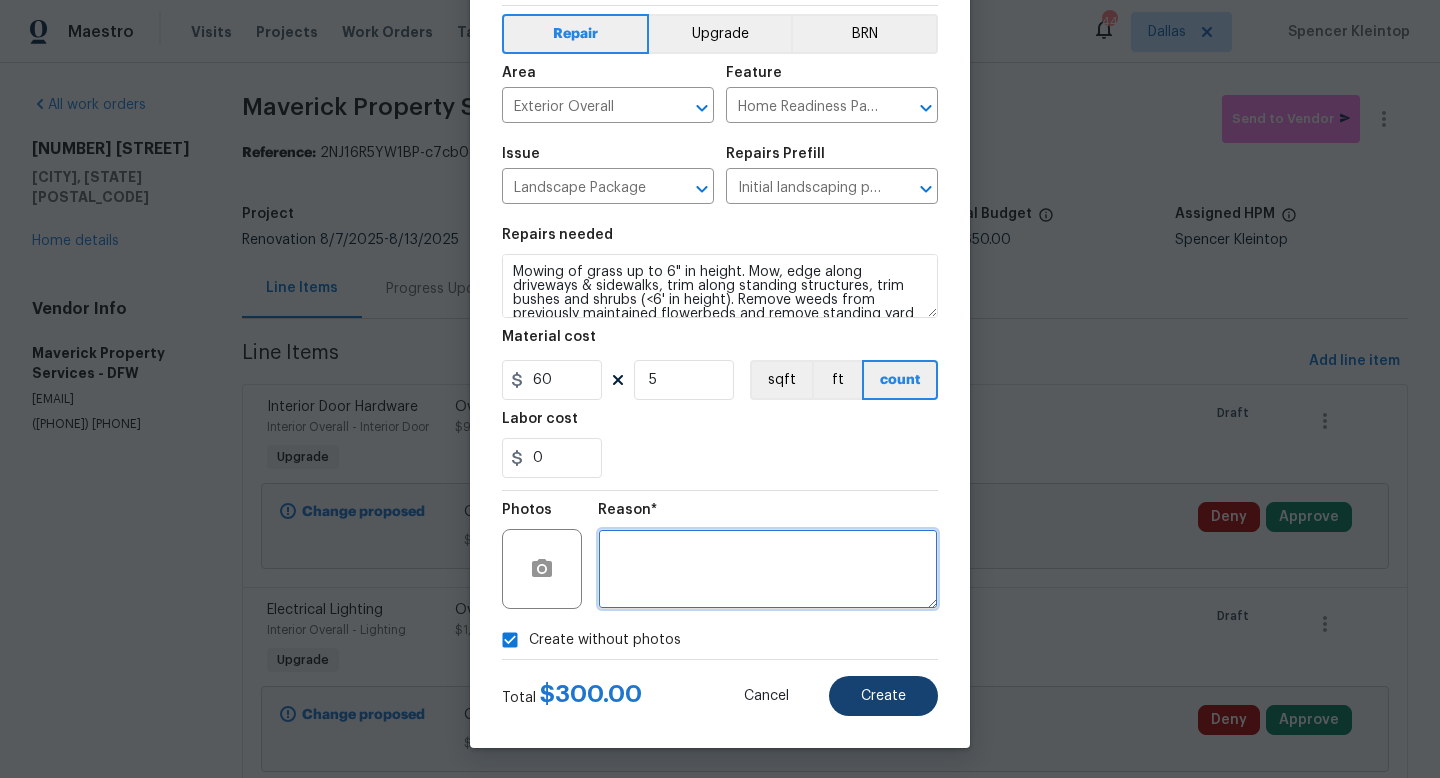 type 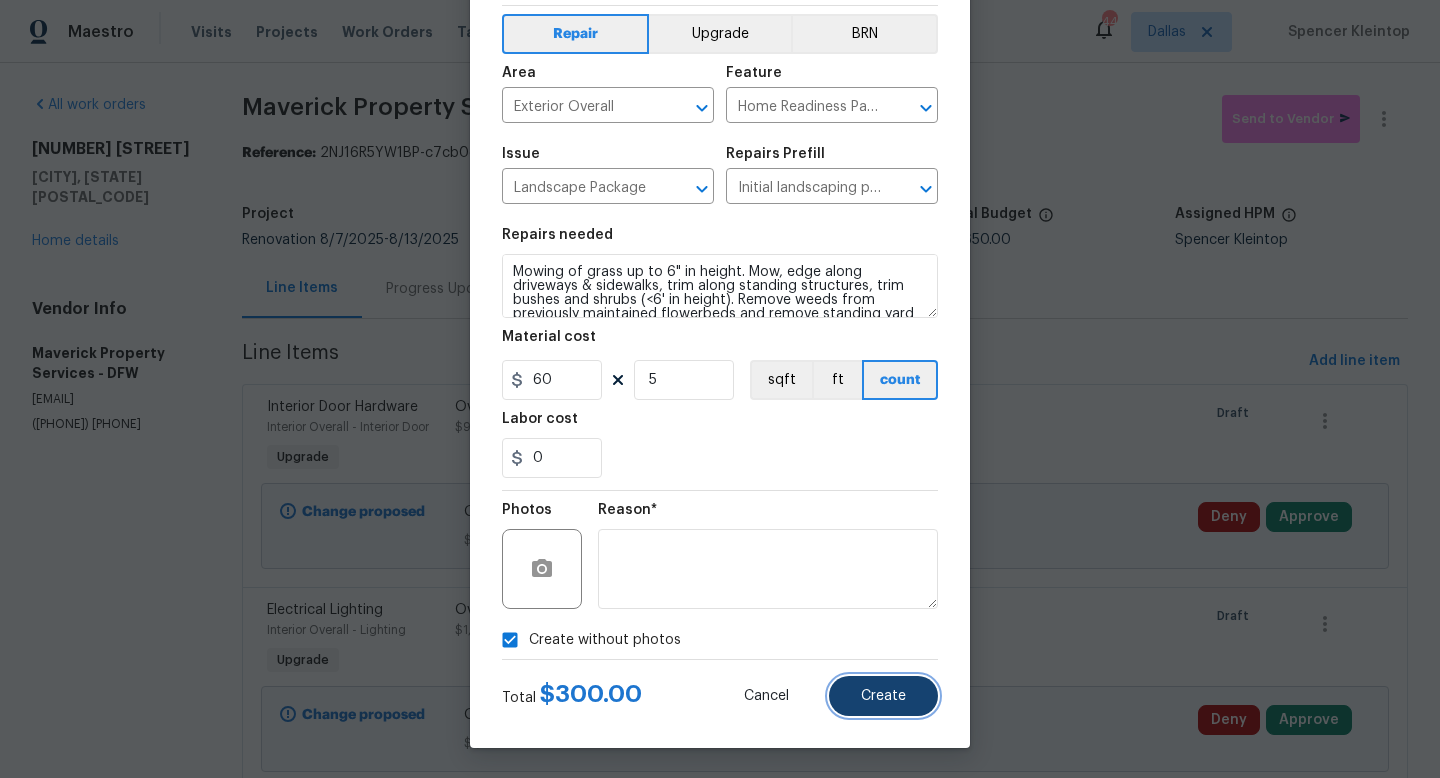click on "Create" at bounding box center (883, 696) 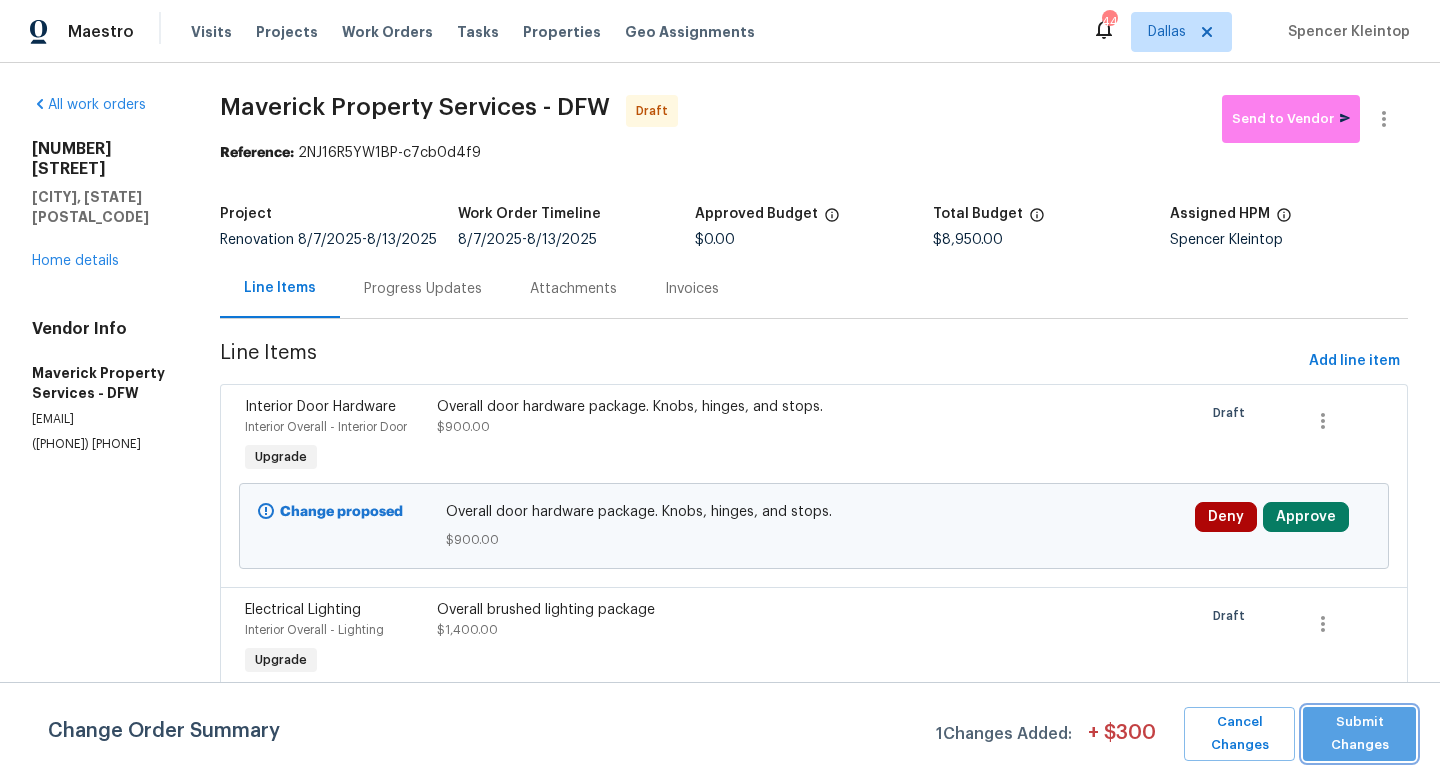 click on "Submit Changes" at bounding box center [1359, 734] 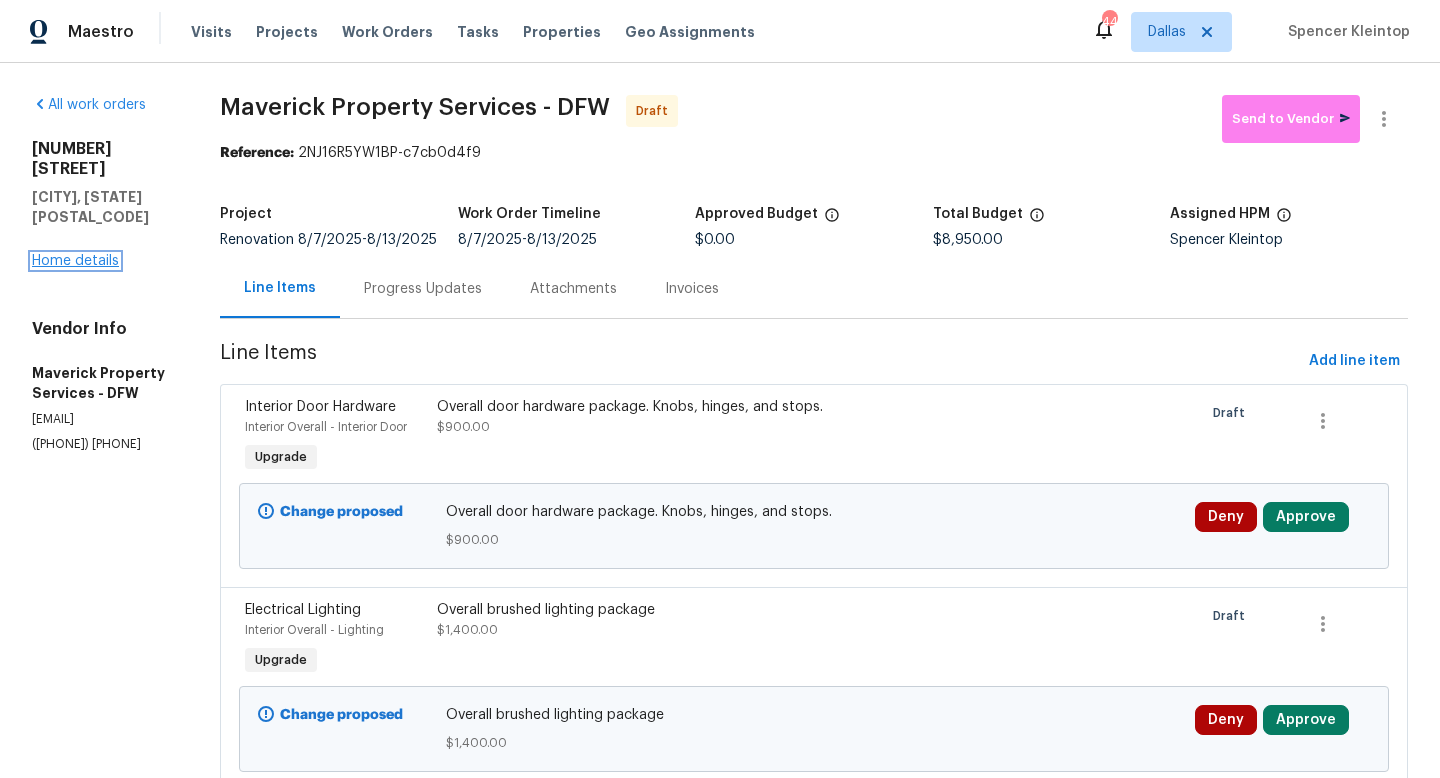 click on "Home details" at bounding box center (75, 261) 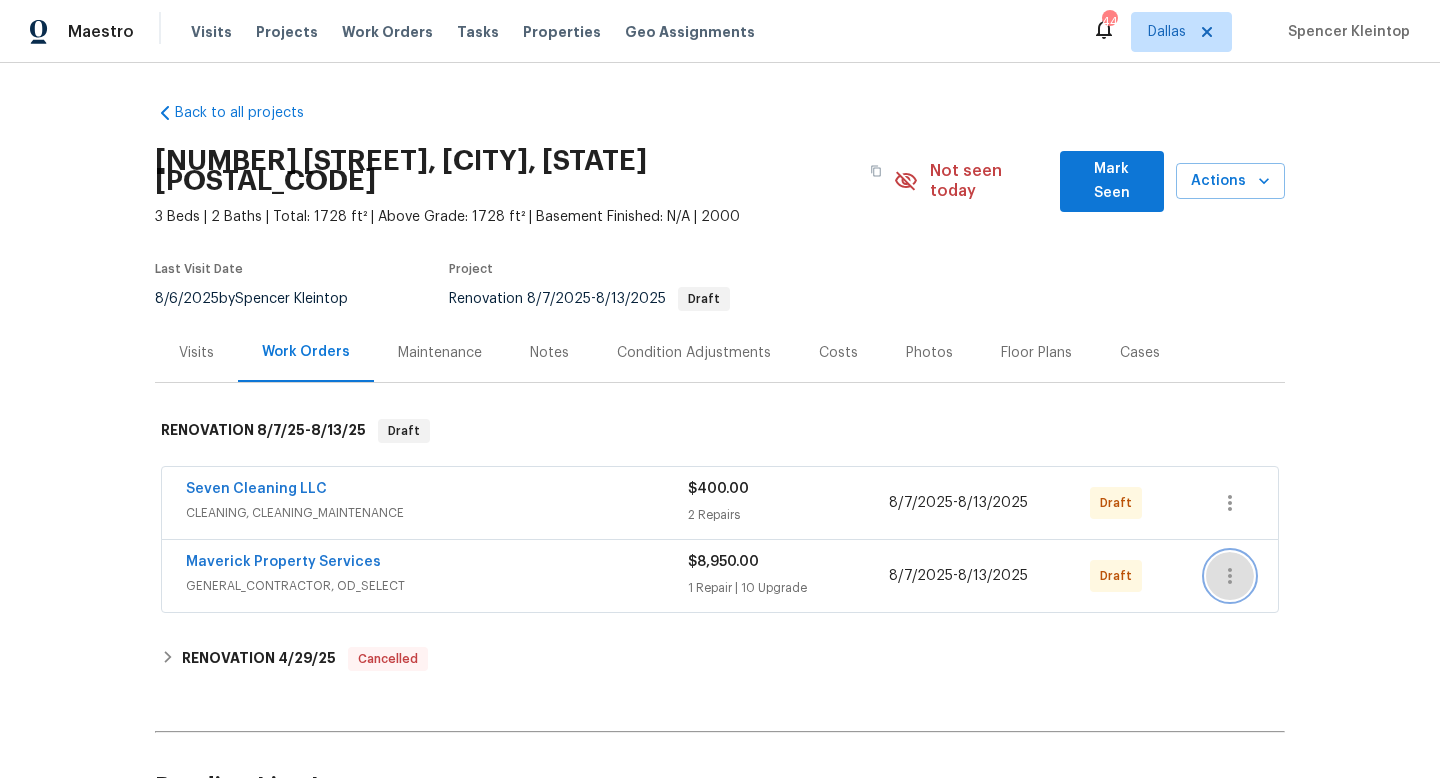 click 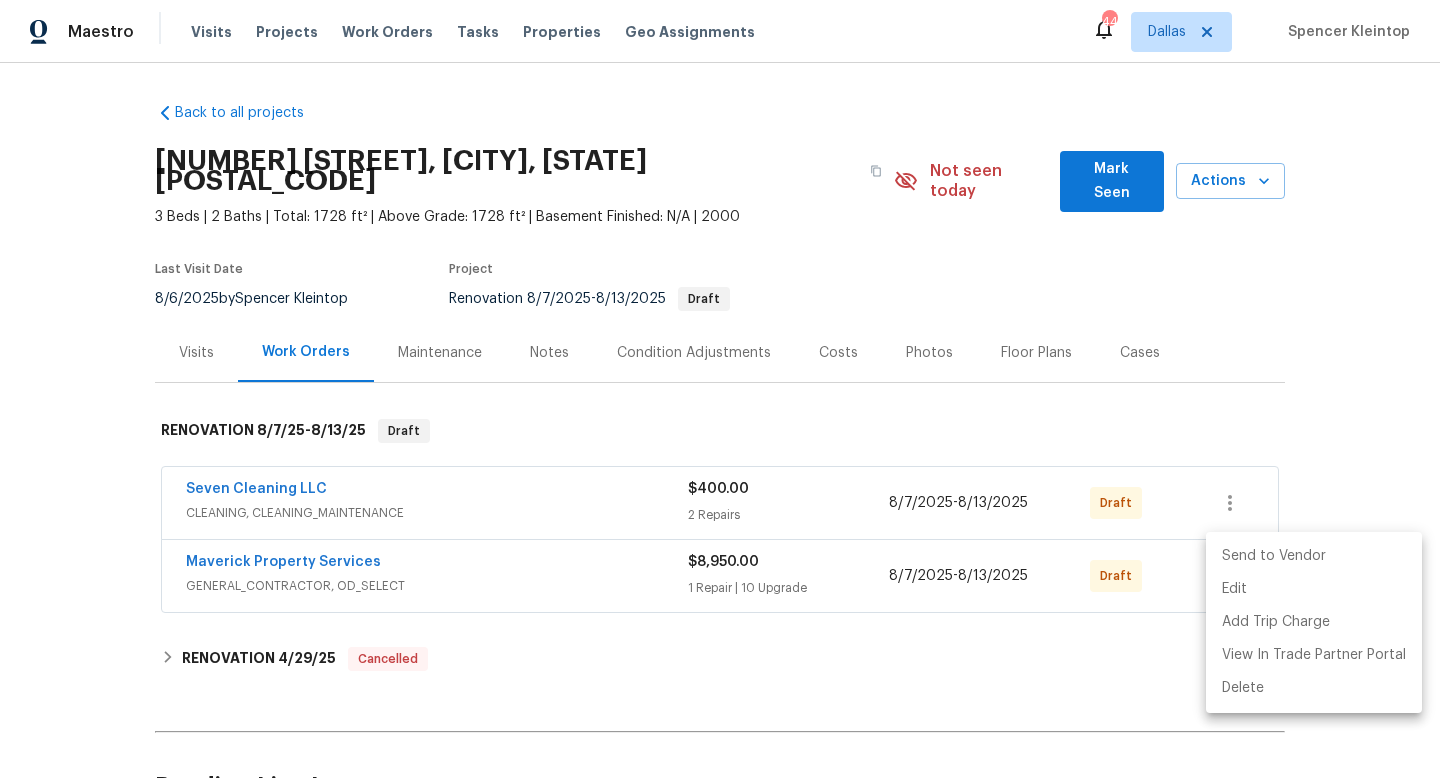click on "Send to Vendor" at bounding box center [1314, 556] 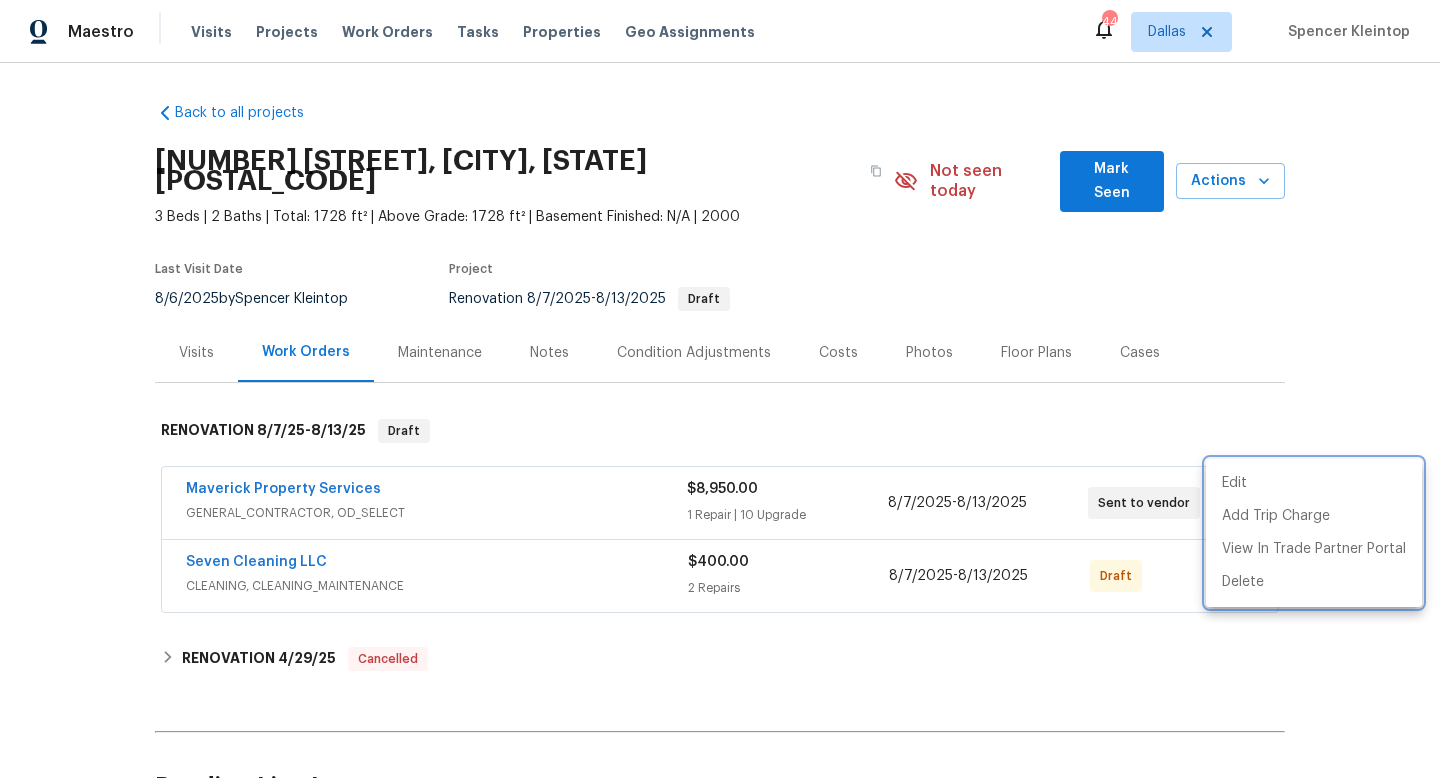 click at bounding box center (720, 389) 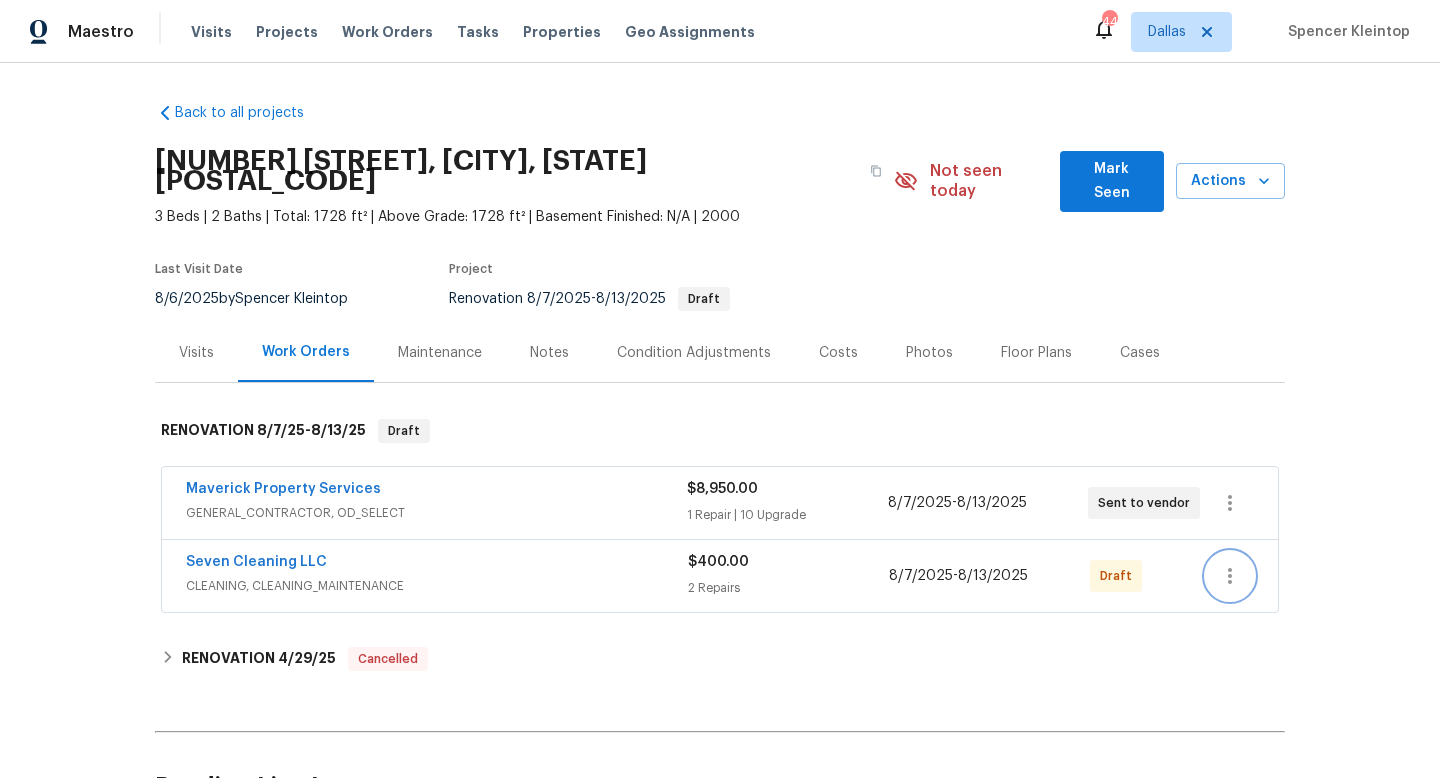 click at bounding box center [1230, 576] 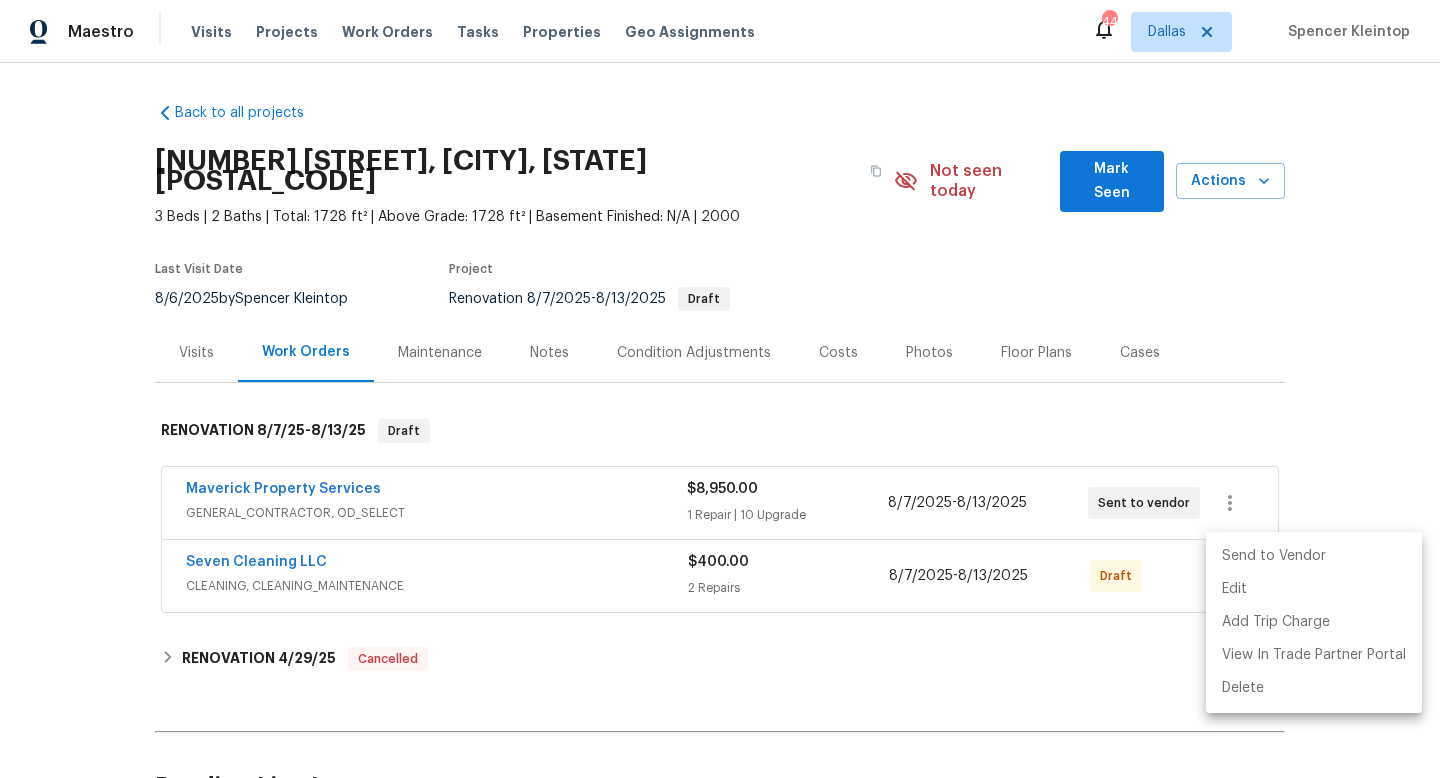 click on "Send to Vendor" at bounding box center [1314, 556] 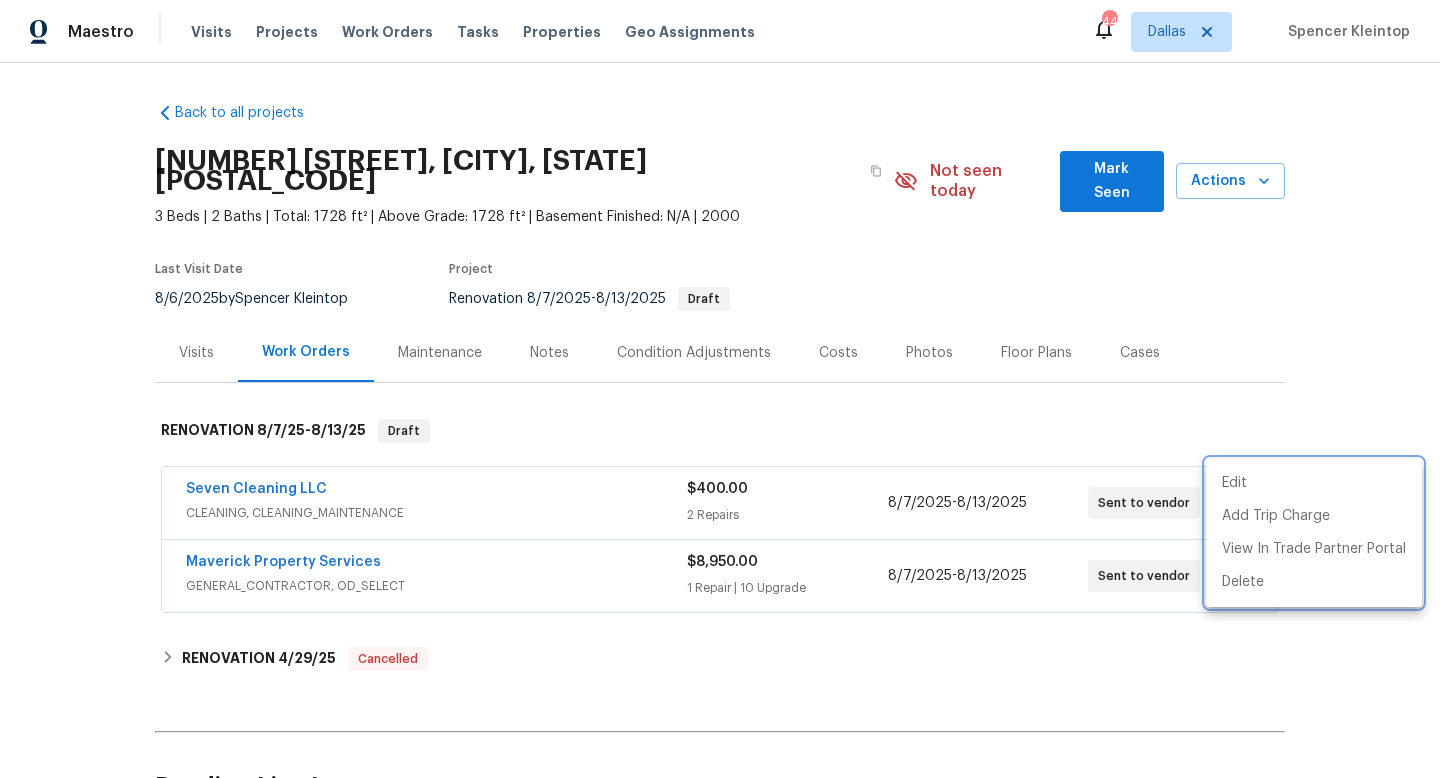 click at bounding box center [720, 389] 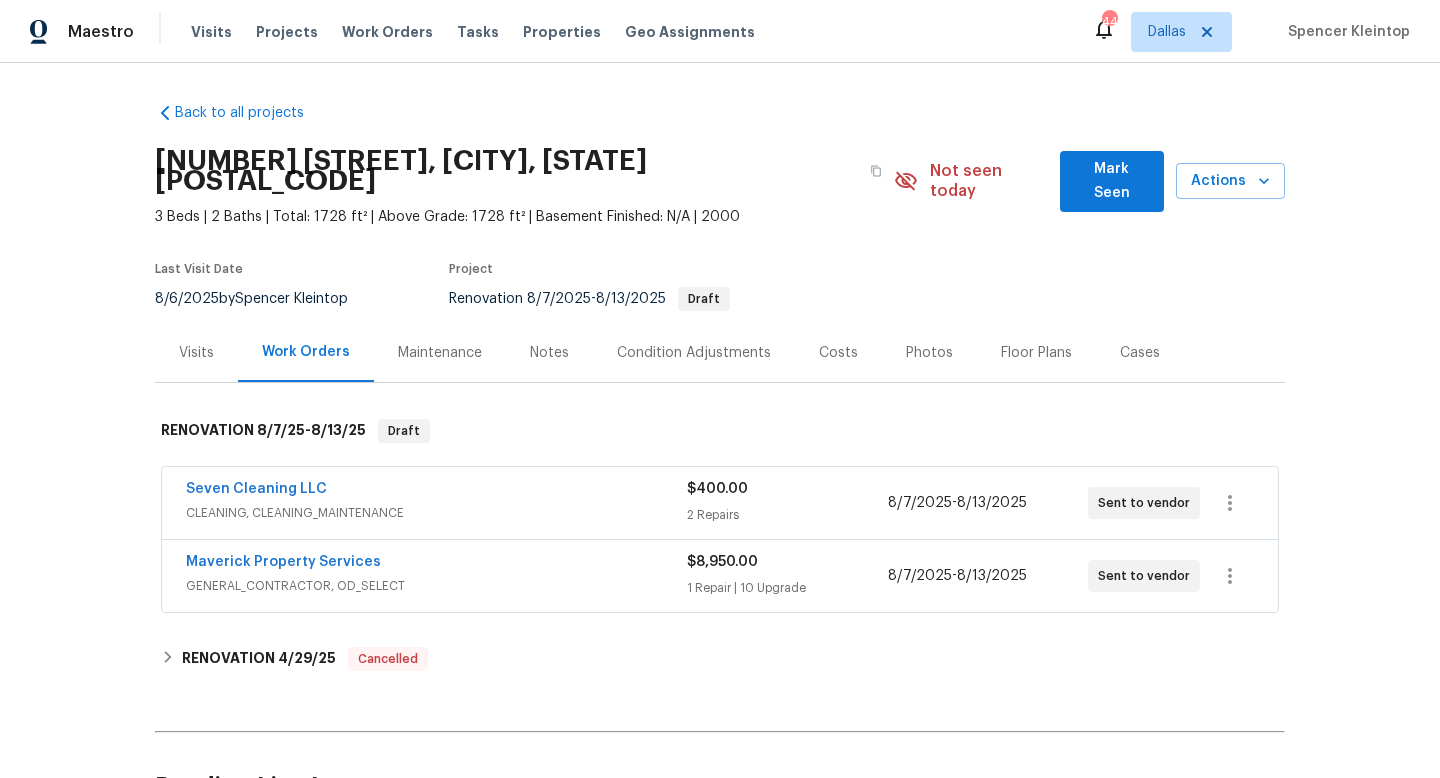 click on "Notes" at bounding box center [549, 353] 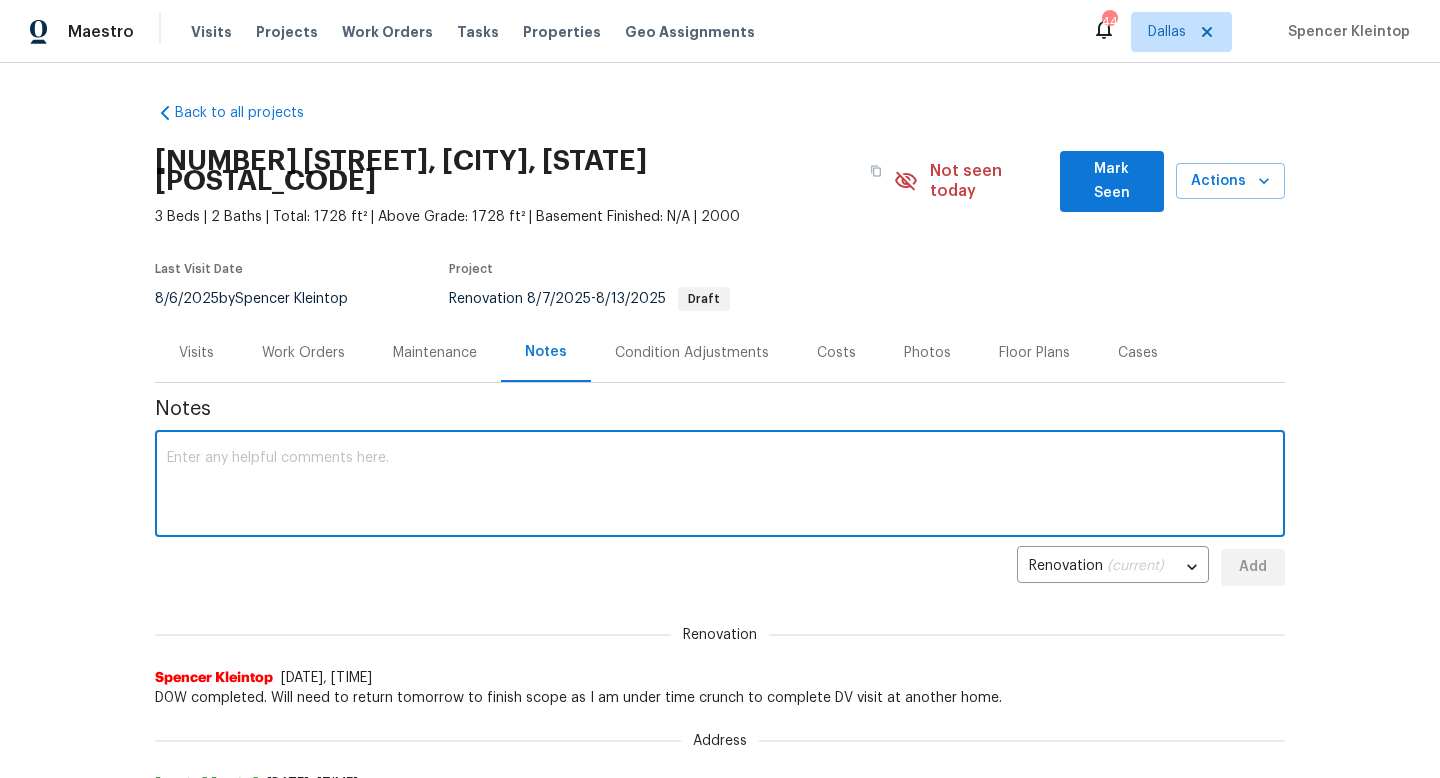 click at bounding box center [720, 486] 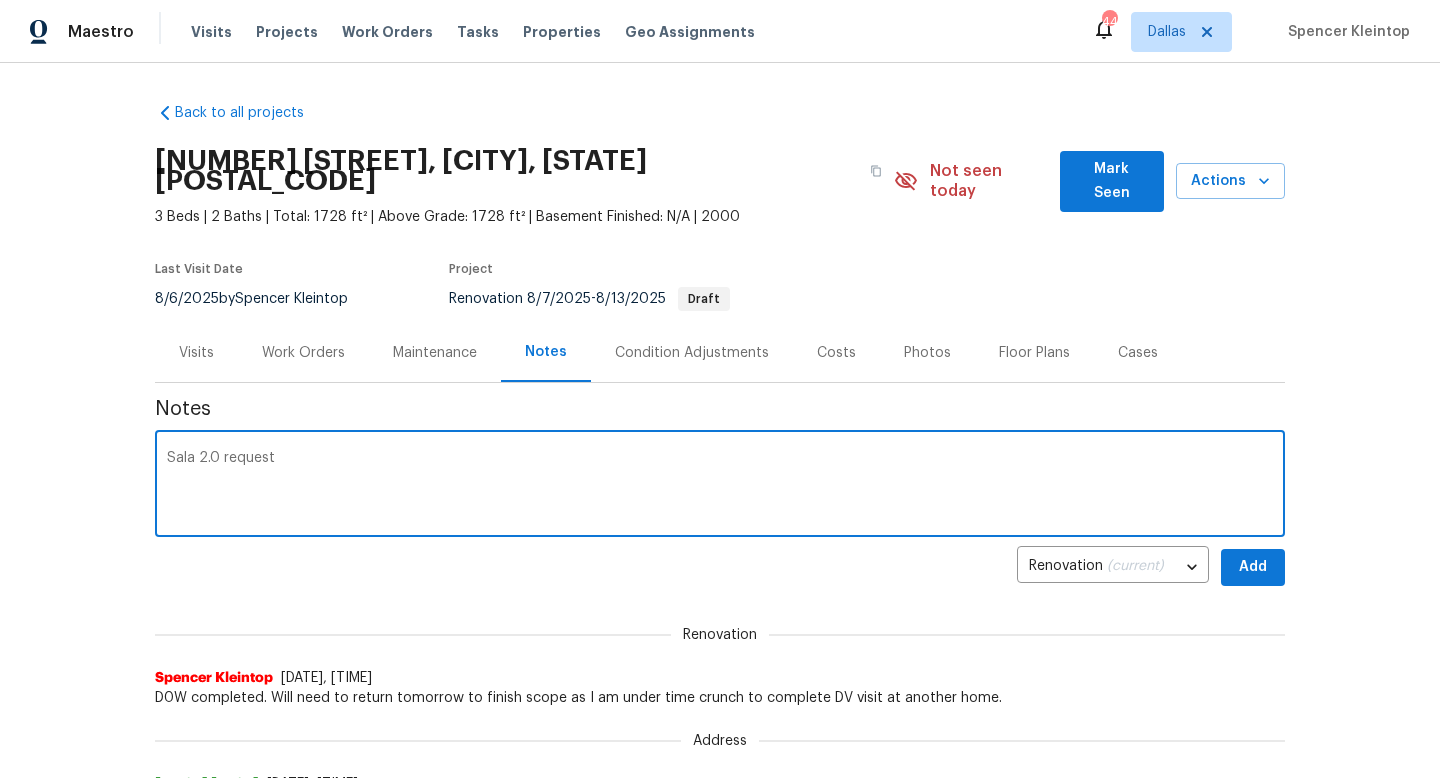 paste on "https://opendoor.slack.com/archives/[CHANNEL_ID]/p[TIMESTAMP]" 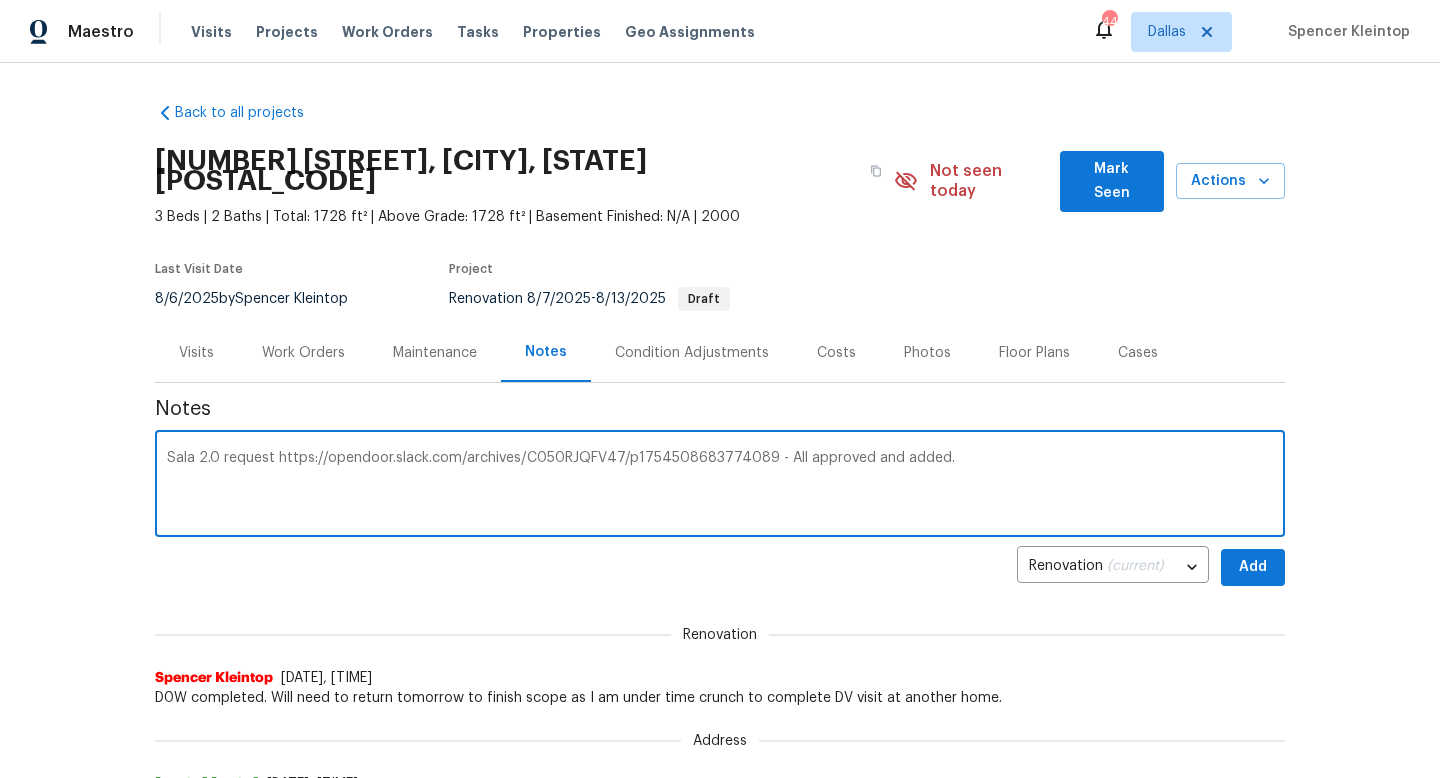 type on "Sala 2.0 request https://opendoor.slack.com/archives/C050RJQFV47/p1754508683774089 - All approved and added." 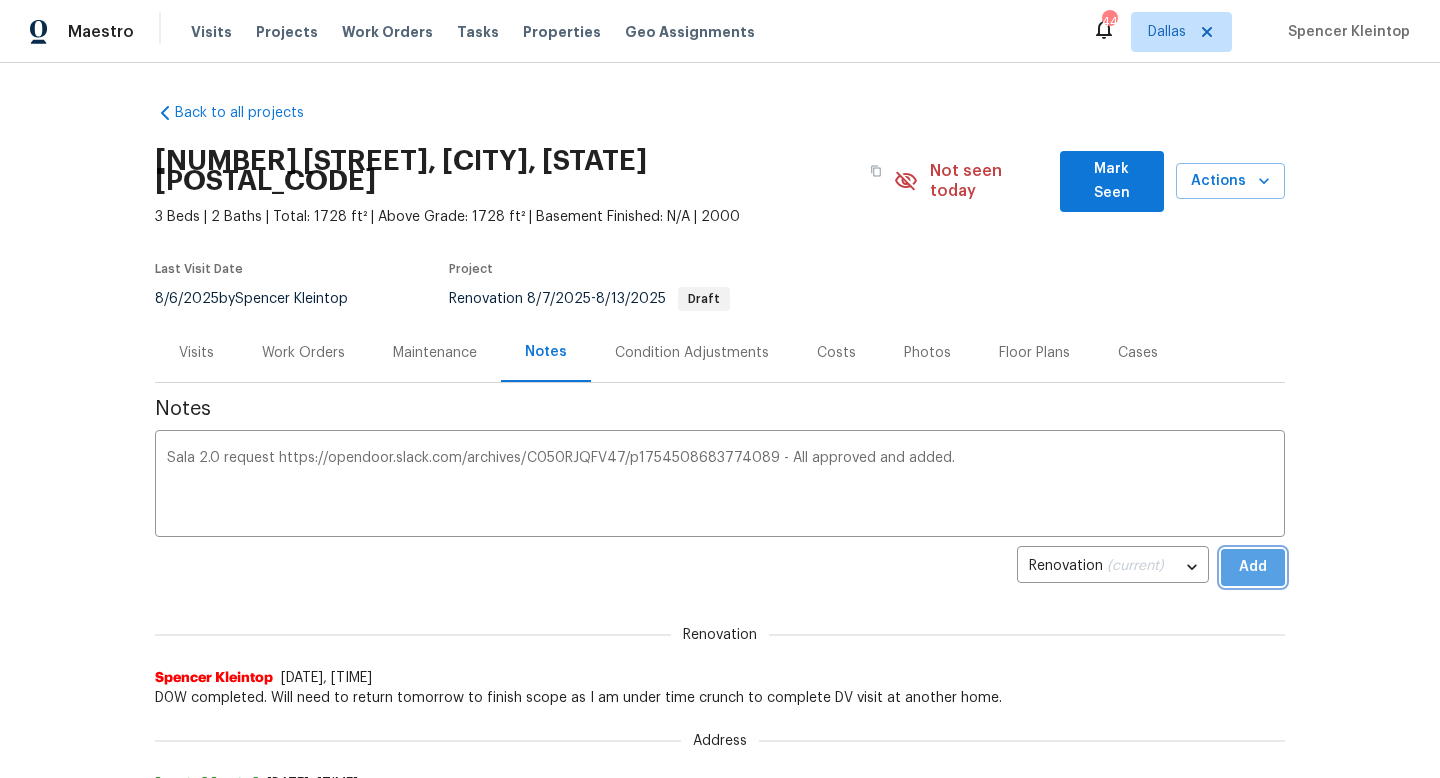 click on "Add" at bounding box center (1253, 567) 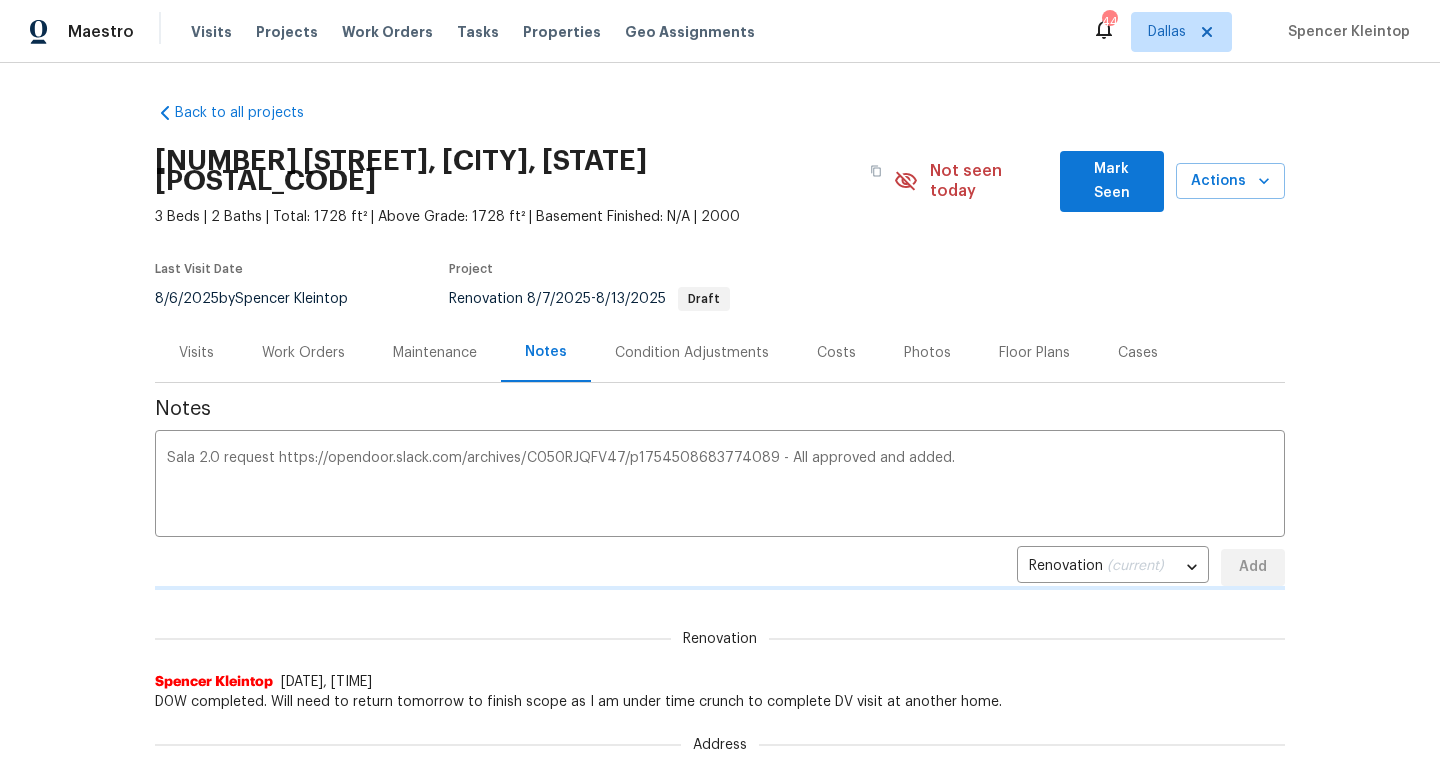 type 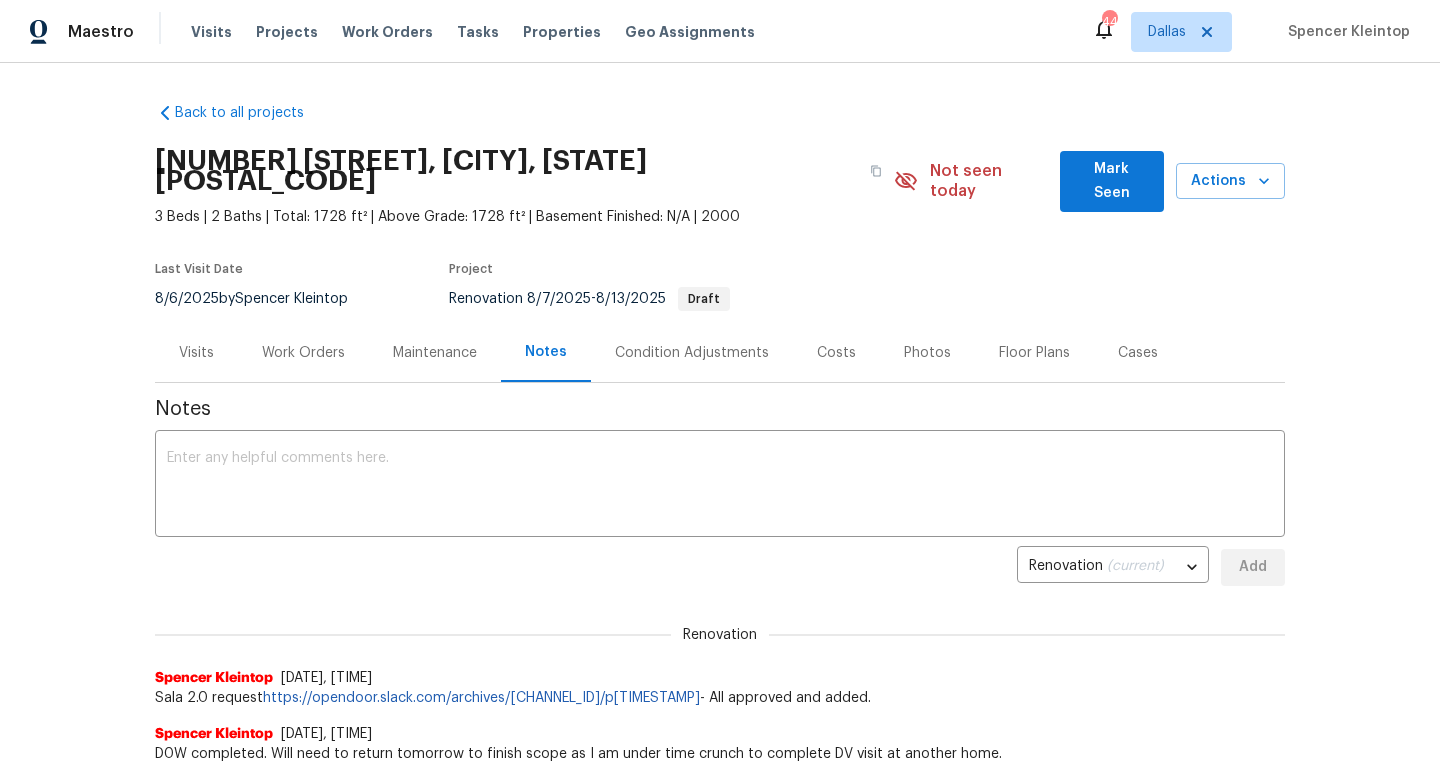 click on "Mark Seen" at bounding box center (1112, 181) 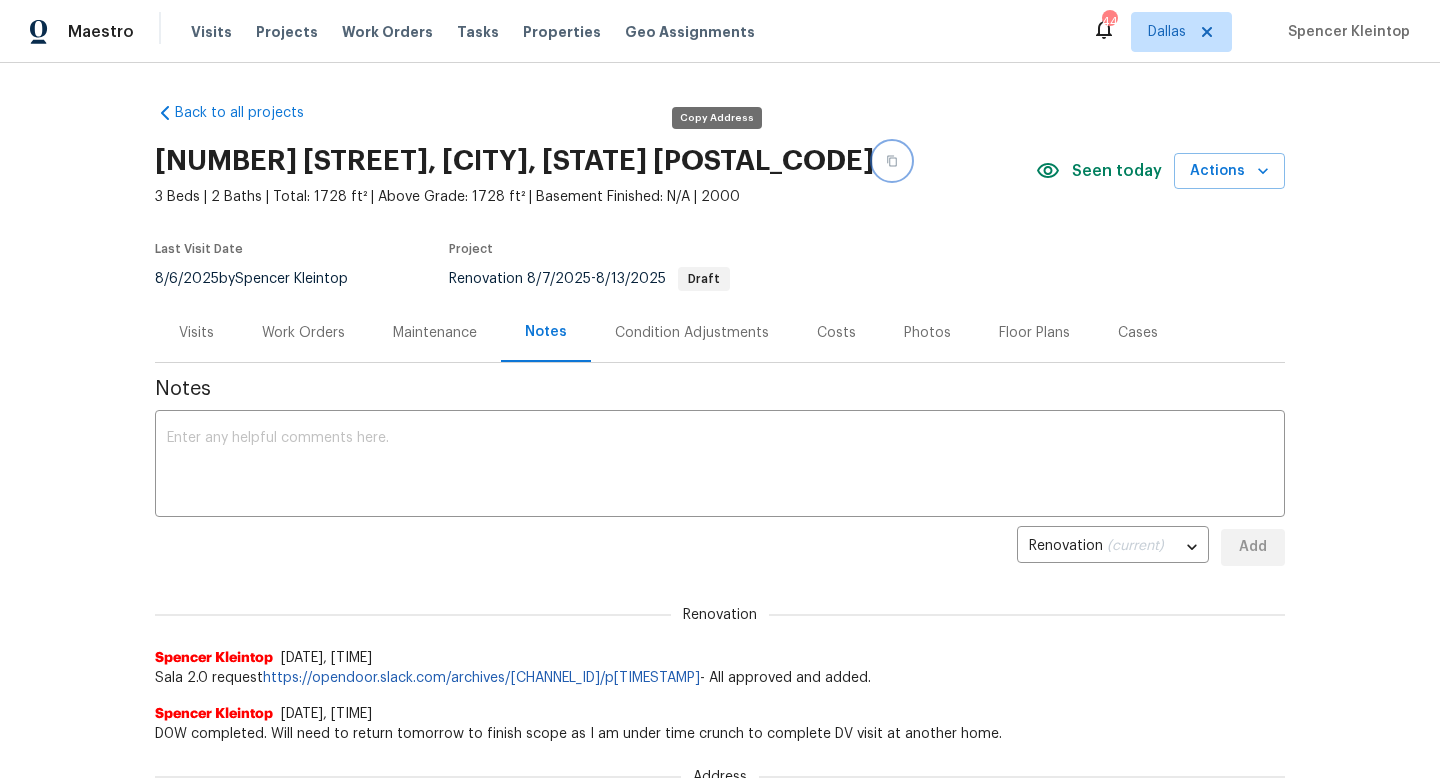 click 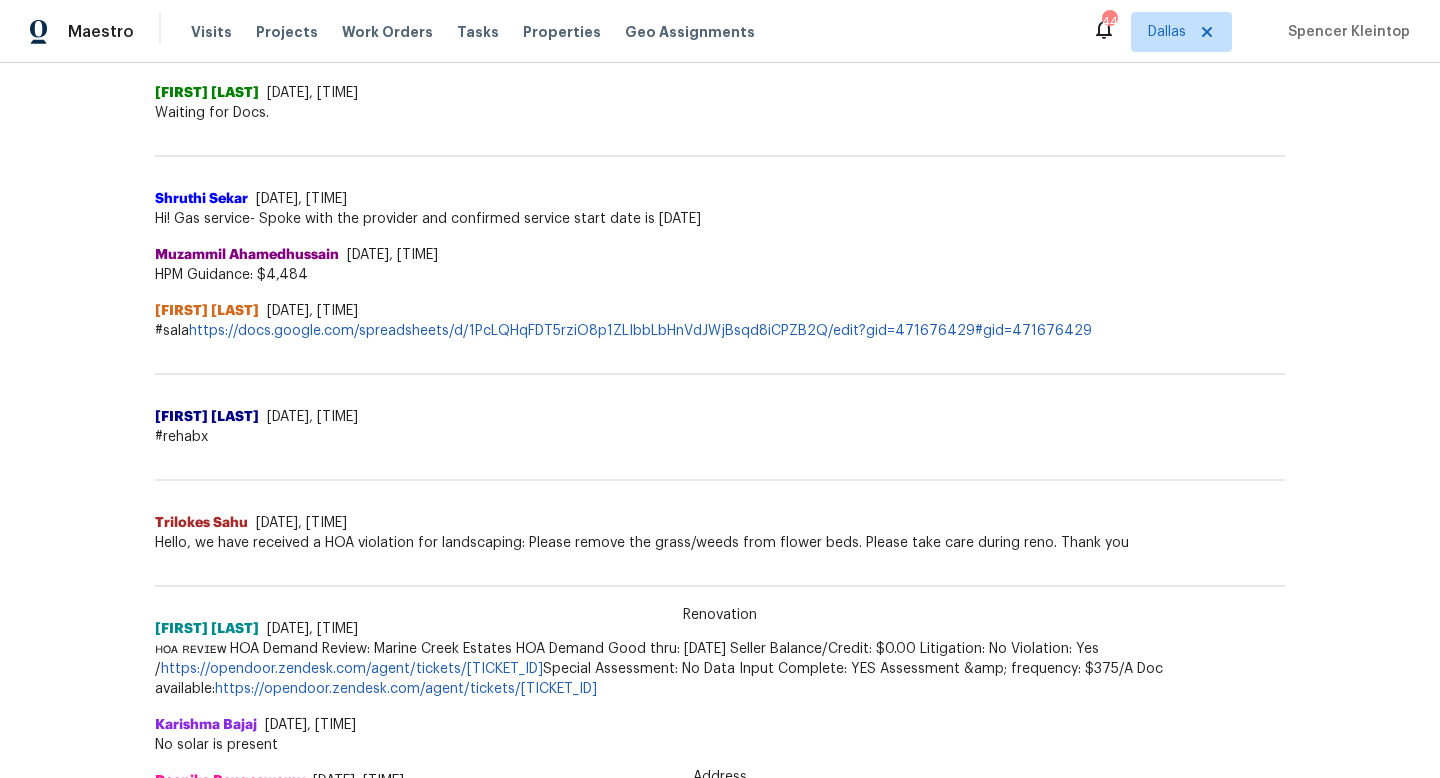 scroll, scrollTop: 0, scrollLeft: 0, axis: both 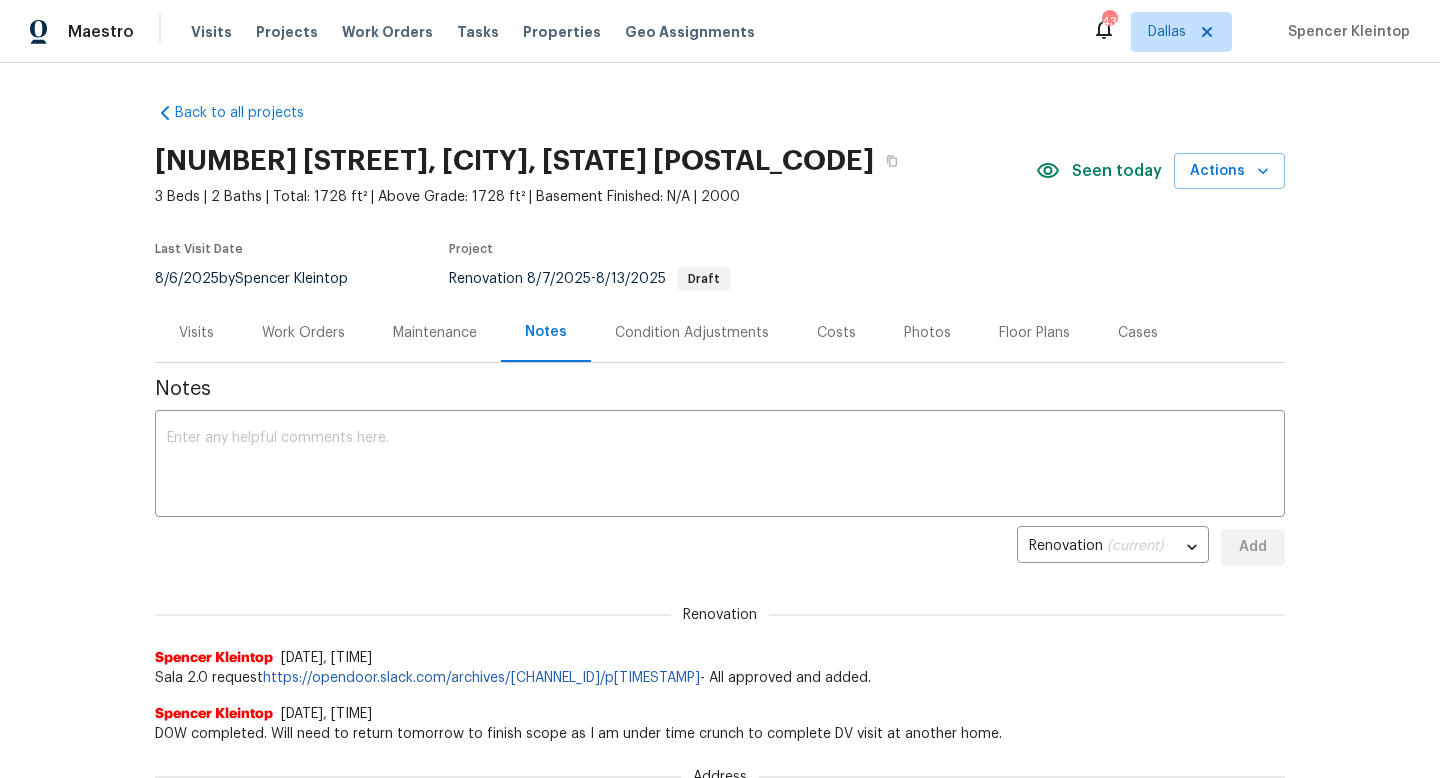 click on "Work Orders" at bounding box center [303, 333] 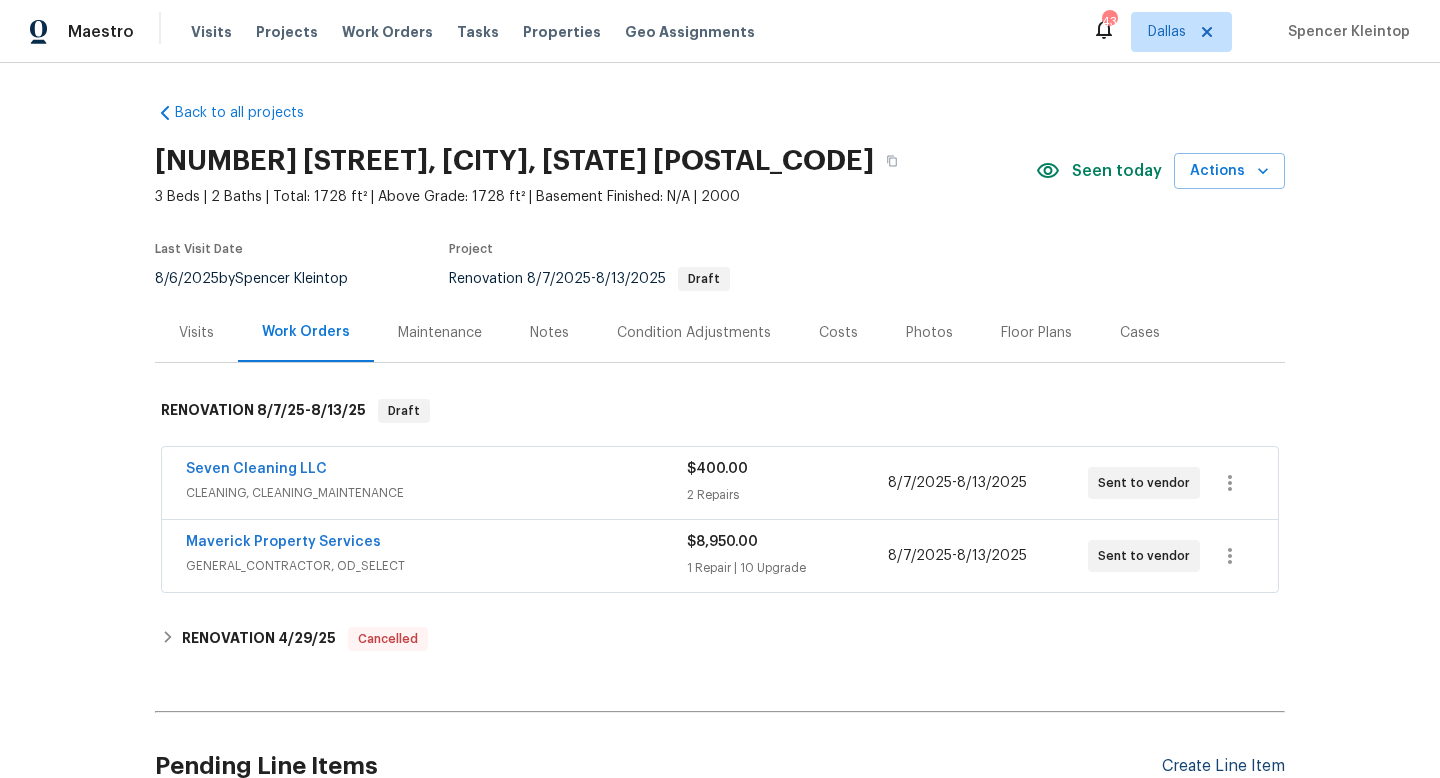 click on "Create Line Item" at bounding box center (1223, 766) 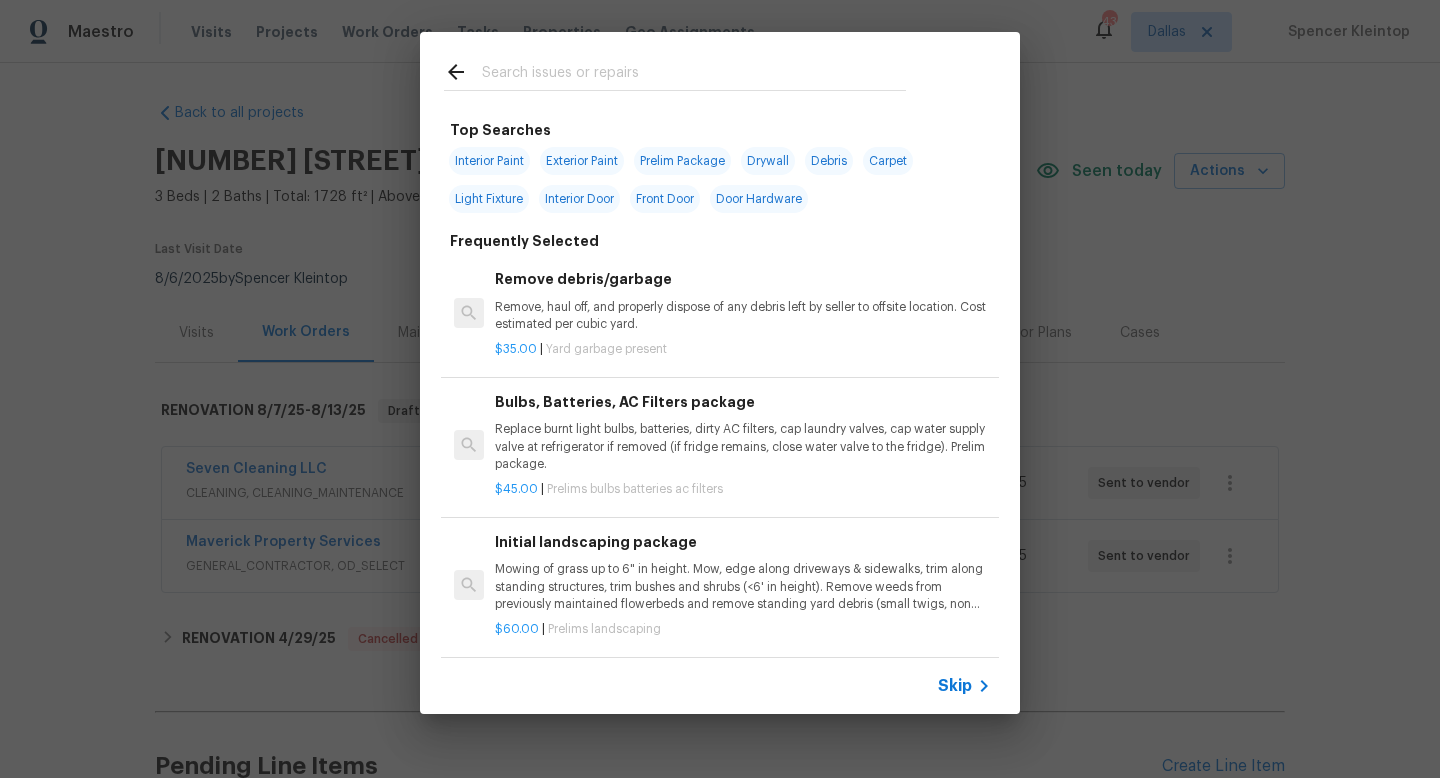 click at bounding box center [694, 75] 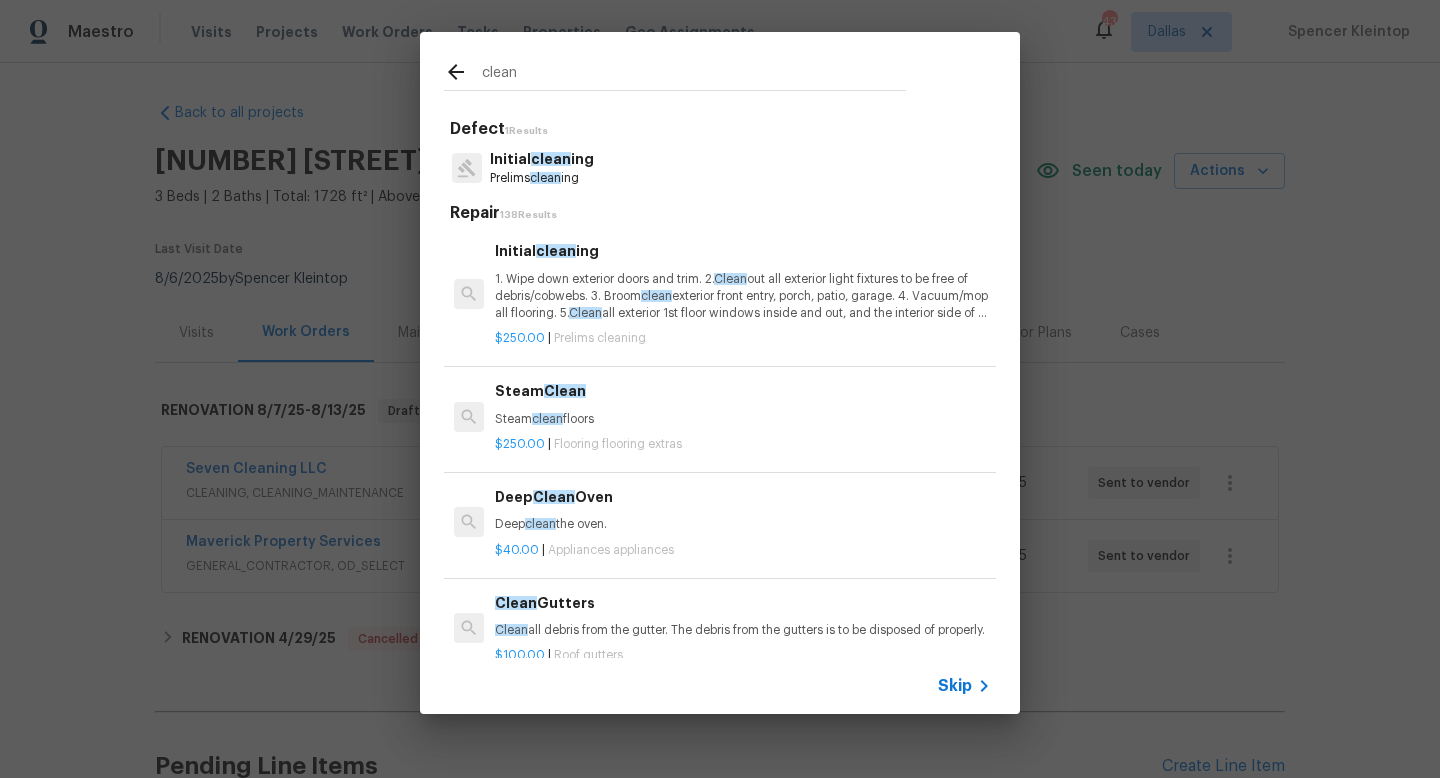 type on "clean" 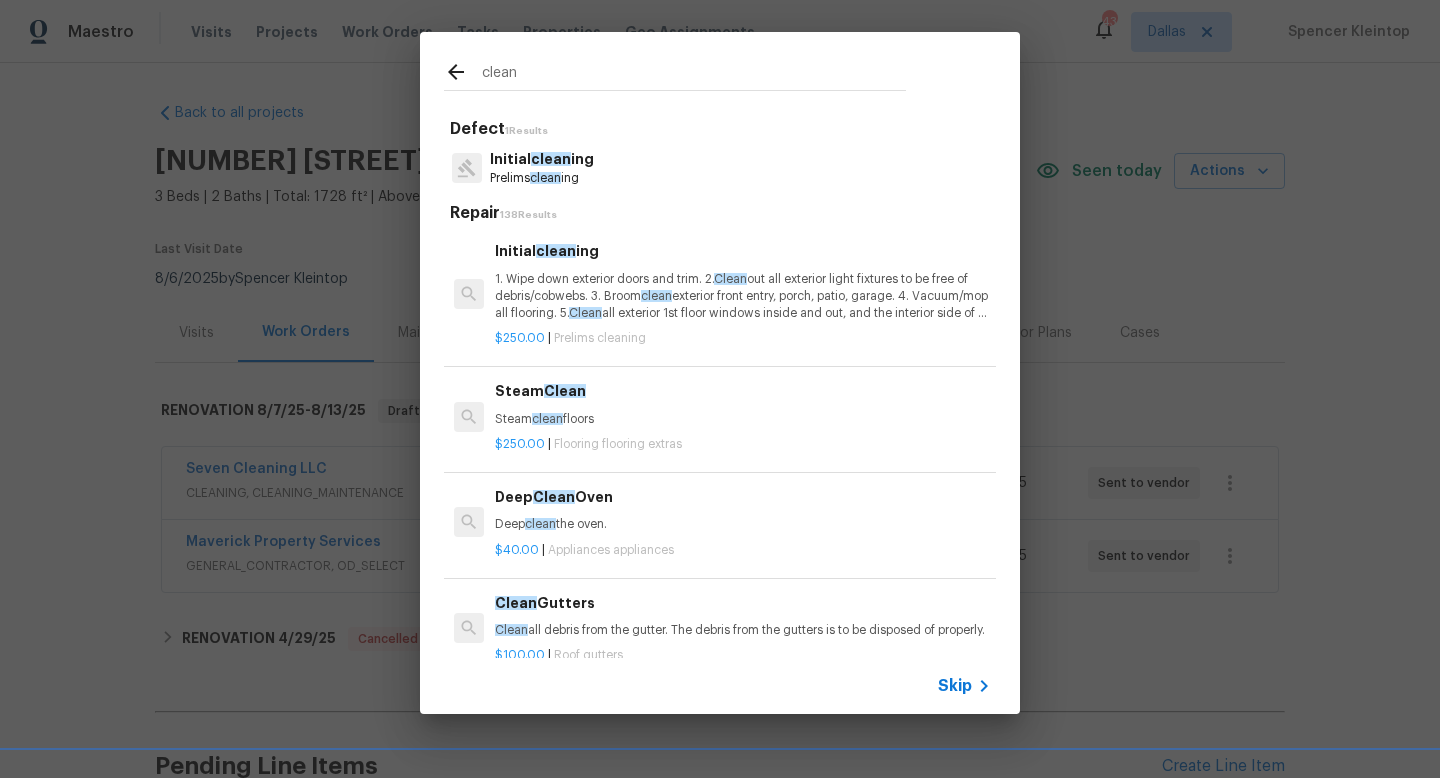 click on "Initial  clean ing" at bounding box center [542, 159] 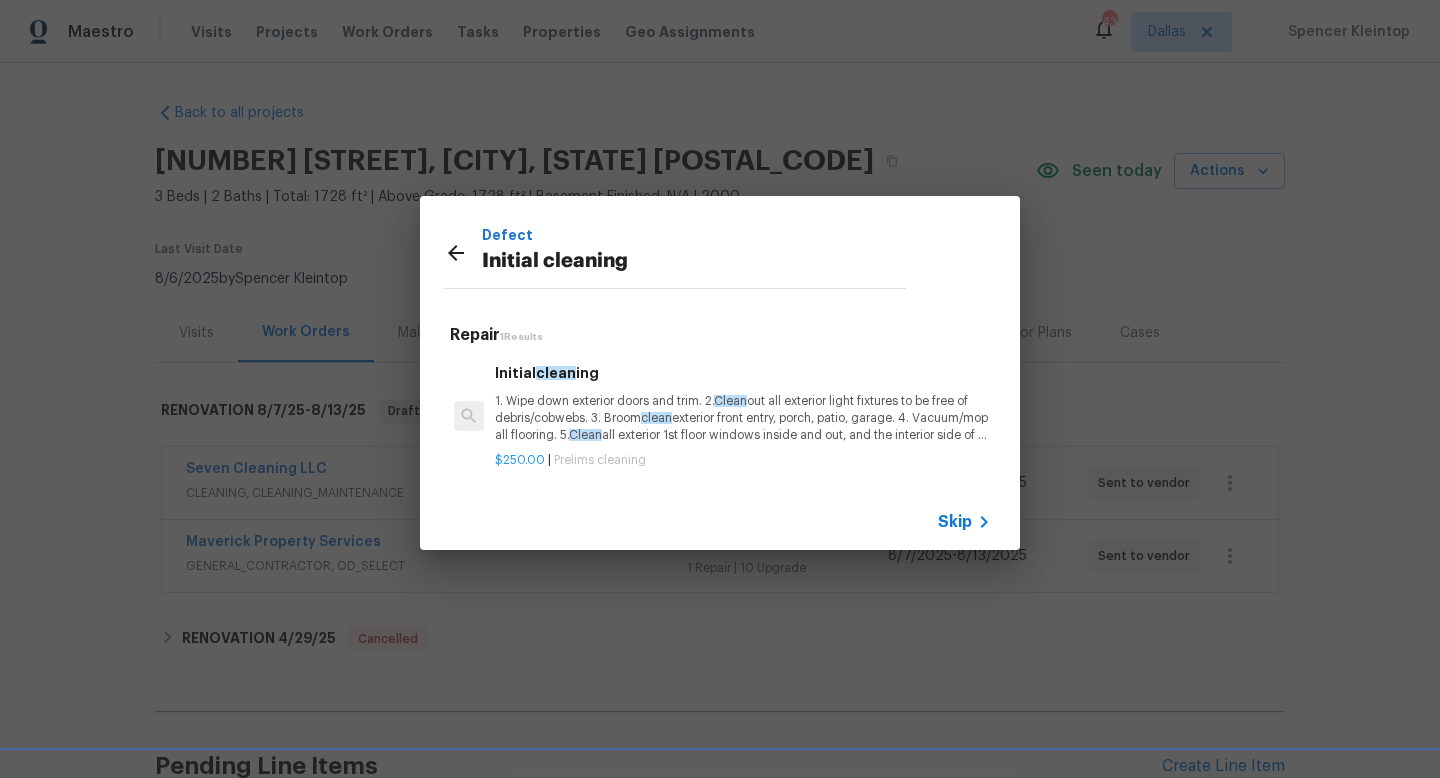 click on "1. Wipe down exterior doors and trim. 2.  Clean  out all exterior light fixtures to be free of debris/cobwebs. 3. Broom  clean  exterior front entry, porch, patio, garage. 4. Vacuum/mop all flooring. 5.  Clean  all exterior 1st floor windows inside and out, and the interior side of all above grade windows.  Clean  all tracks/frames. 6.  Clean  all air vent grills. 7.  Clean  all interior window, base, sill and trim. 8.  Clean  all switch/outlet plates and remove any paint. 9.  Clean  all light fixtures and ceiling fans. 10.  Clean  all doors, frames and trim. 11.  Clean  kitchen and laundry appliances - inside-outside and underneath. 12.  Clean  cabinetry inside and outside and top including drawers. 13.  Clean  counters, sinks, plumbing fixtures, toilets seat to remain down. 14.  Clean  showers, tubs, surrounds, wall tile free of grime and soap scum. 15.  Clean  window coverings if left in place. 16.  Clean  baseboards. 17.  Clean" at bounding box center [743, 418] 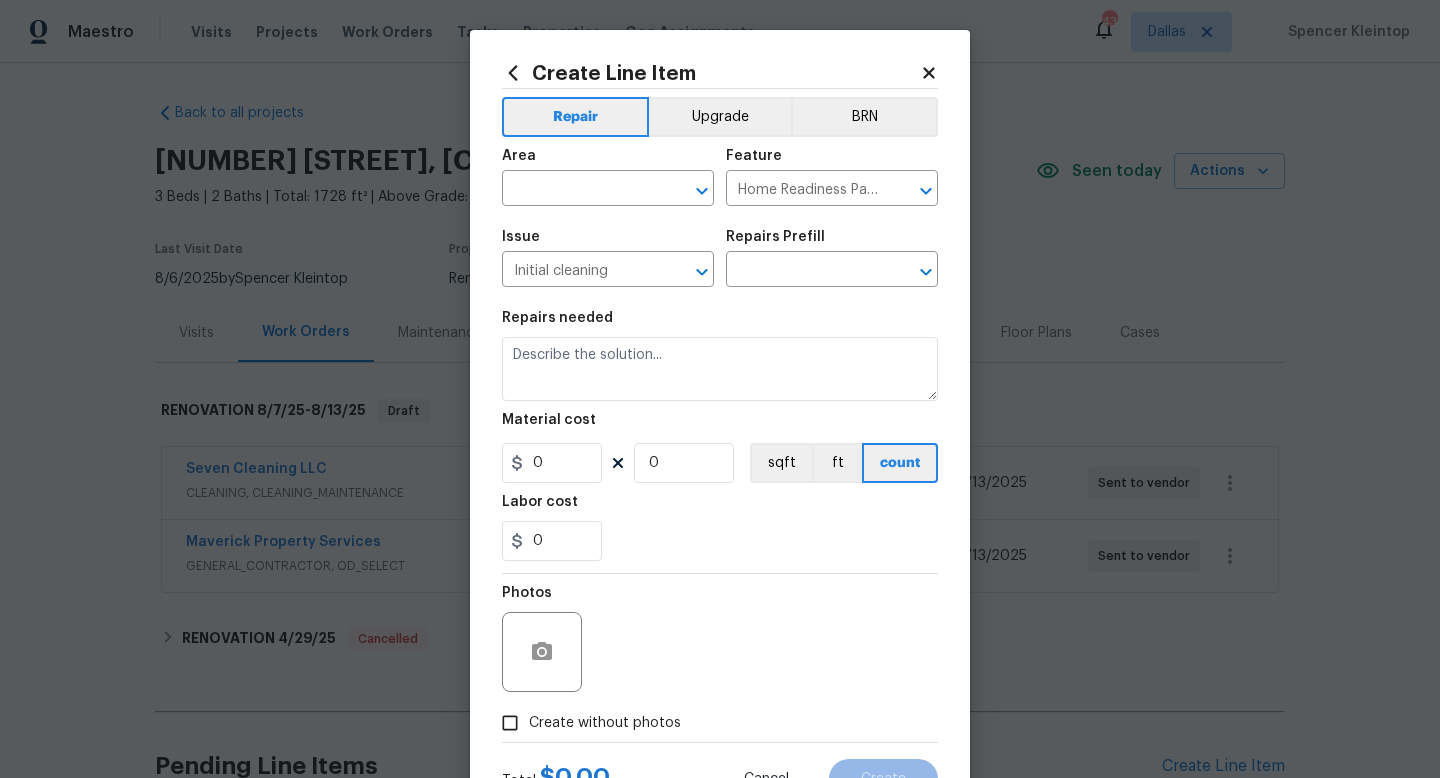 type on "1. Wipe down exterior doors and trim. 2. Clean out all exterior light fixtures to be free of debris/cobwebs. 3. Broom clean exterior front entry, porch, patio, garage. 4. Vacuum/mop all flooring. 5. Clean all exterior 1st floor windows inside and out, and the interior side of all above grade windows. Clean all tracks/frames. 6. Clean all air vent grills. 7. Clean all interior window, base, sill and trim. 8. Clean all switch/outlet plates and remove any paint. 9. Clean all light fixtures and ceiling fans. 10. Clean all doors, frames and trim. 11. Clean kitchen and laundry appliances - inside-outside and underneath. 12. Clean cabinetry inside and outside and top including drawers. 13. Clean counters, sinks, plumbing fixtures, toilets seat to remain down. 14. Clean showers, tubs, surrounds, wall tile free of grime and soap scum. 15. Clean window coverings if left in place. 16. Clean baseboards. 17. Clean top of furnace, water heater, softener. 18. Remove cobwebs from inside house, exterior areas. 19. Remove a..." 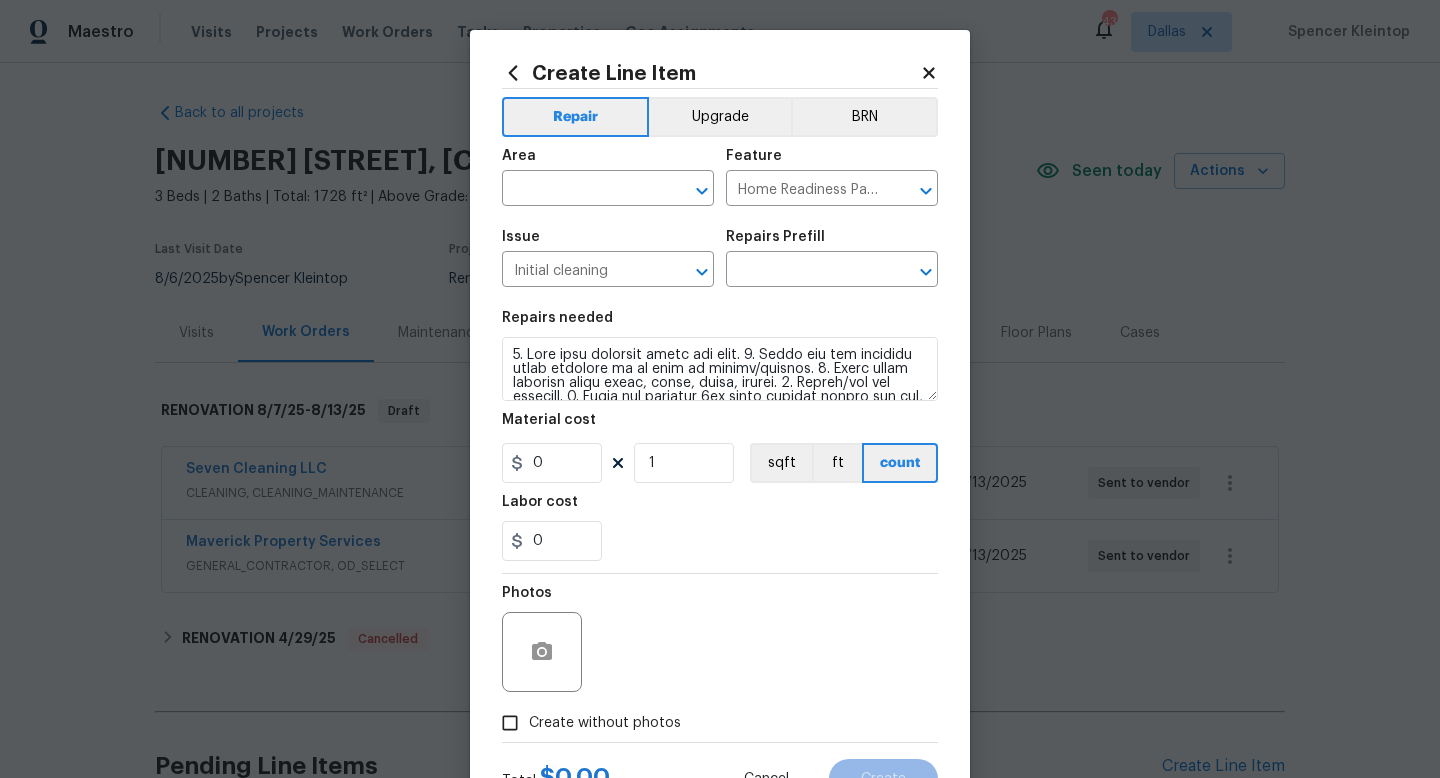 type on "Initial cleaning $250.00" 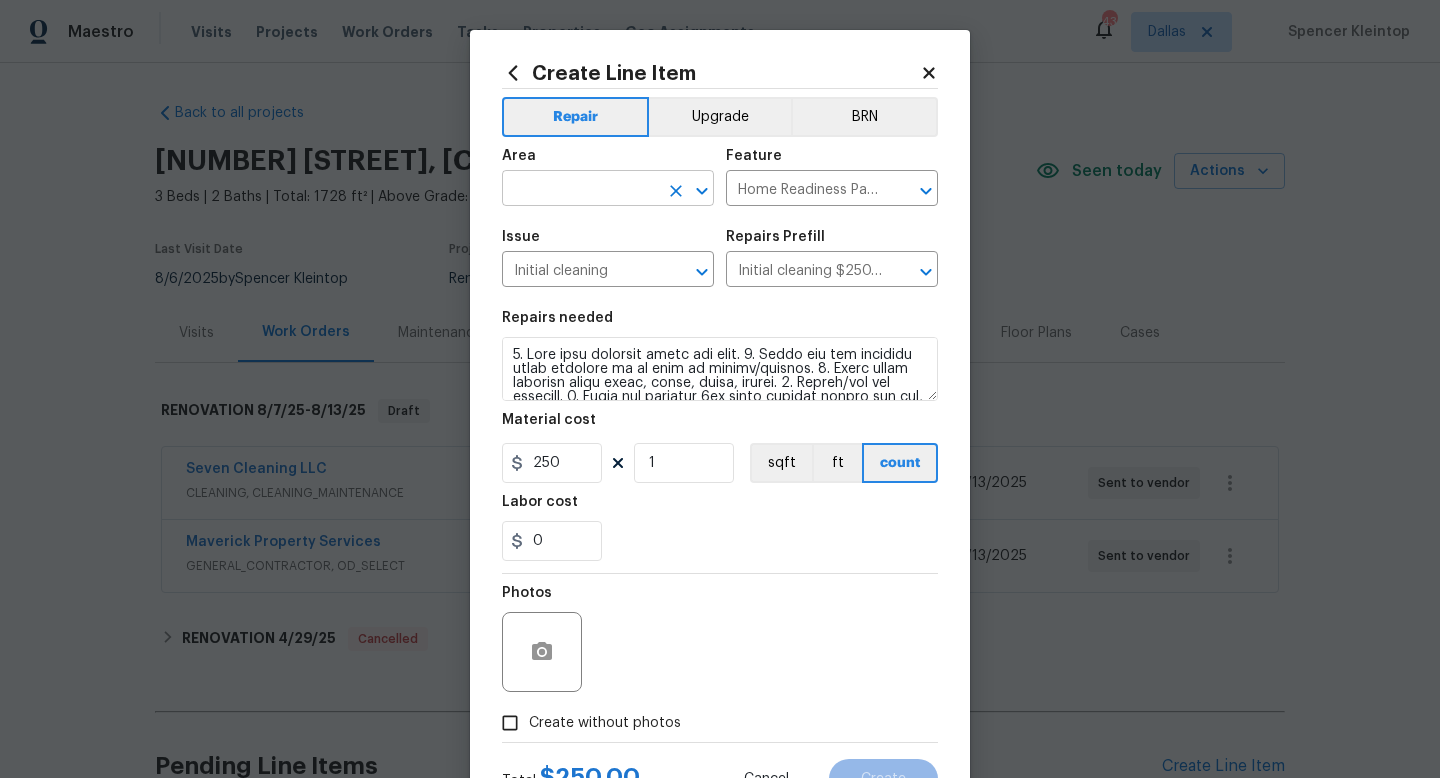 click at bounding box center (580, 190) 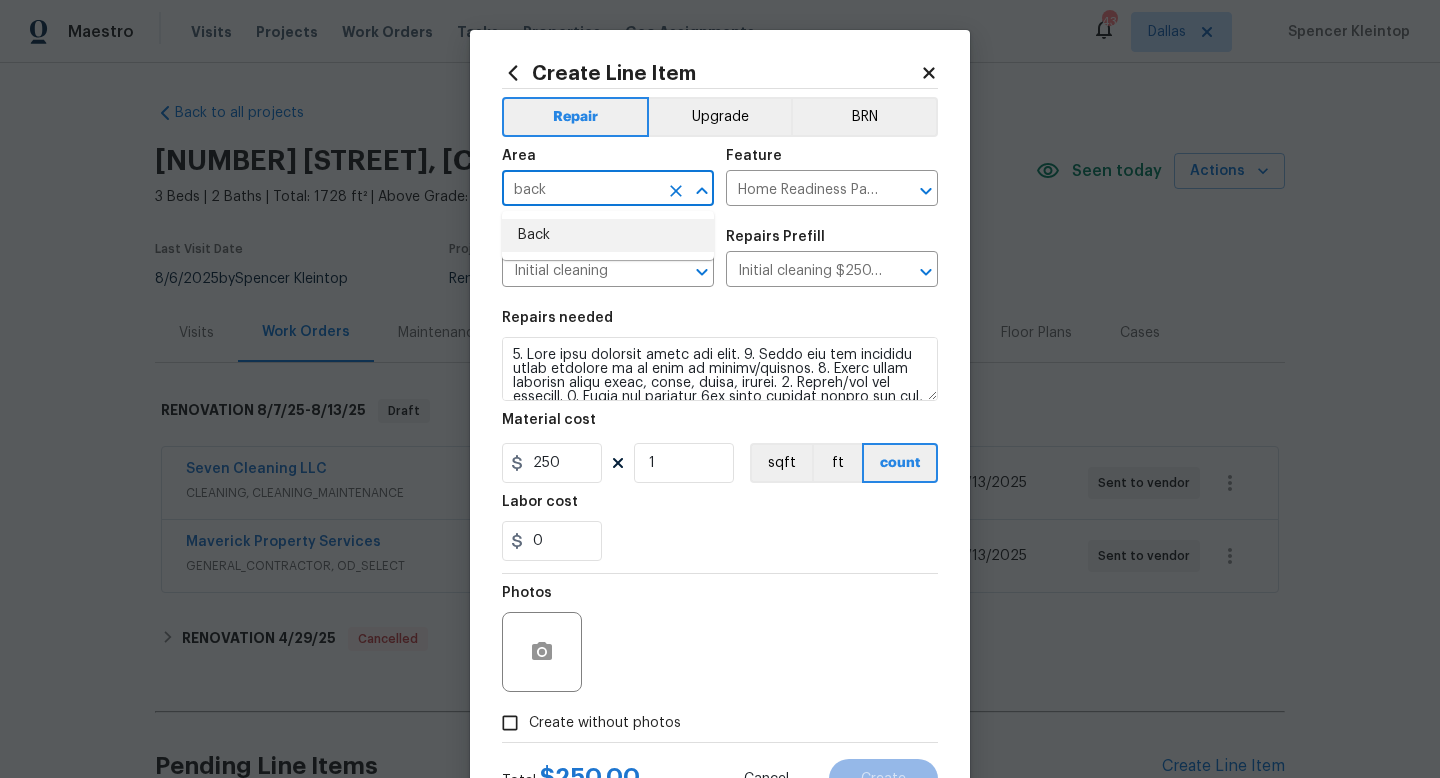 click on "Back" at bounding box center (608, 235) 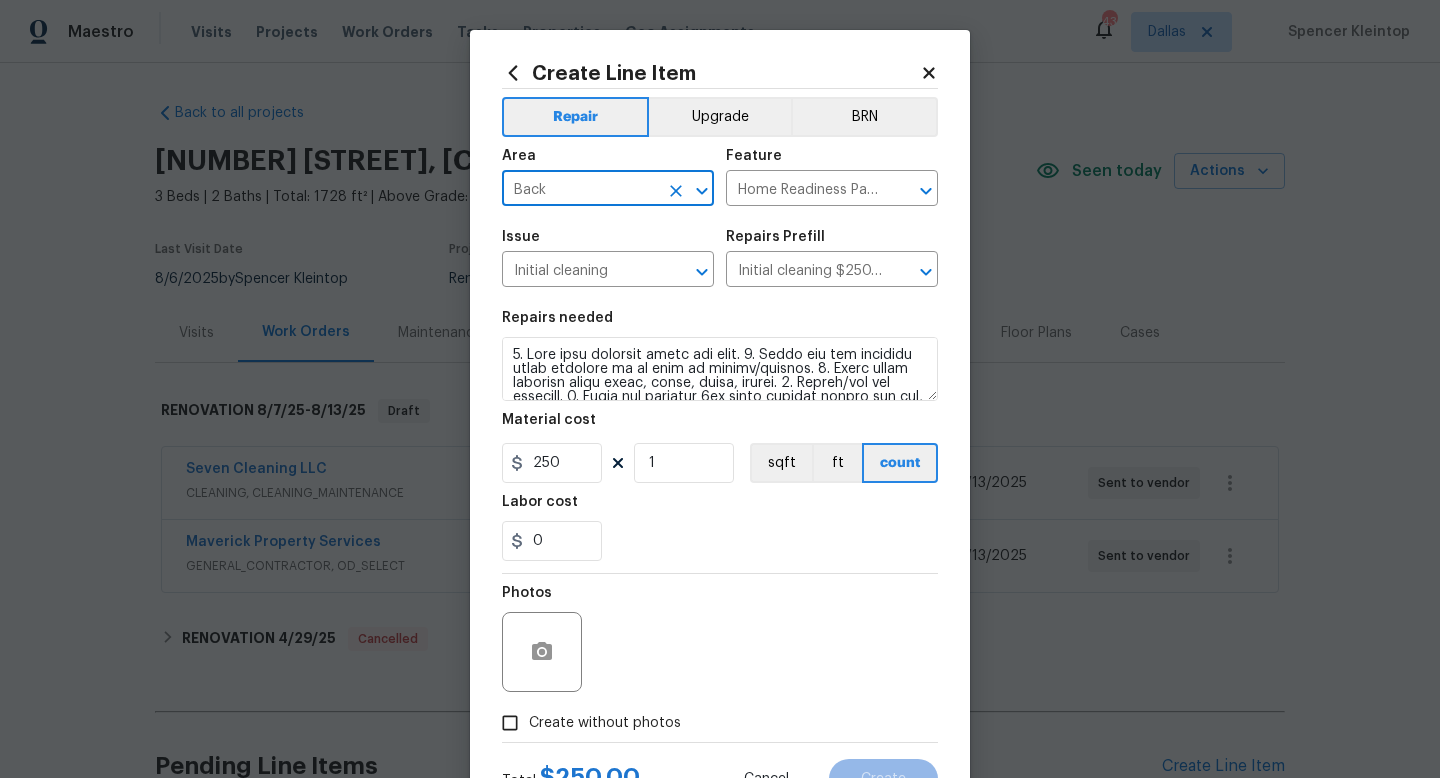 scroll, scrollTop: 84, scrollLeft: 0, axis: vertical 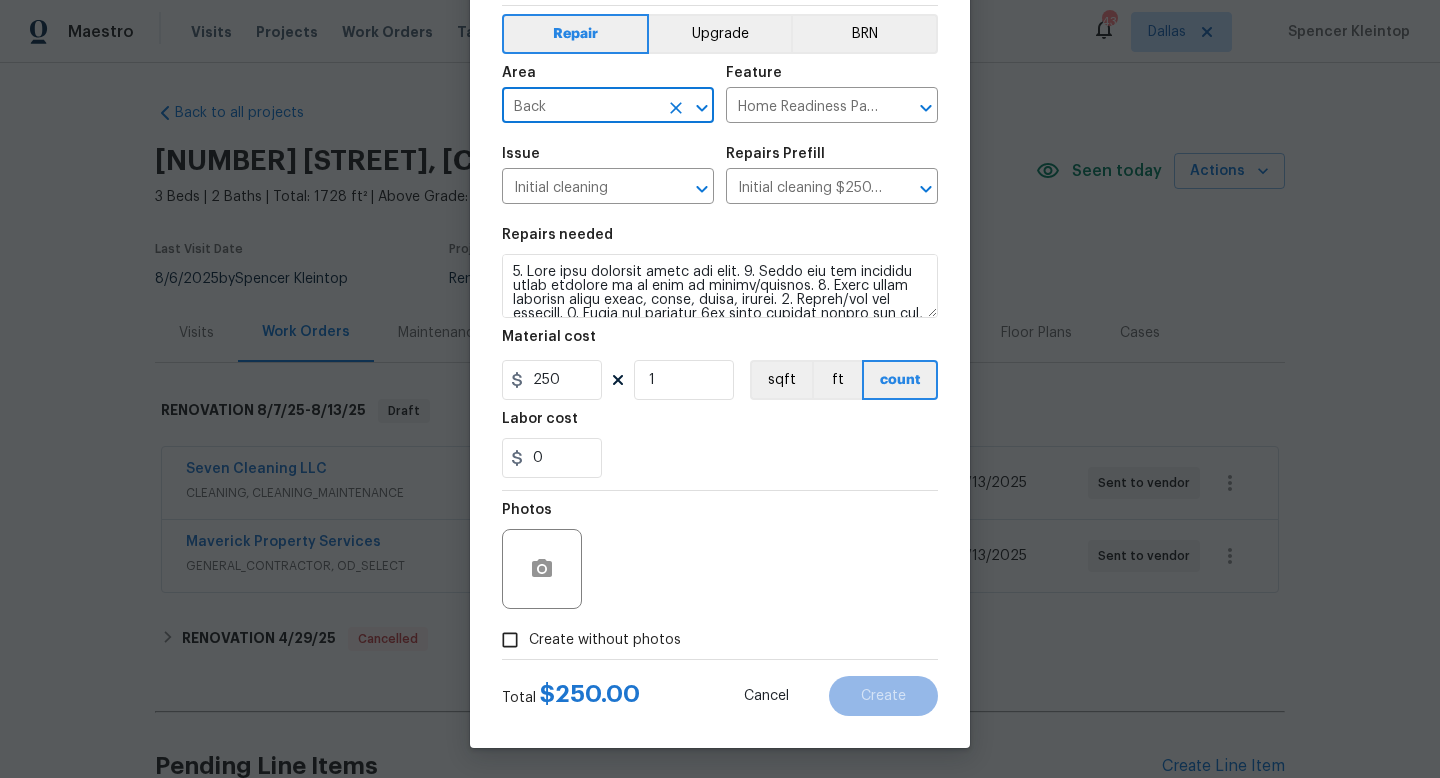 type on "Back" 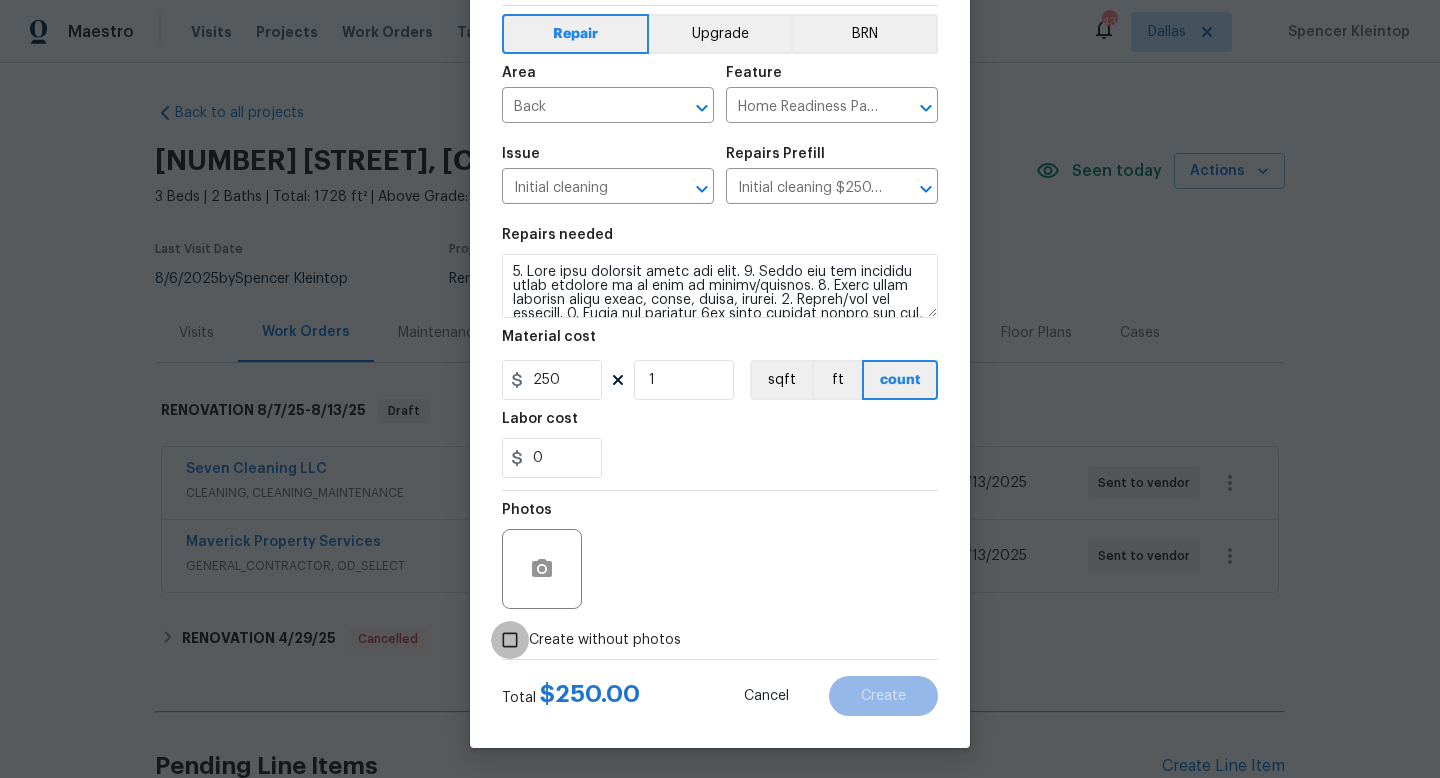 click on "Create without photos" at bounding box center [510, 640] 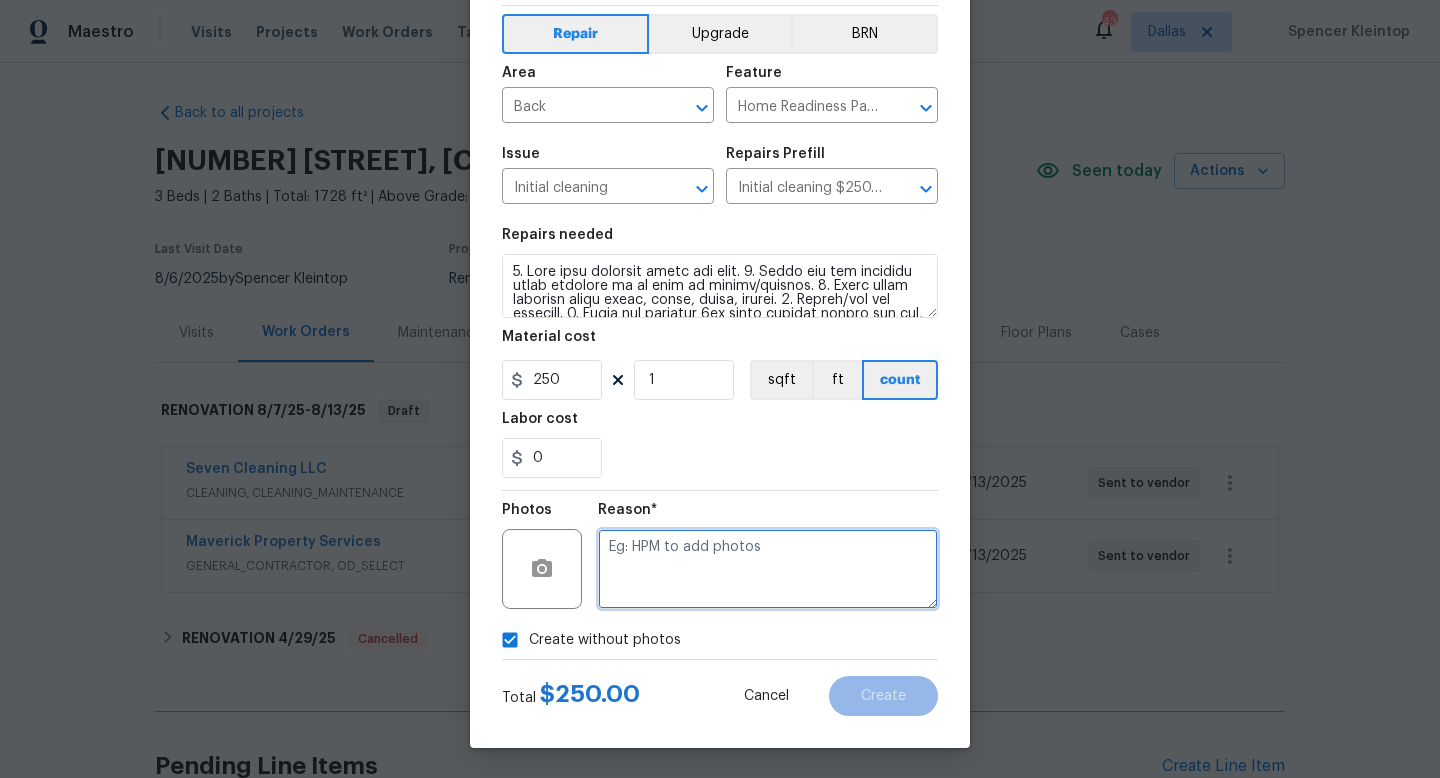 click at bounding box center [768, 569] 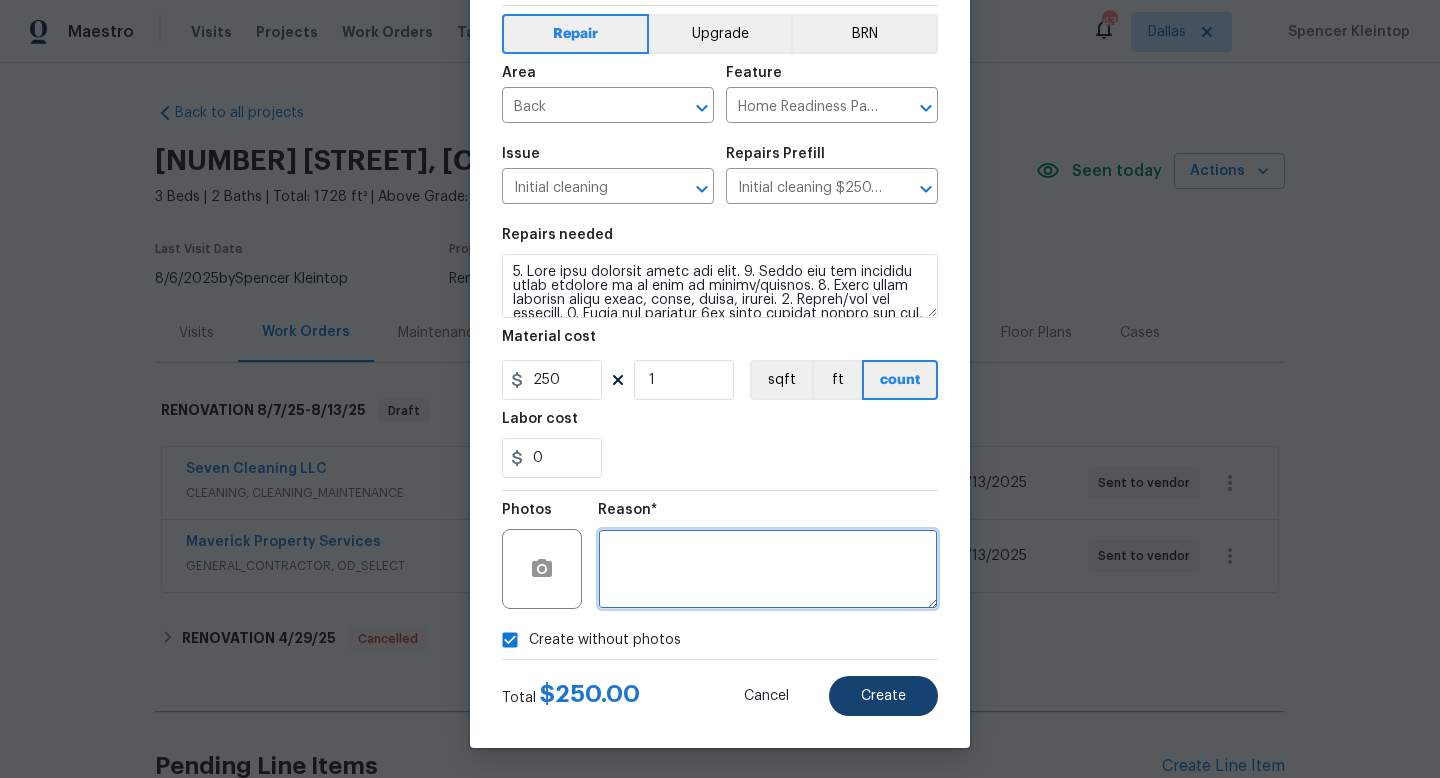 type 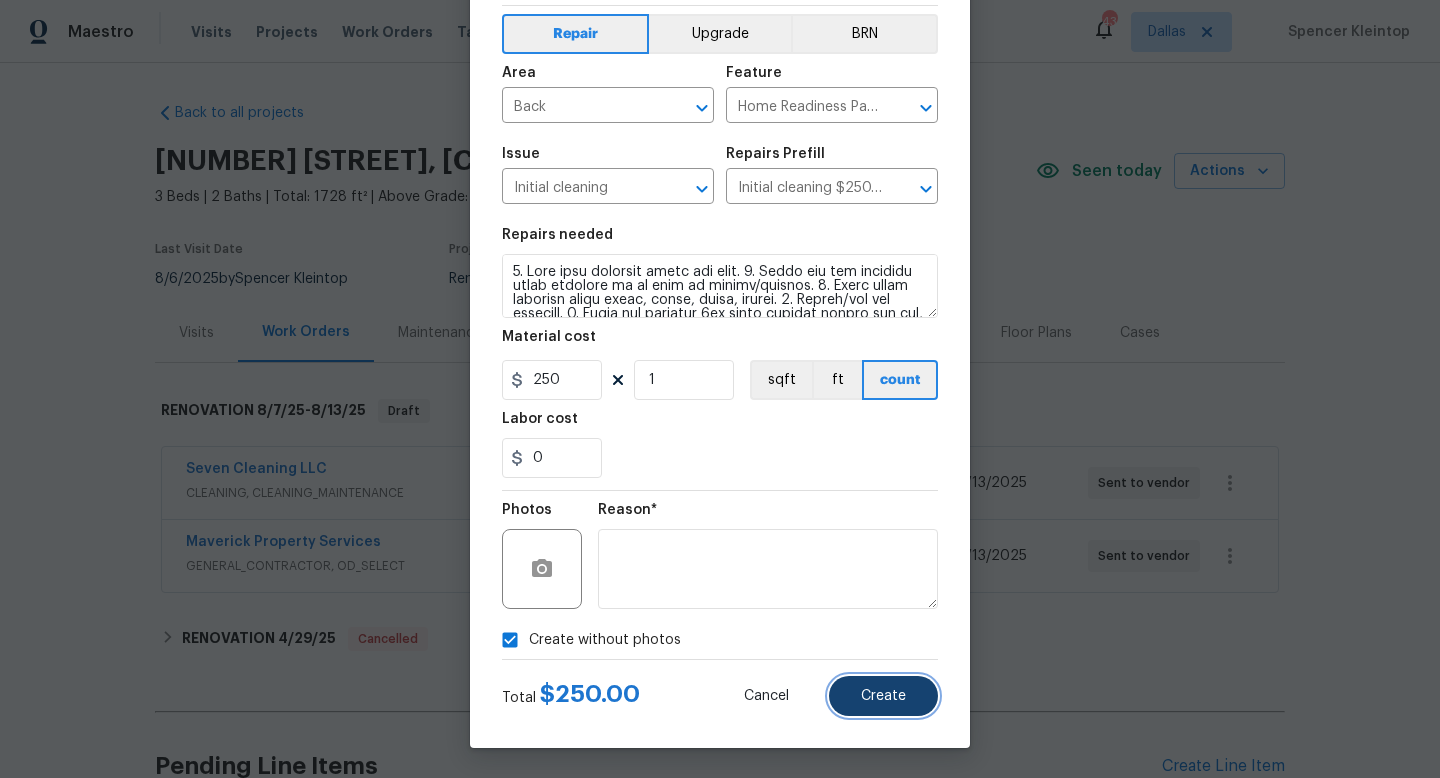 click on "Create" at bounding box center (883, 696) 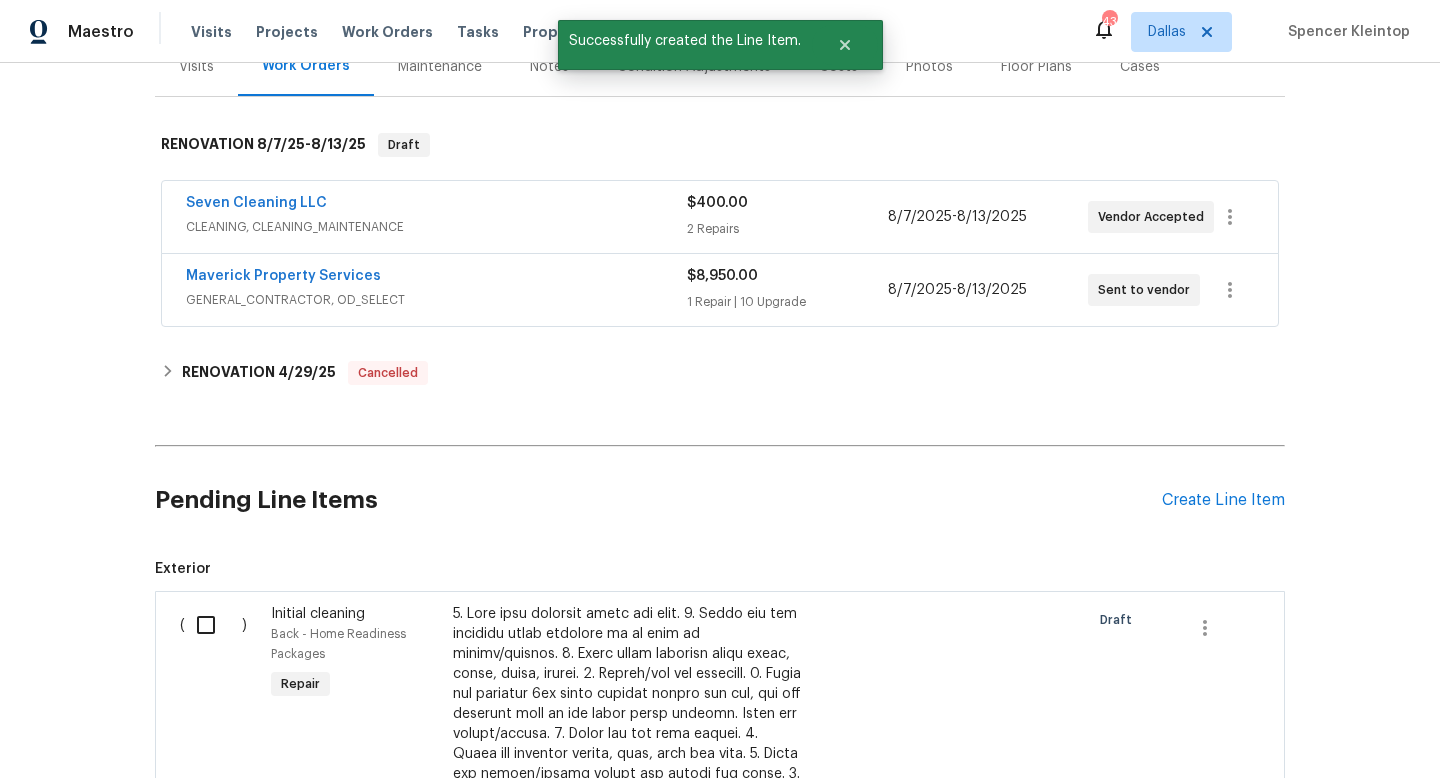 scroll, scrollTop: 268, scrollLeft: 0, axis: vertical 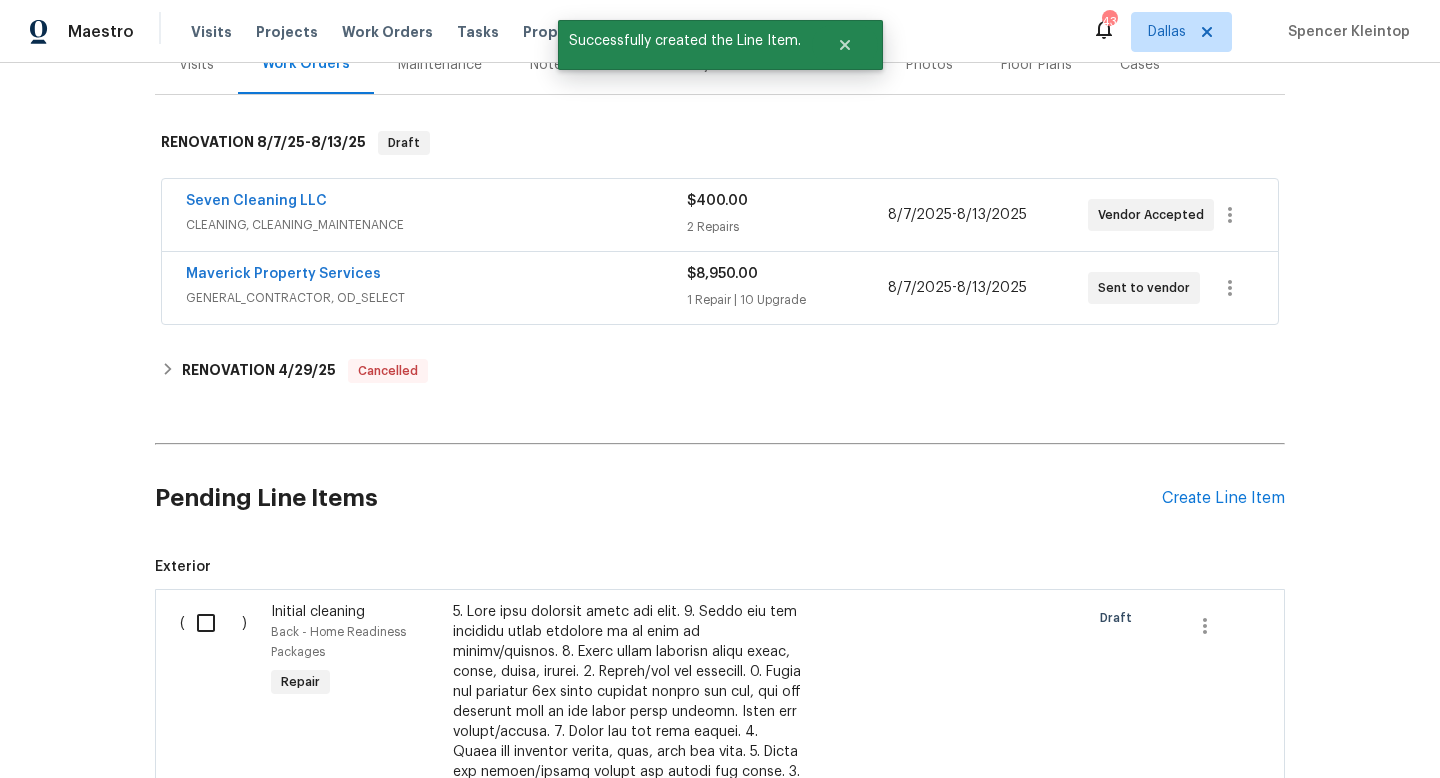 click at bounding box center [213, 623] 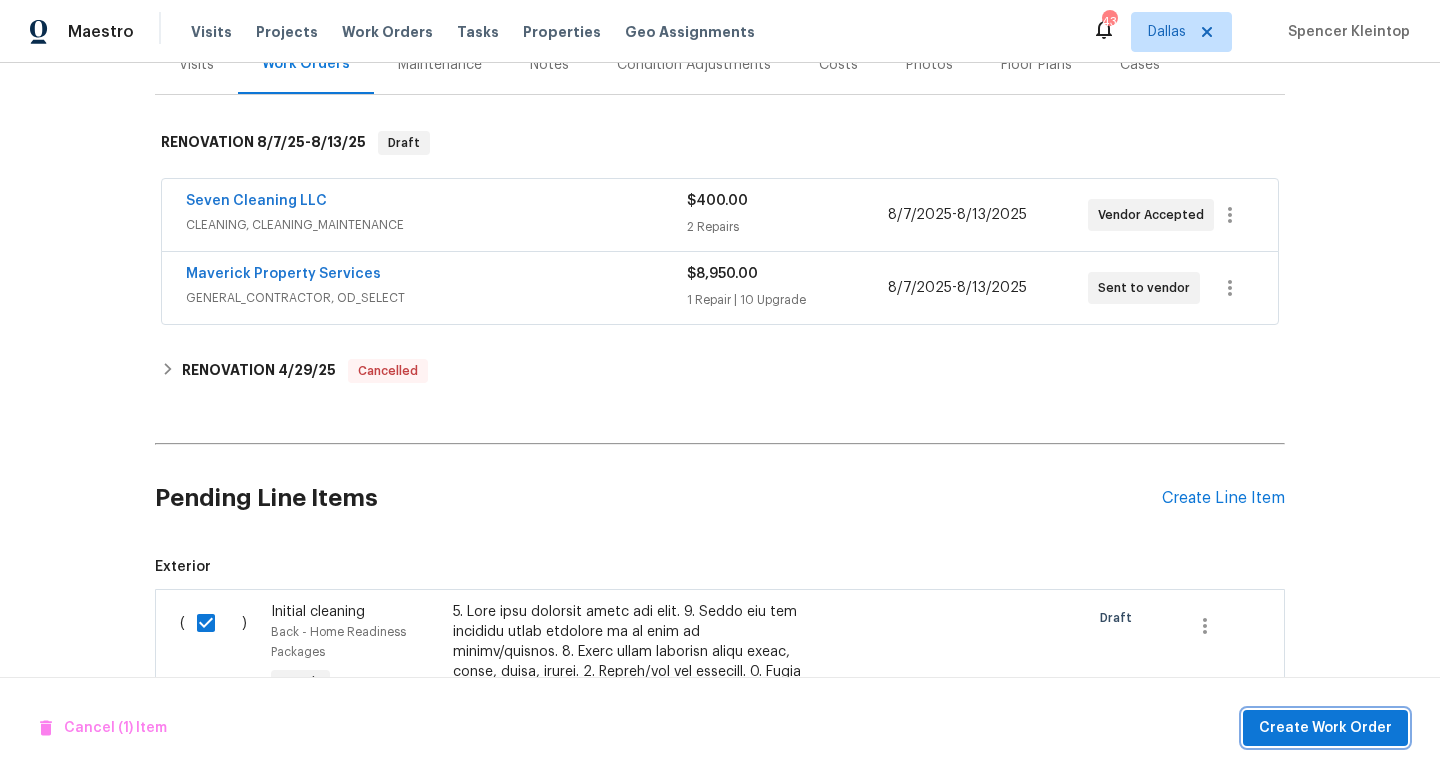 click on "Create Work Order" at bounding box center [1325, 728] 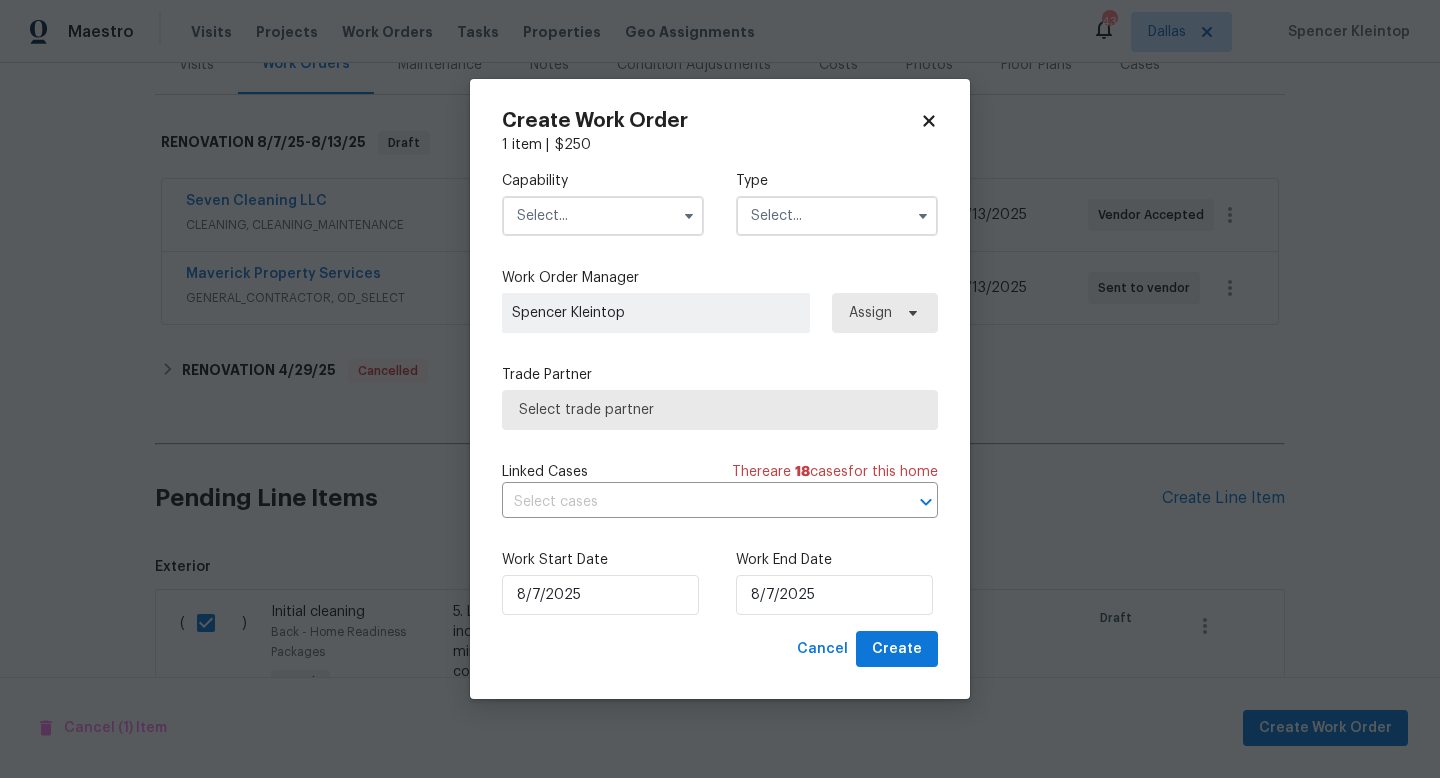 click at bounding box center [603, 216] 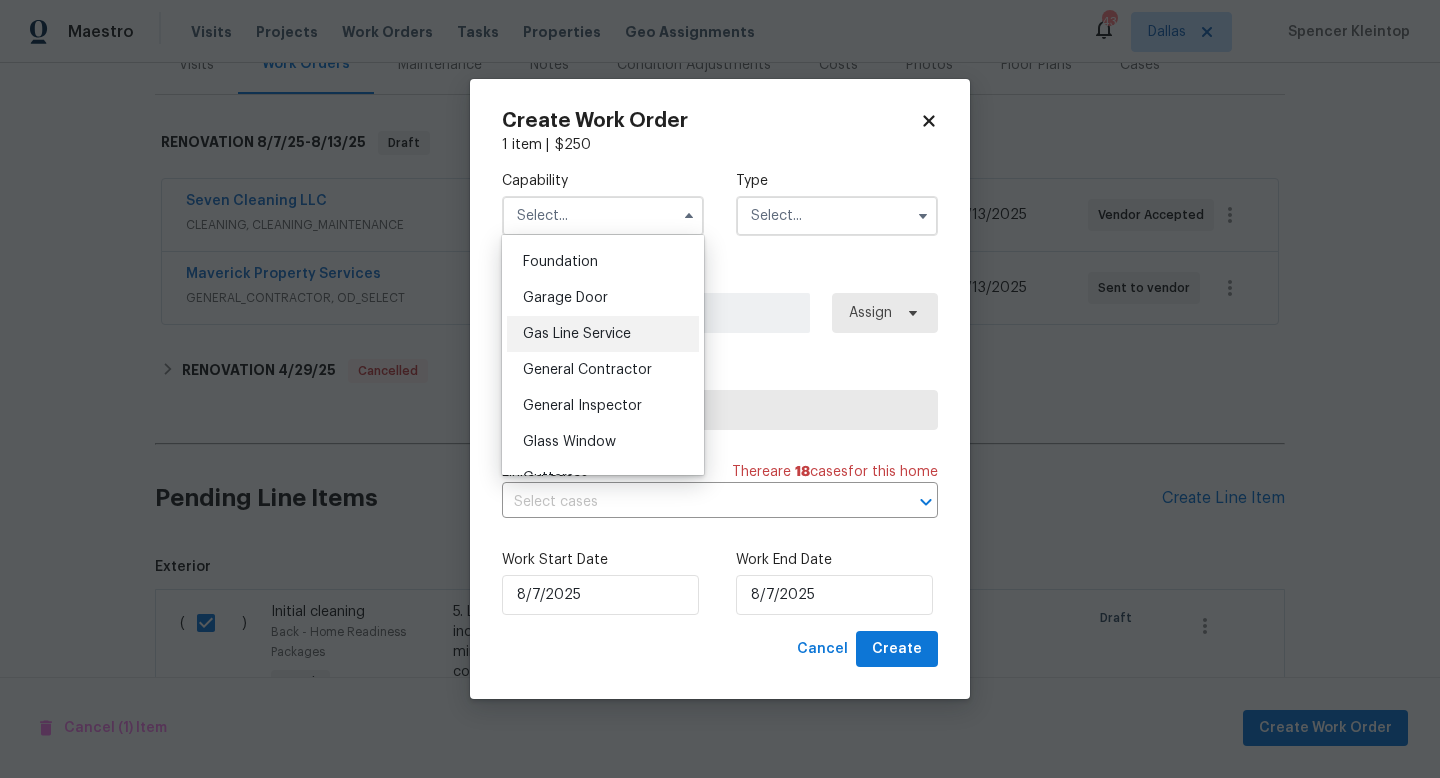 scroll, scrollTop: 851, scrollLeft: 0, axis: vertical 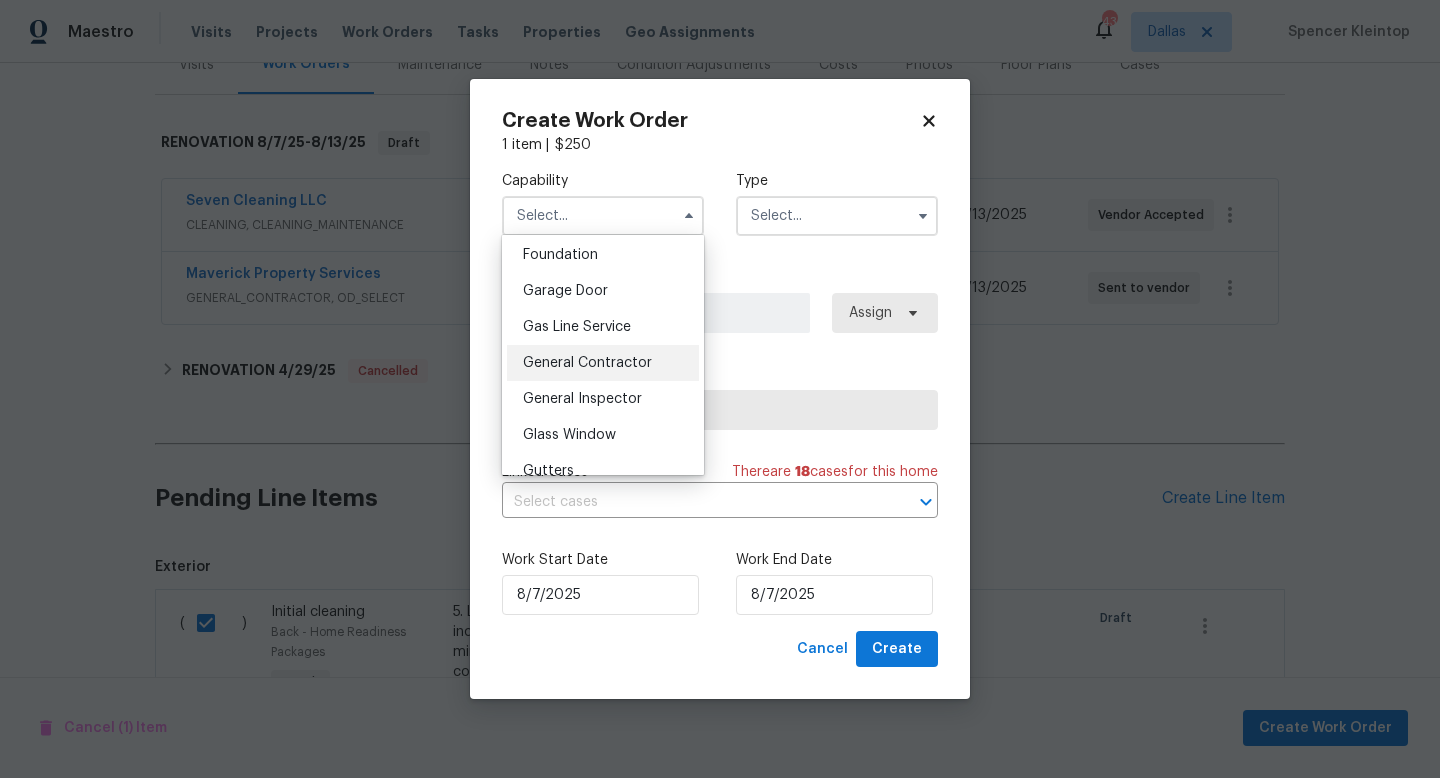 click on "General Contractor" at bounding box center (587, 363) 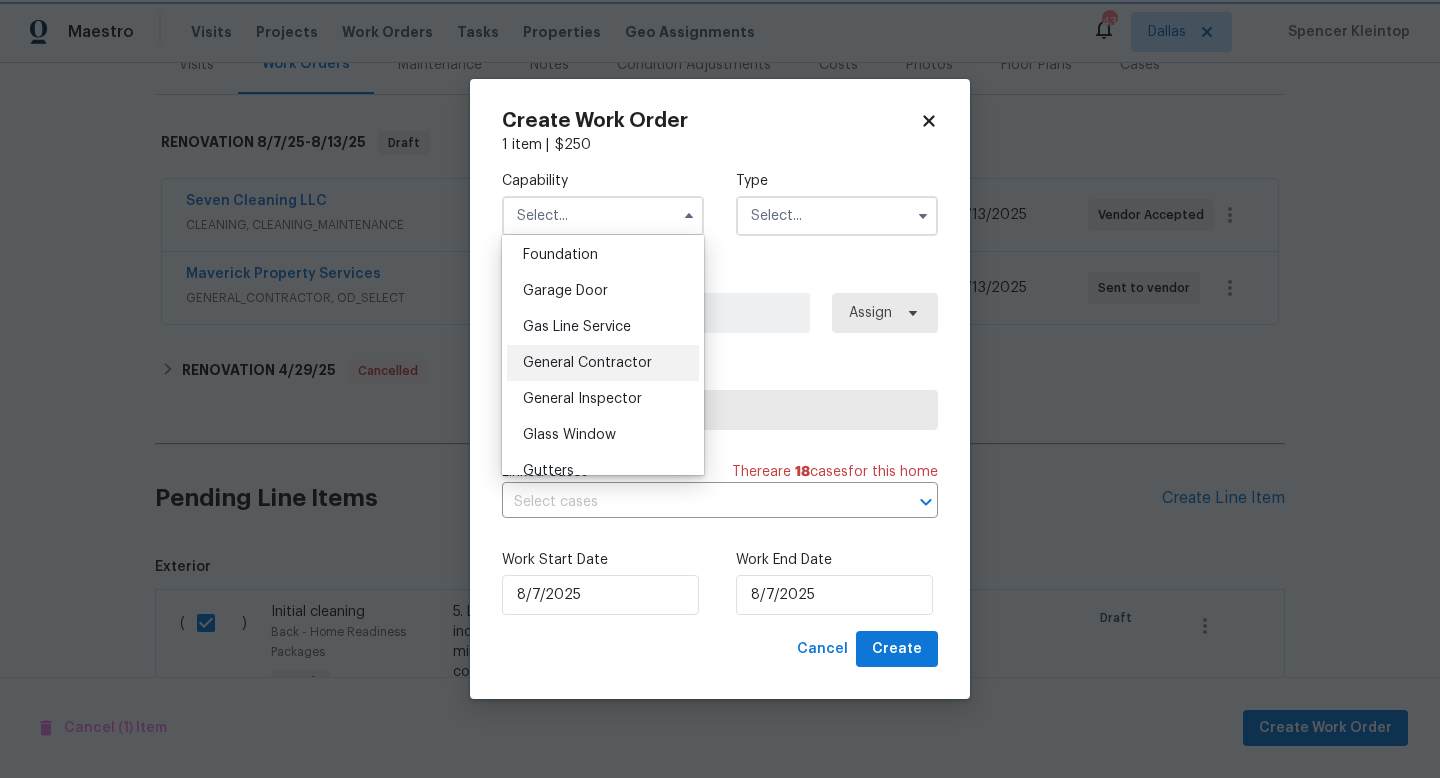 type on "General Contractor" 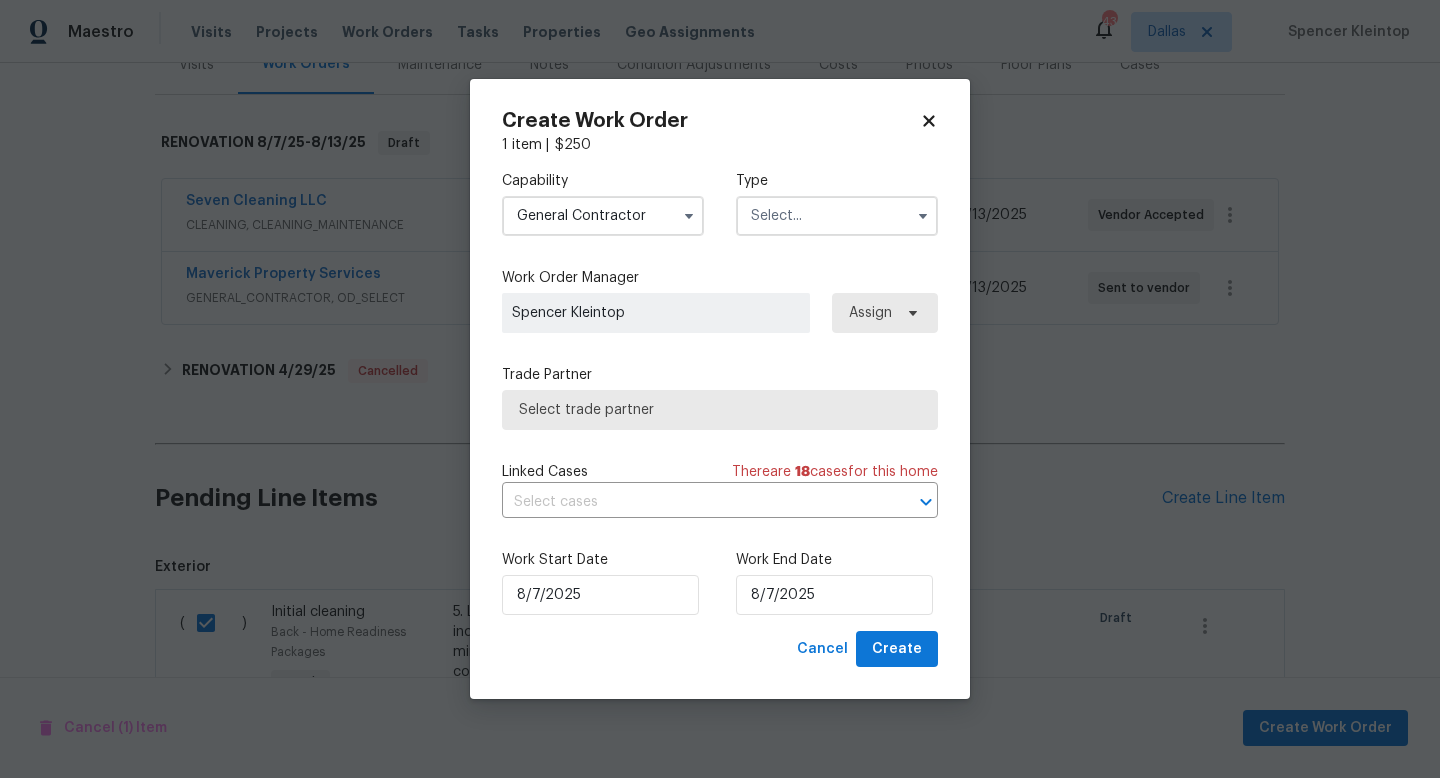 click at bounding box center (837, 216) 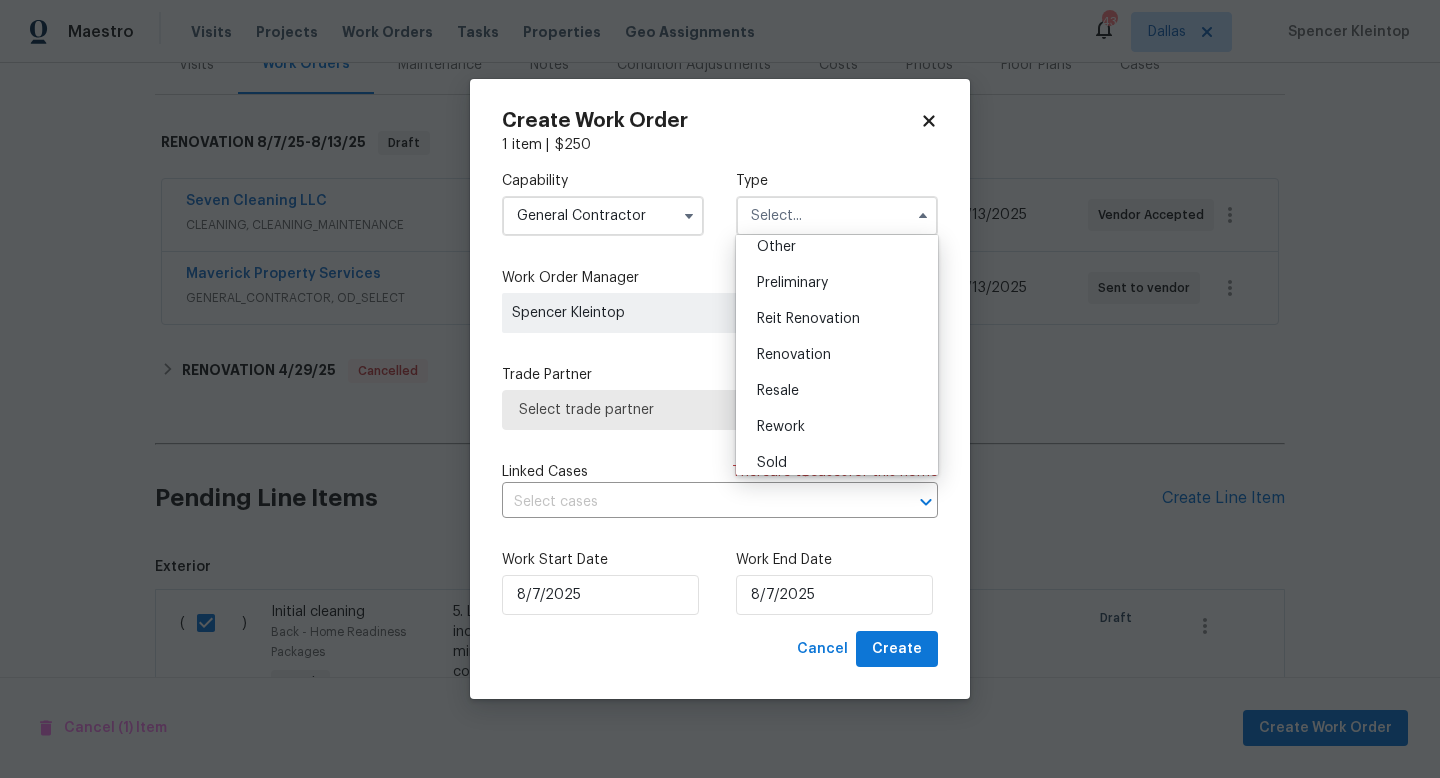 scroll, scrollTop: 454, scrollLeft: 0, axis: vertical 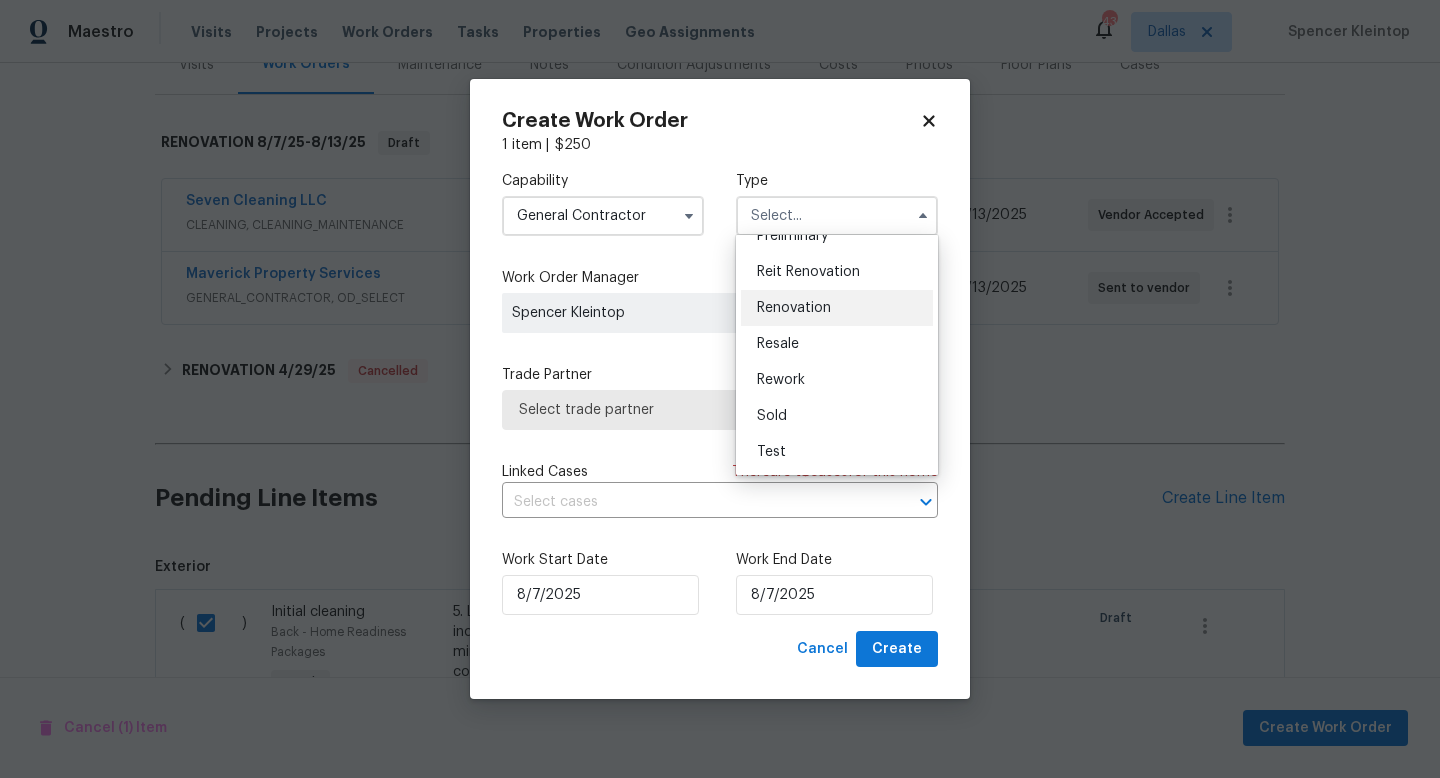 click on "Renovation" at bounding box center (794, 308) 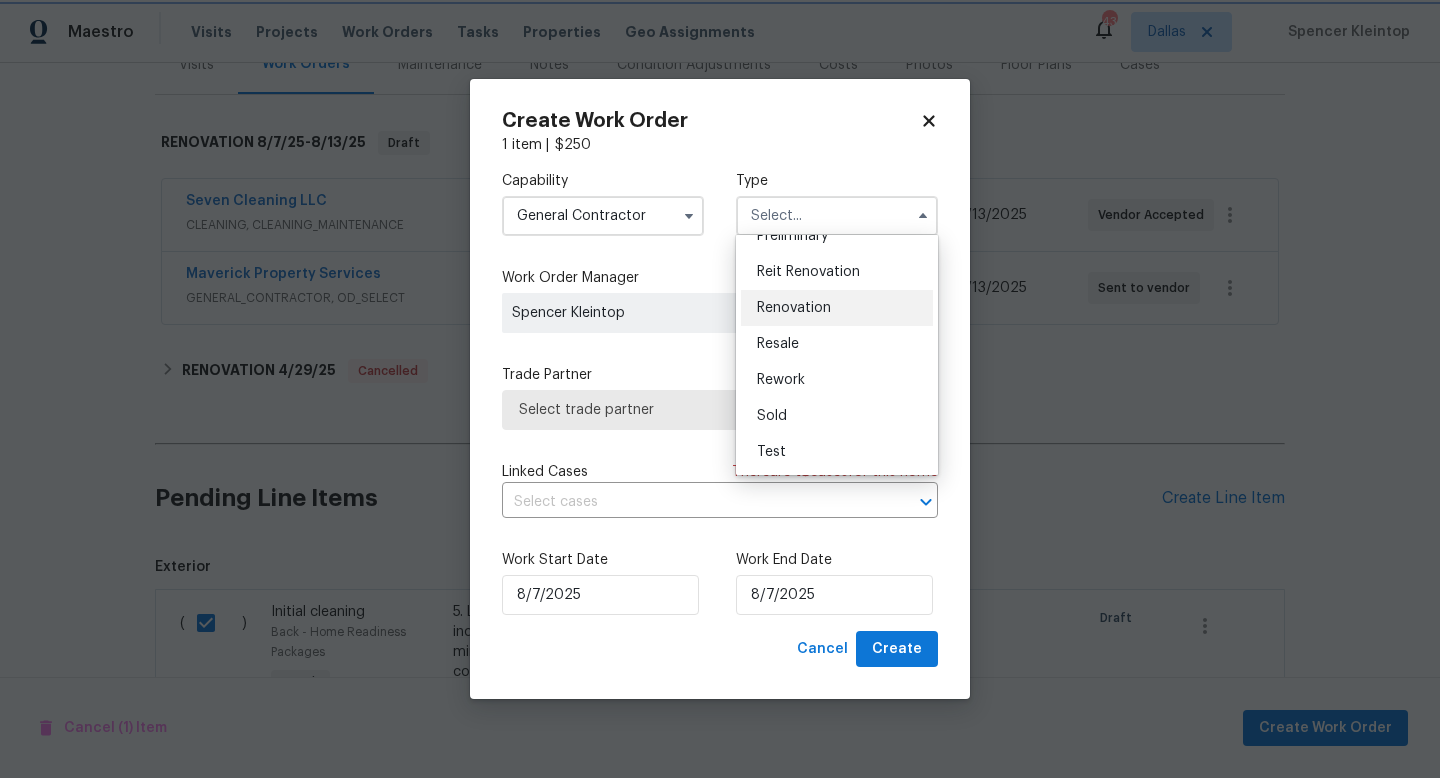 type on "Renovation" 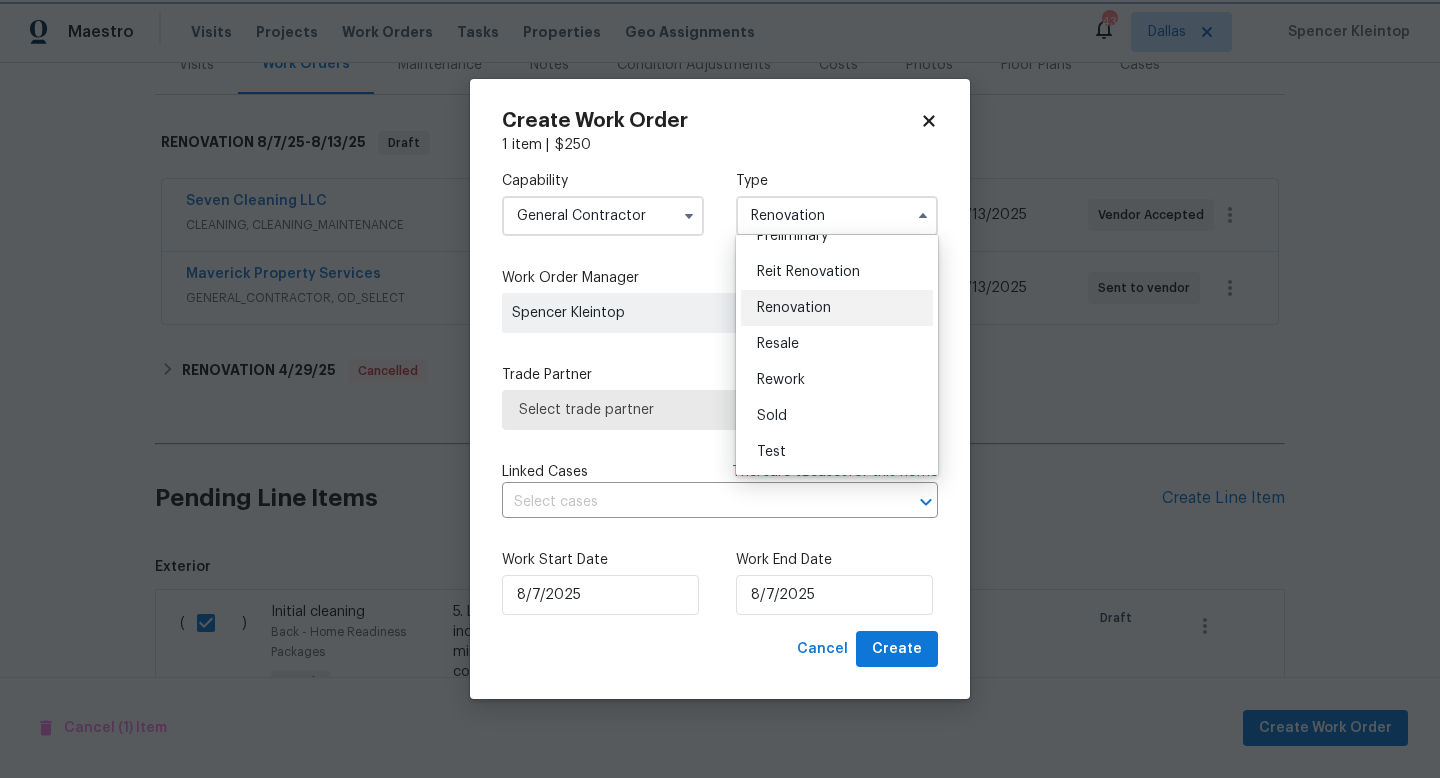 scroll, scrollTop: 0, scrollLeft: 0, axis: both 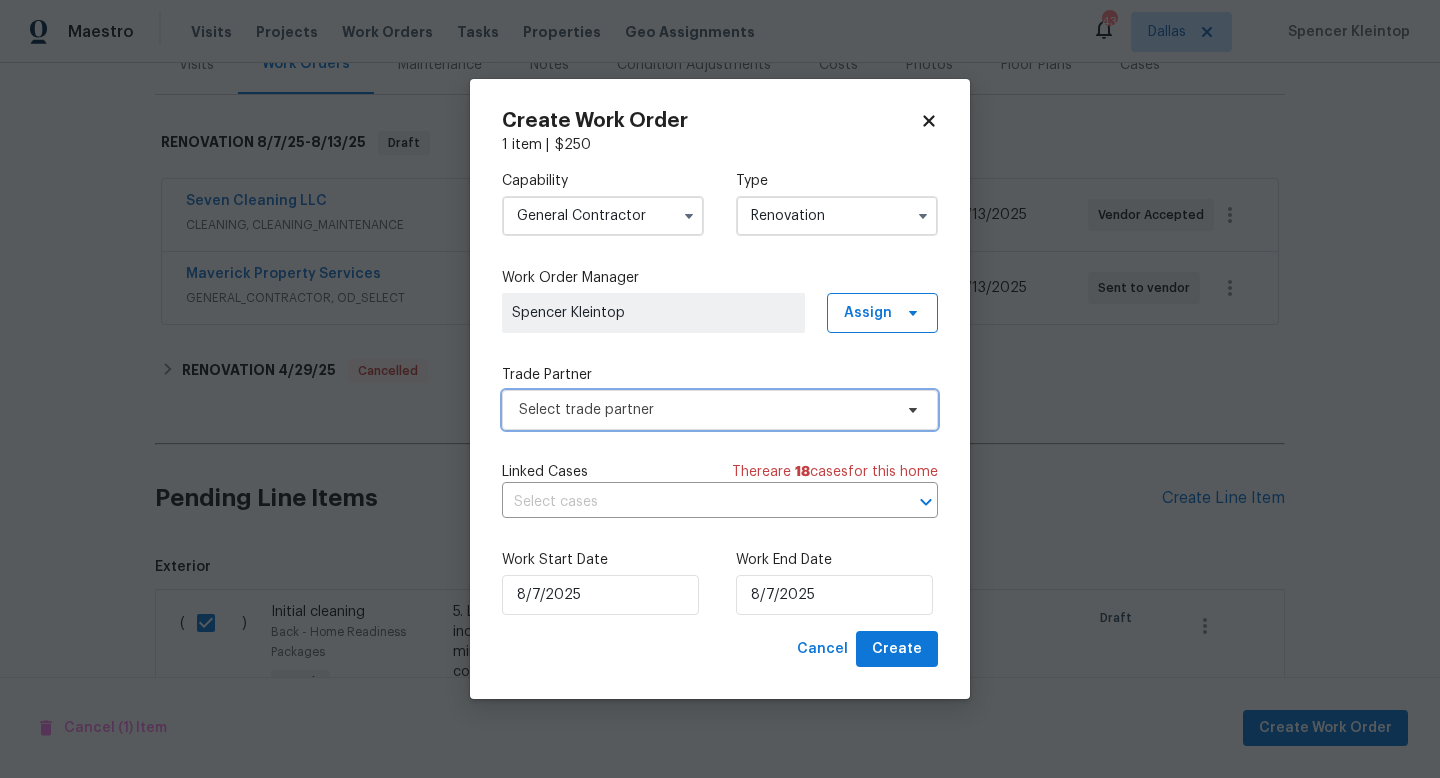 click on "Select trade partner" at bounding box center [720, 410] 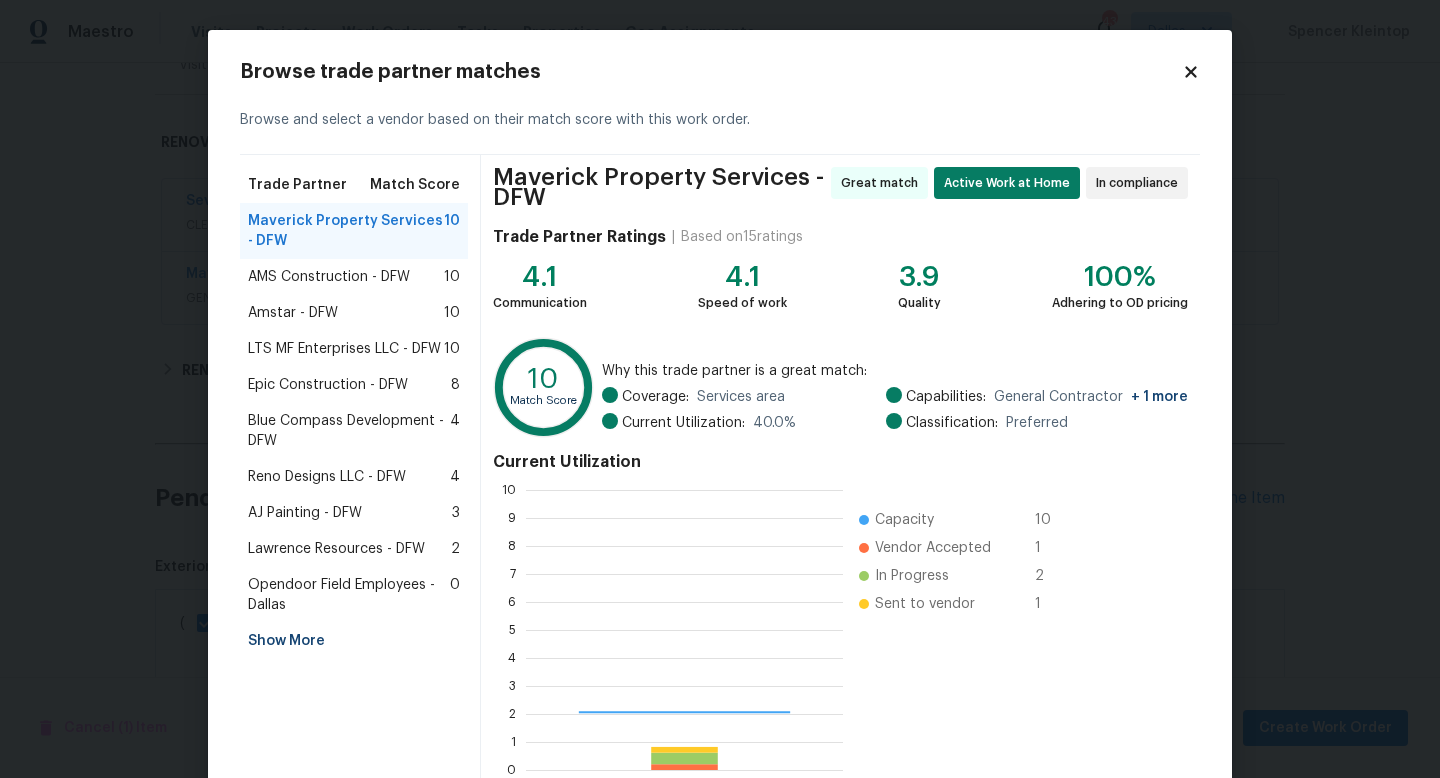 scroll, scrollTop: 2, scrollLeft: 2, axis: both 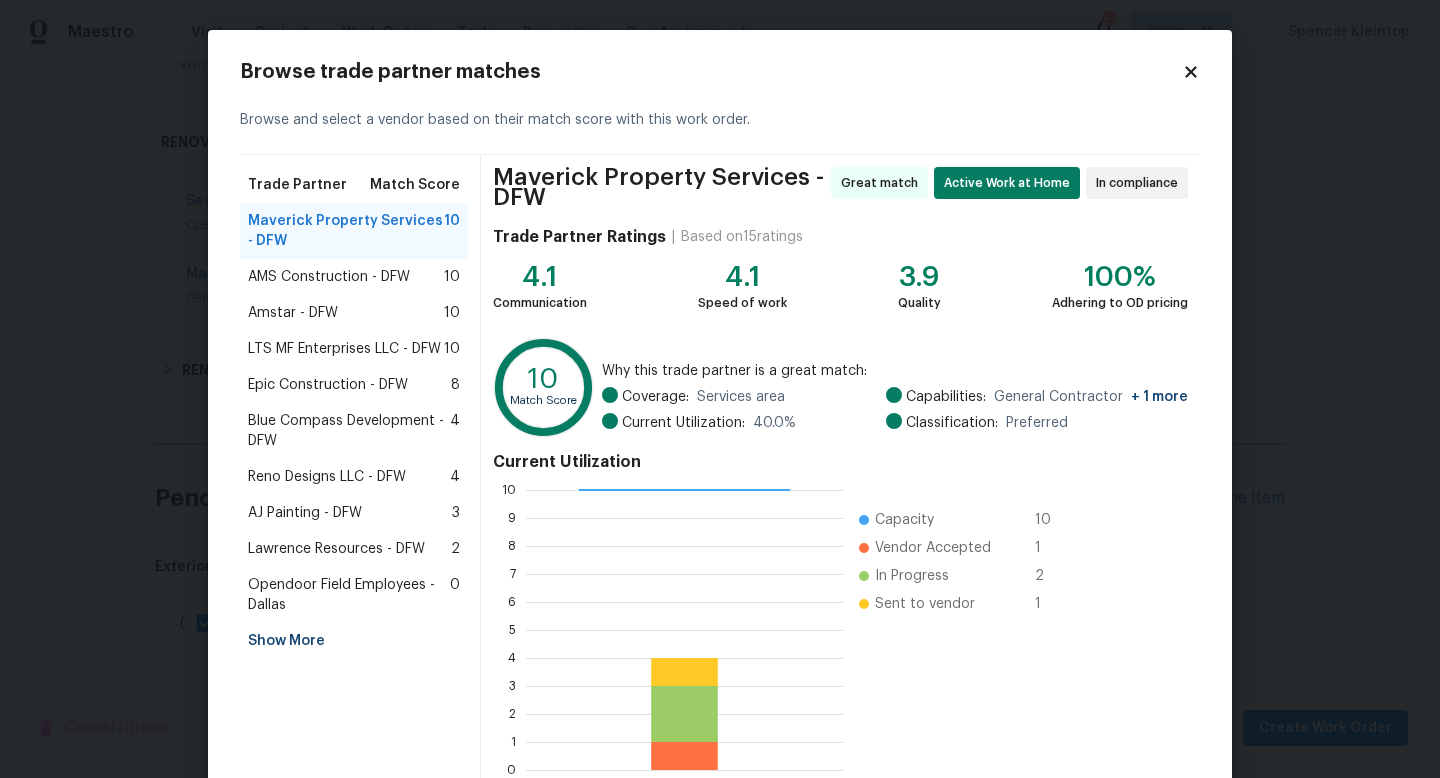 click on "Epic Construction - DFW" at bounding box center [328, 385] 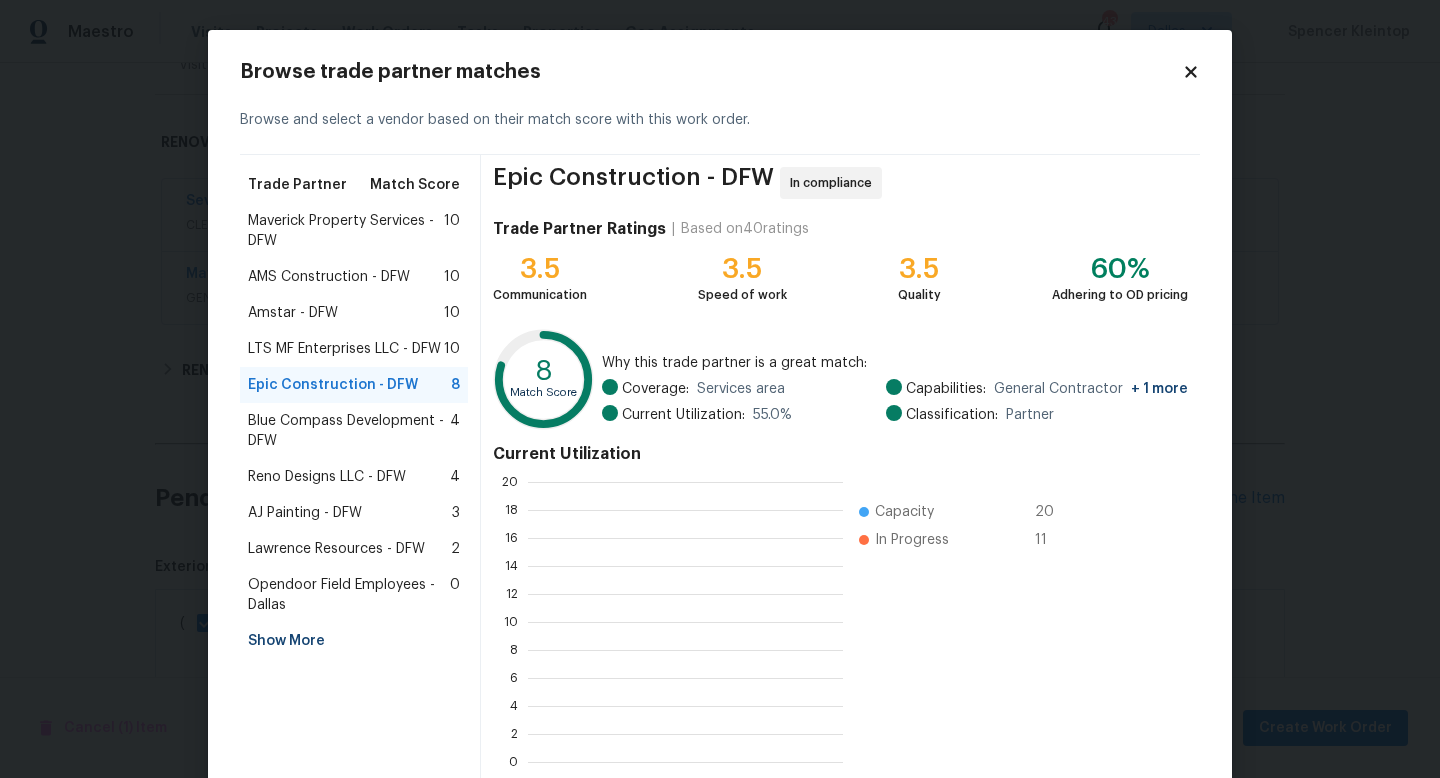 scroll, scrollTop: 2, scrollLeft: 2, axis: both 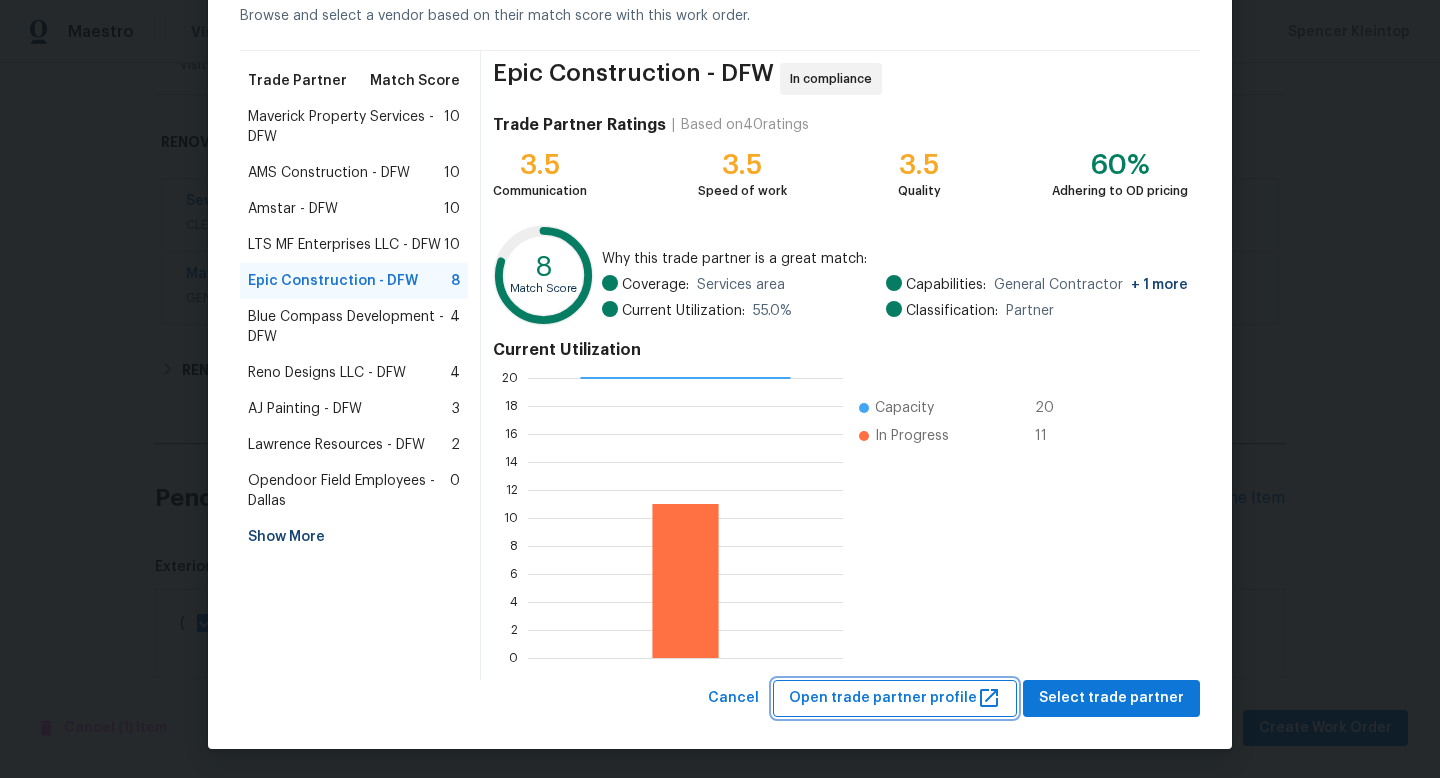 click on "Open trade partner profile" at bounding box center (895, 698) 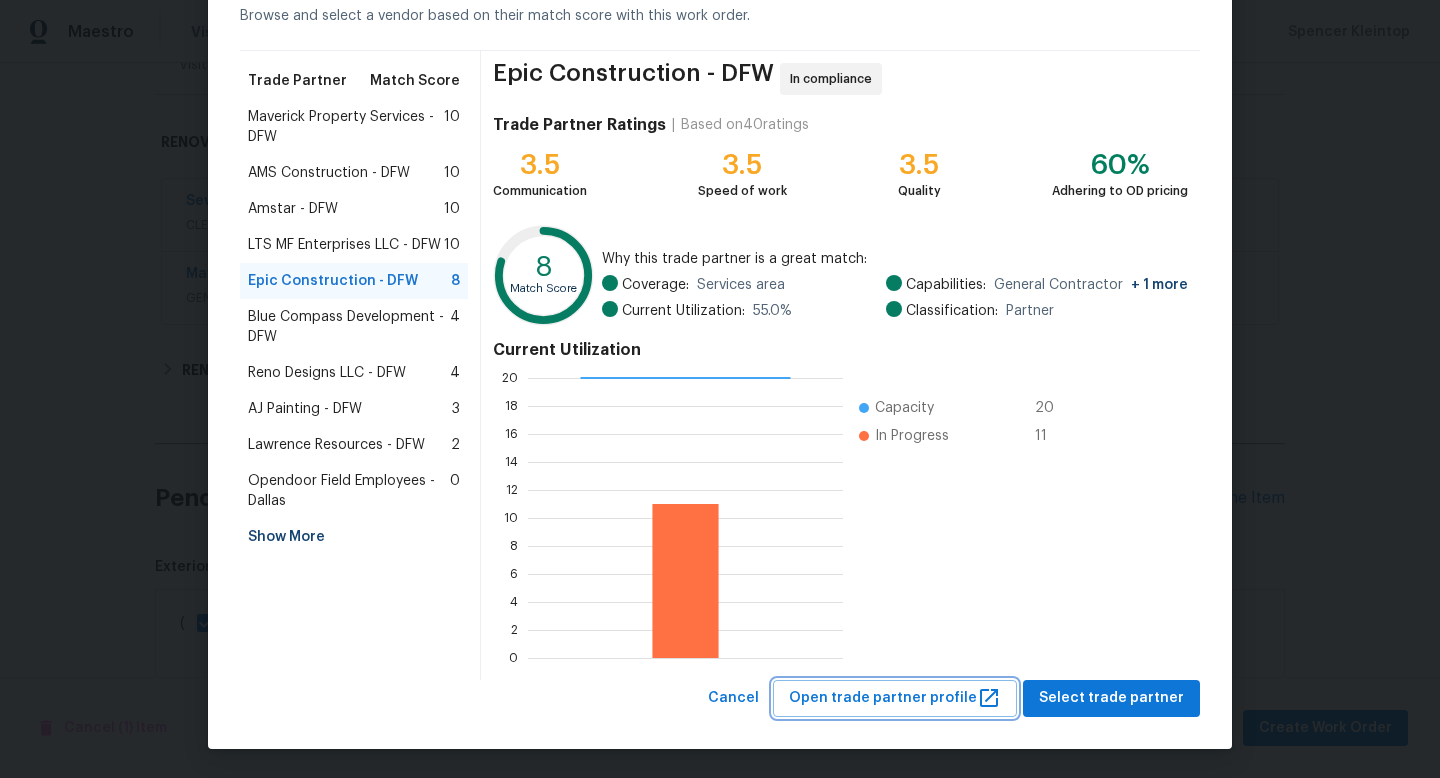 scroll, scrollTop: 0, scrollLeft: 0, axis: both 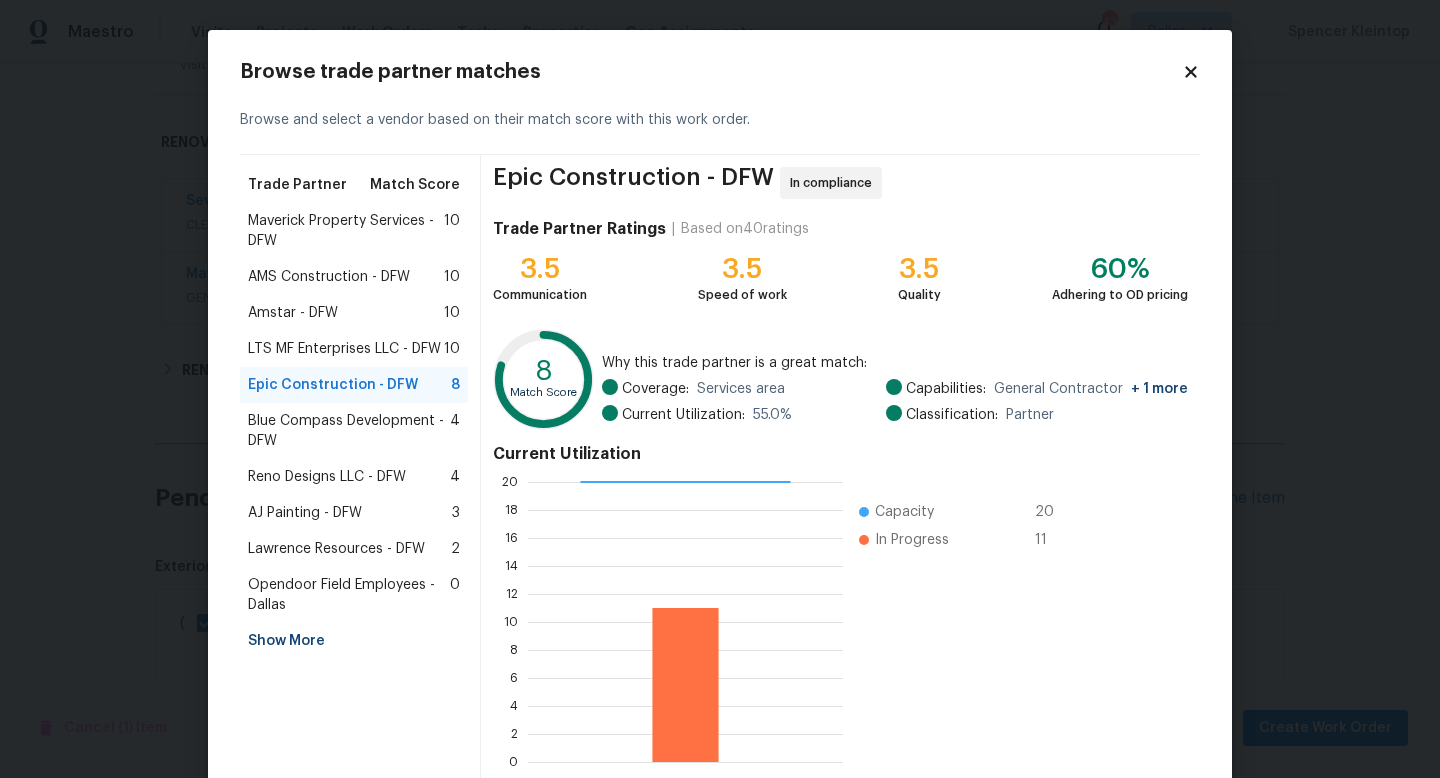 click on "Epic Construction - DFW" at bounding box center [333, 385] 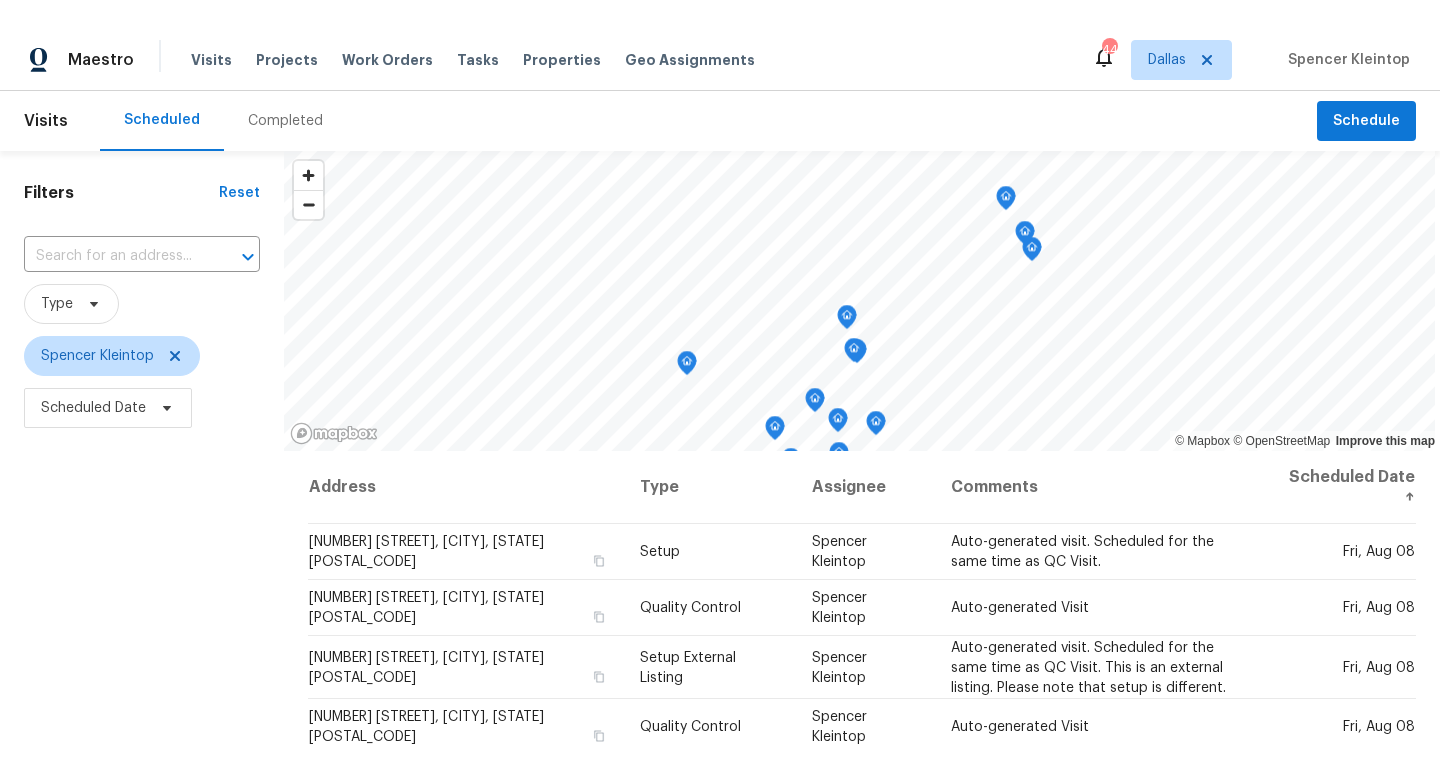 scroll, scrollTop: 0, scrollLeft: 0, axis: both 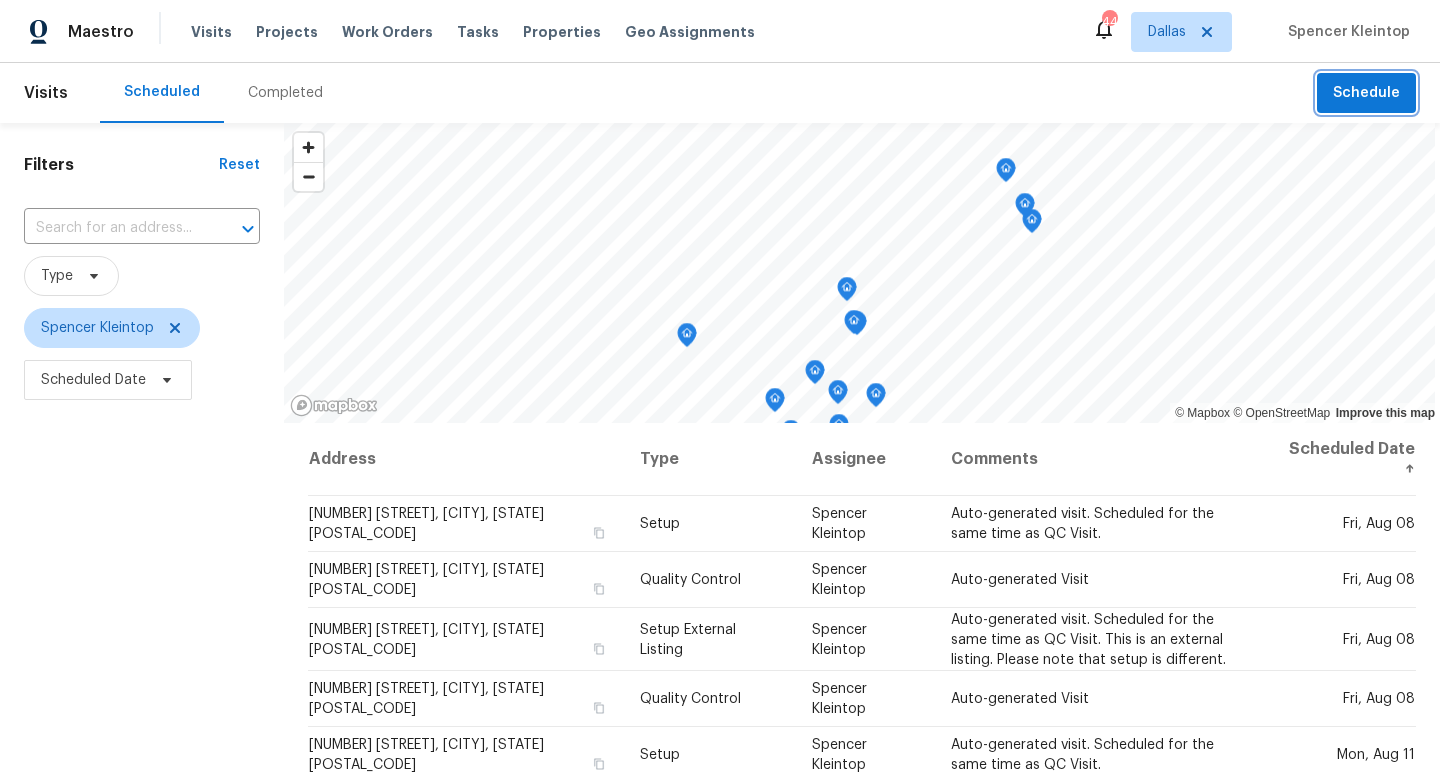click on "Schedule" at bounding box center [1366, 93] 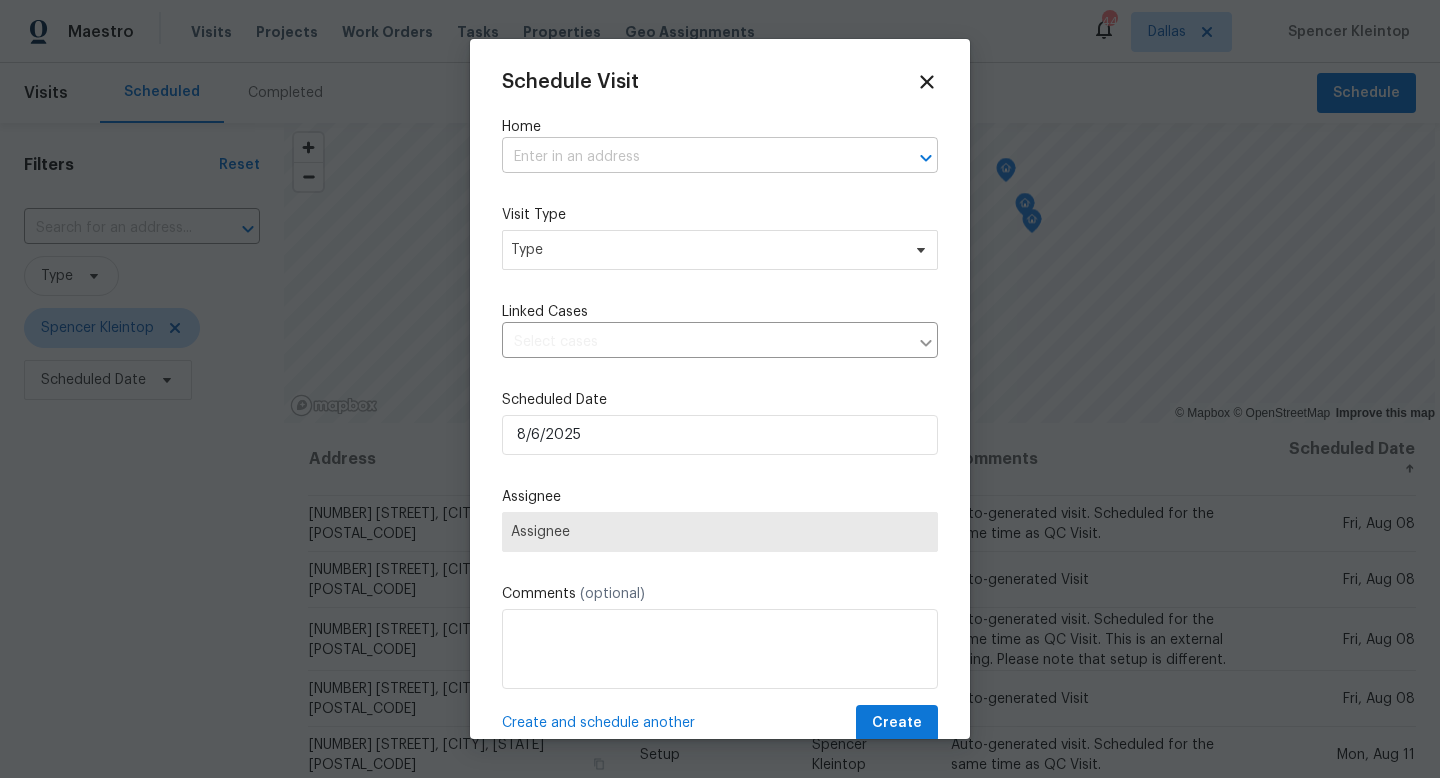 click at bounding box center [692, 157] 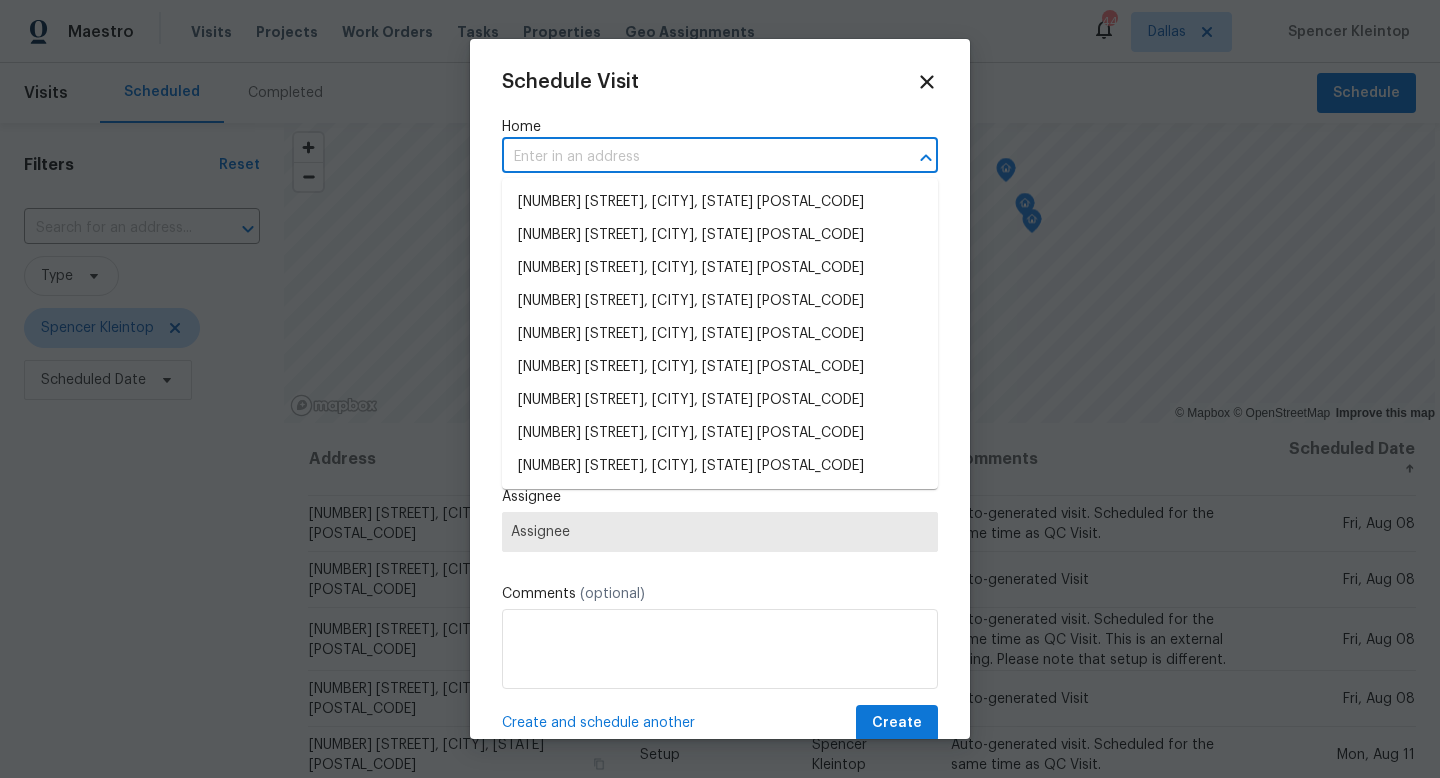 paste on "[NUMBER] [STREET], [CITY], [STATE] [POSTAL_CODE]" 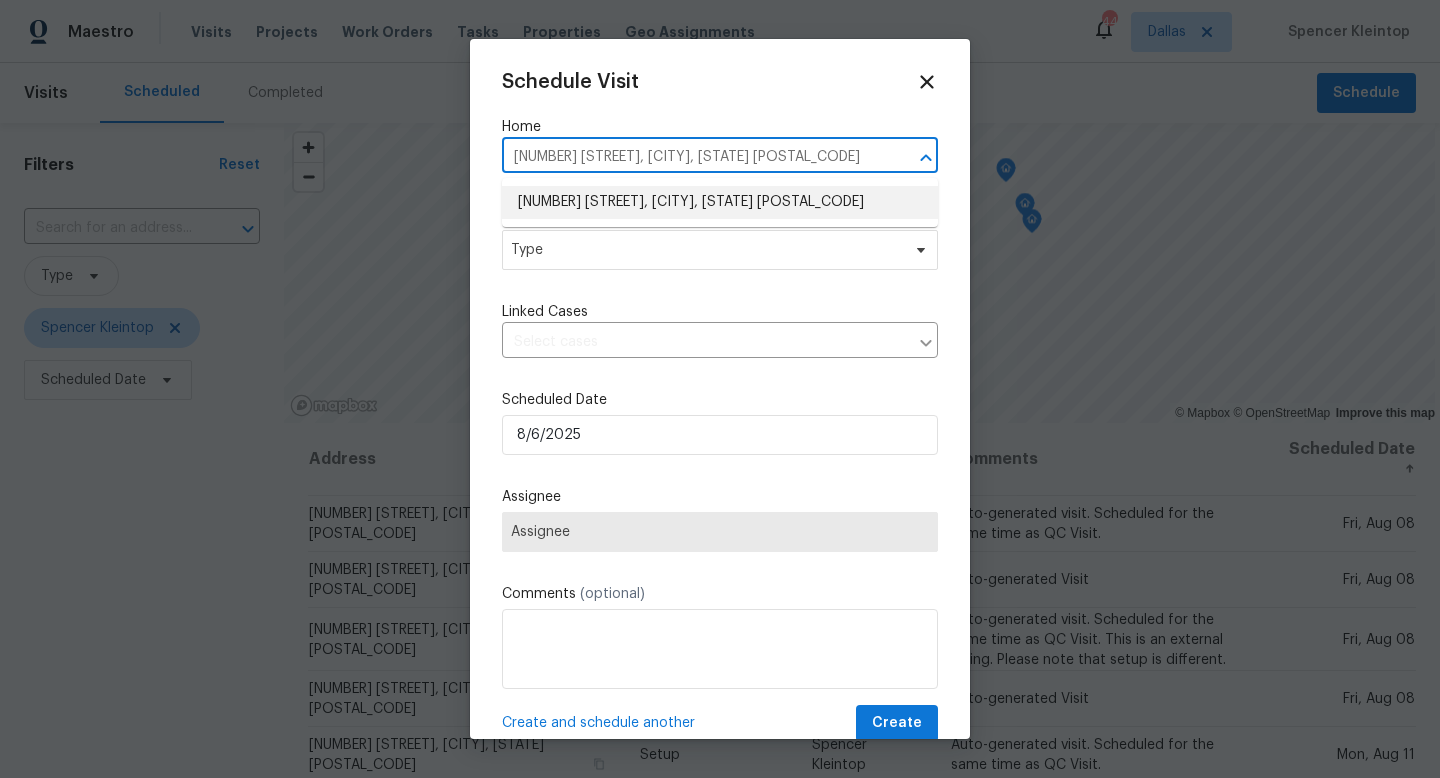 click on "[NUMBER] [STREET], [CITY], [STATE] [POSTAL_CODE]" at bounding box center (720, 202) 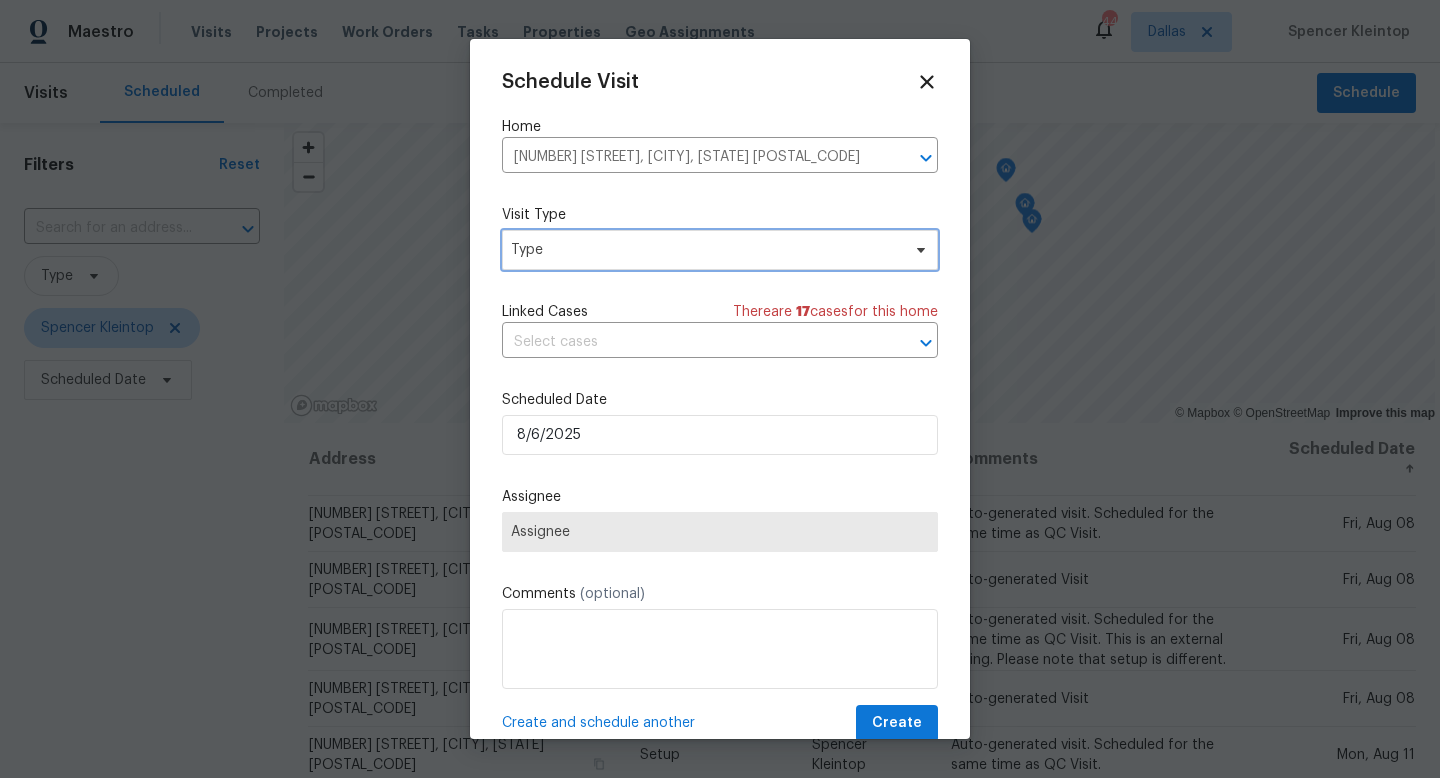 click on "Type" at bounding box center (705, 250) 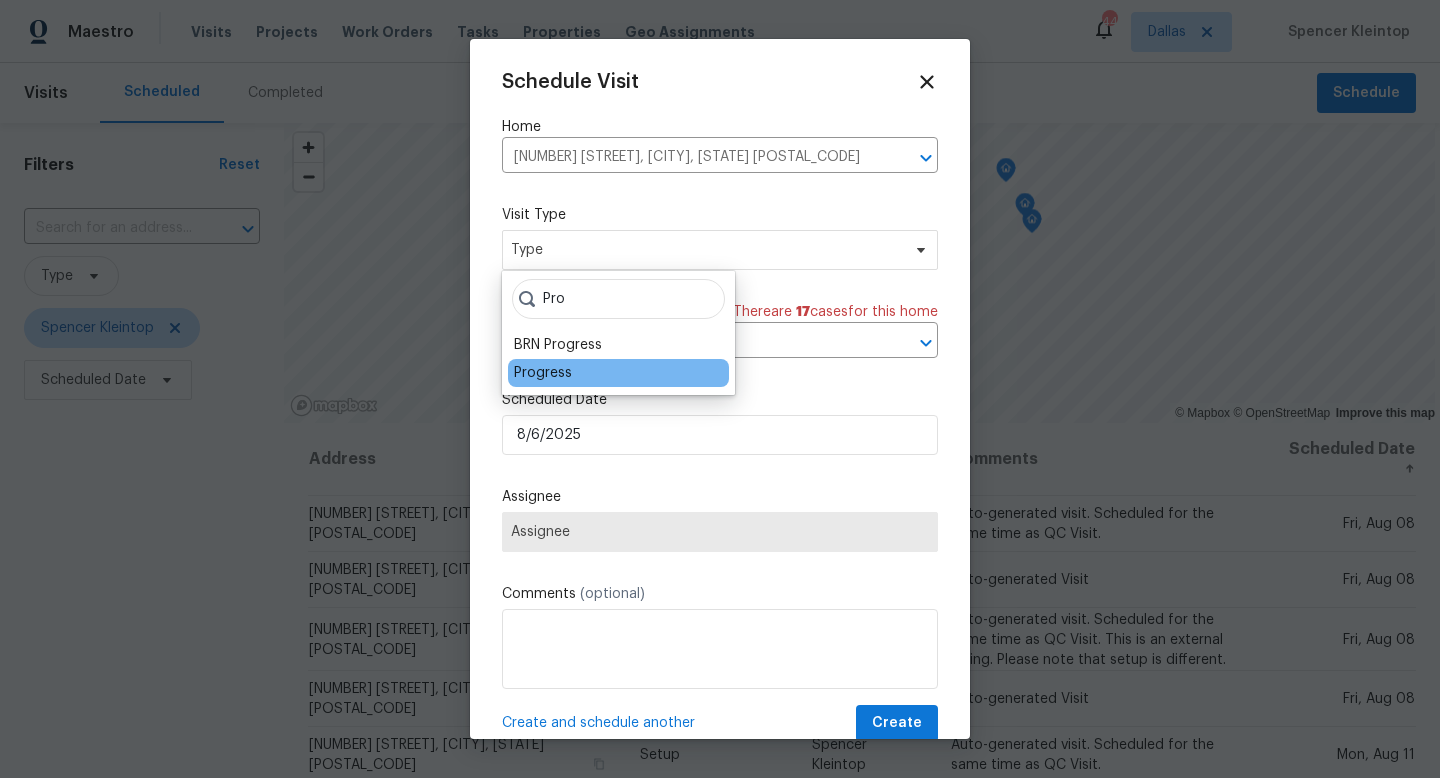 type on "Pro" 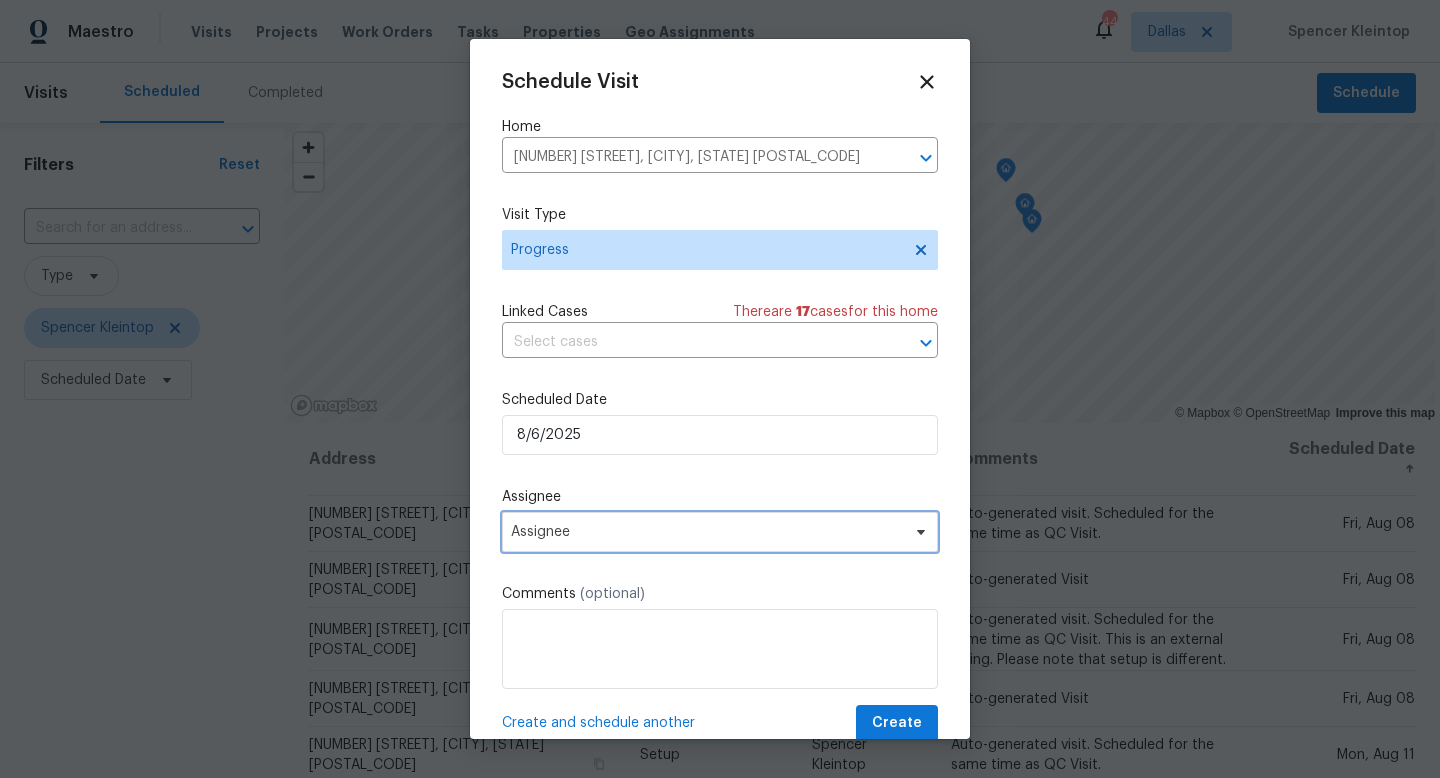 click on "Assignee" at bounding box center [707, 532] 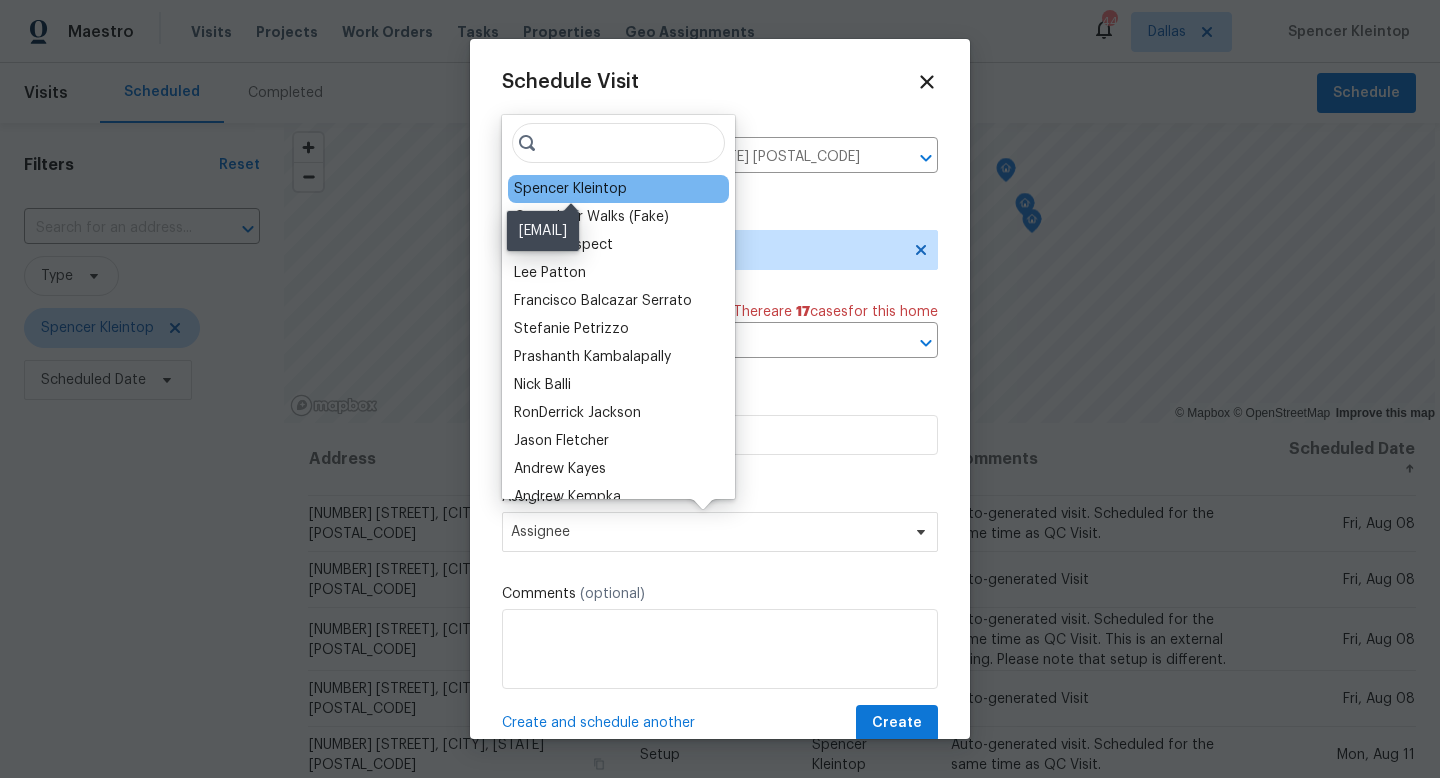 click on "Spencer Kleintop" at bounding box center (570, 189) 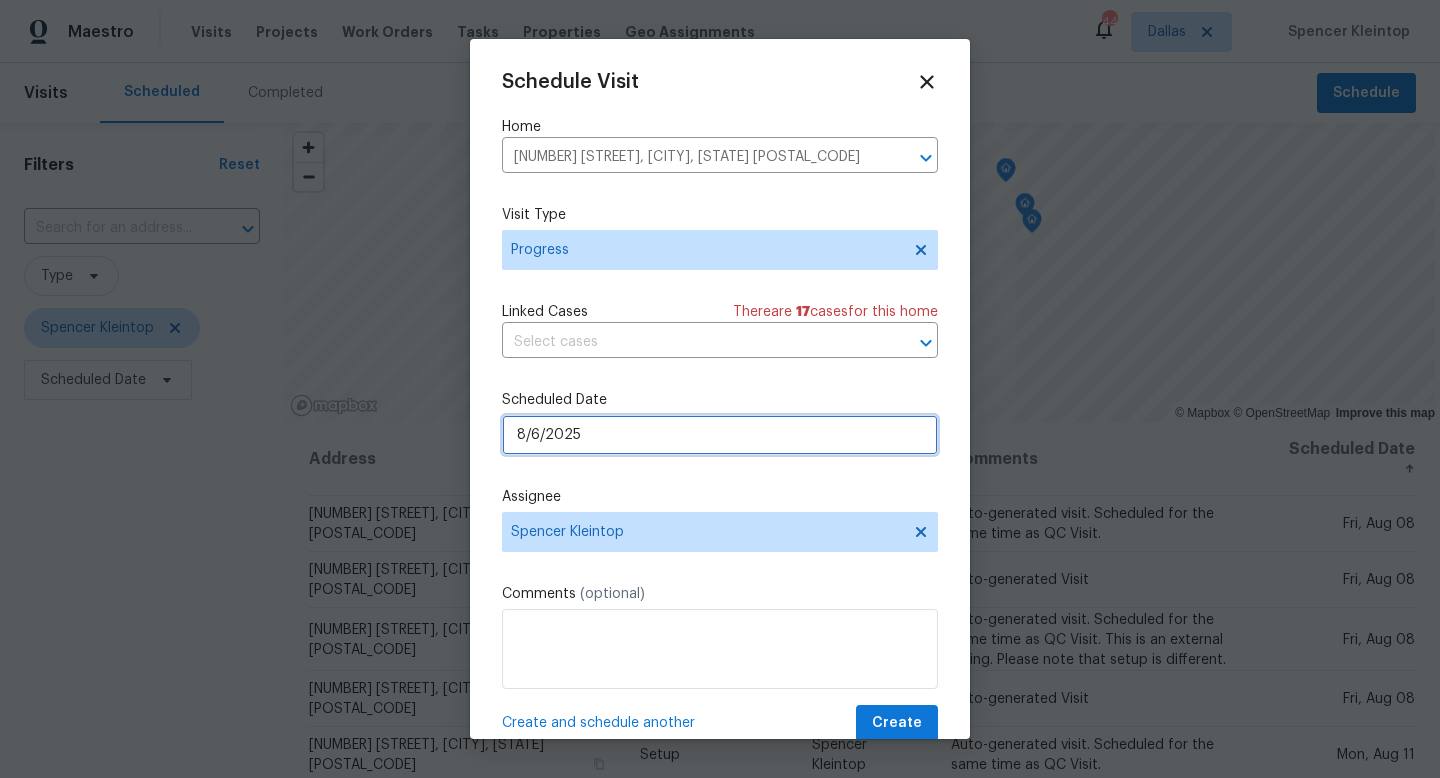 click on "8/6/2025" at bounding box center [720, 435] 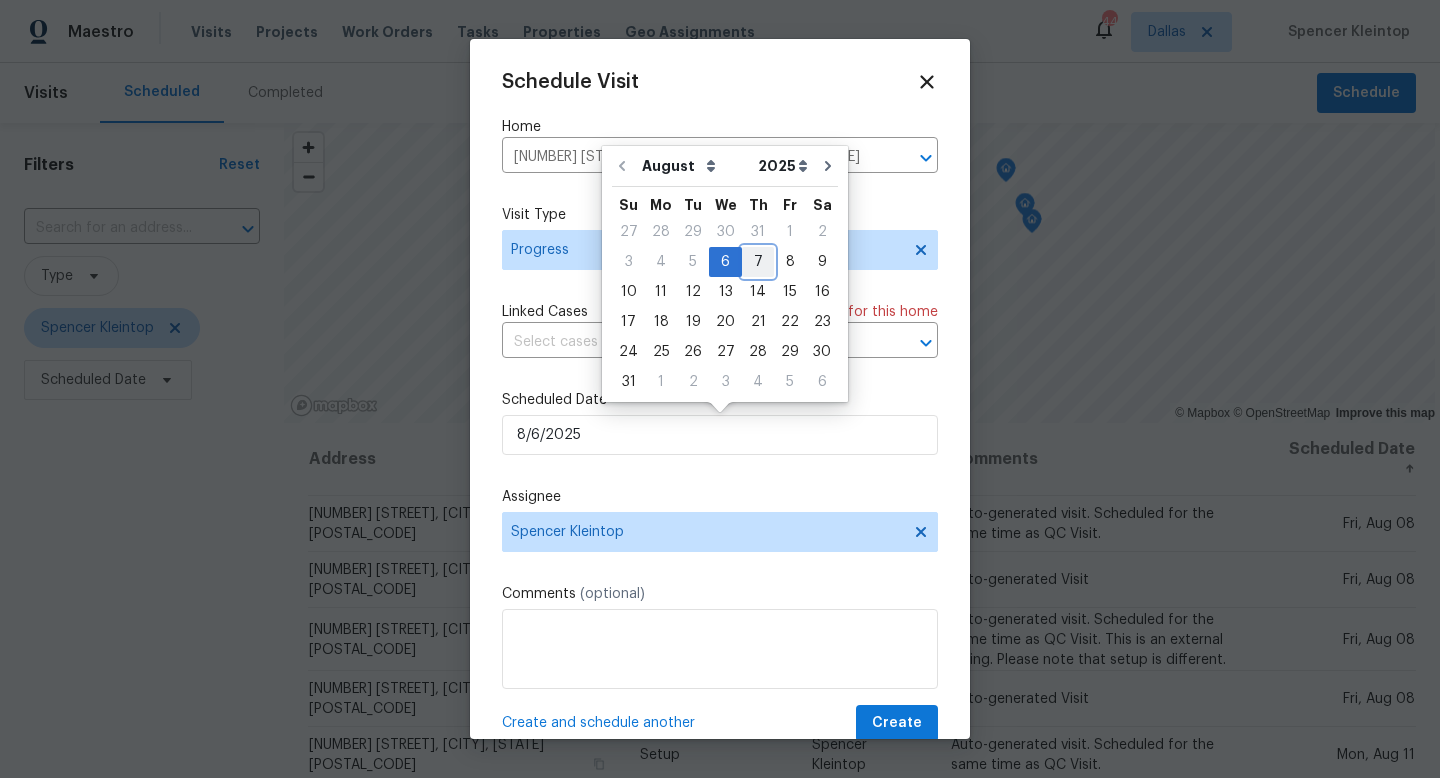 click on "7" at bounding box center (758, 262) 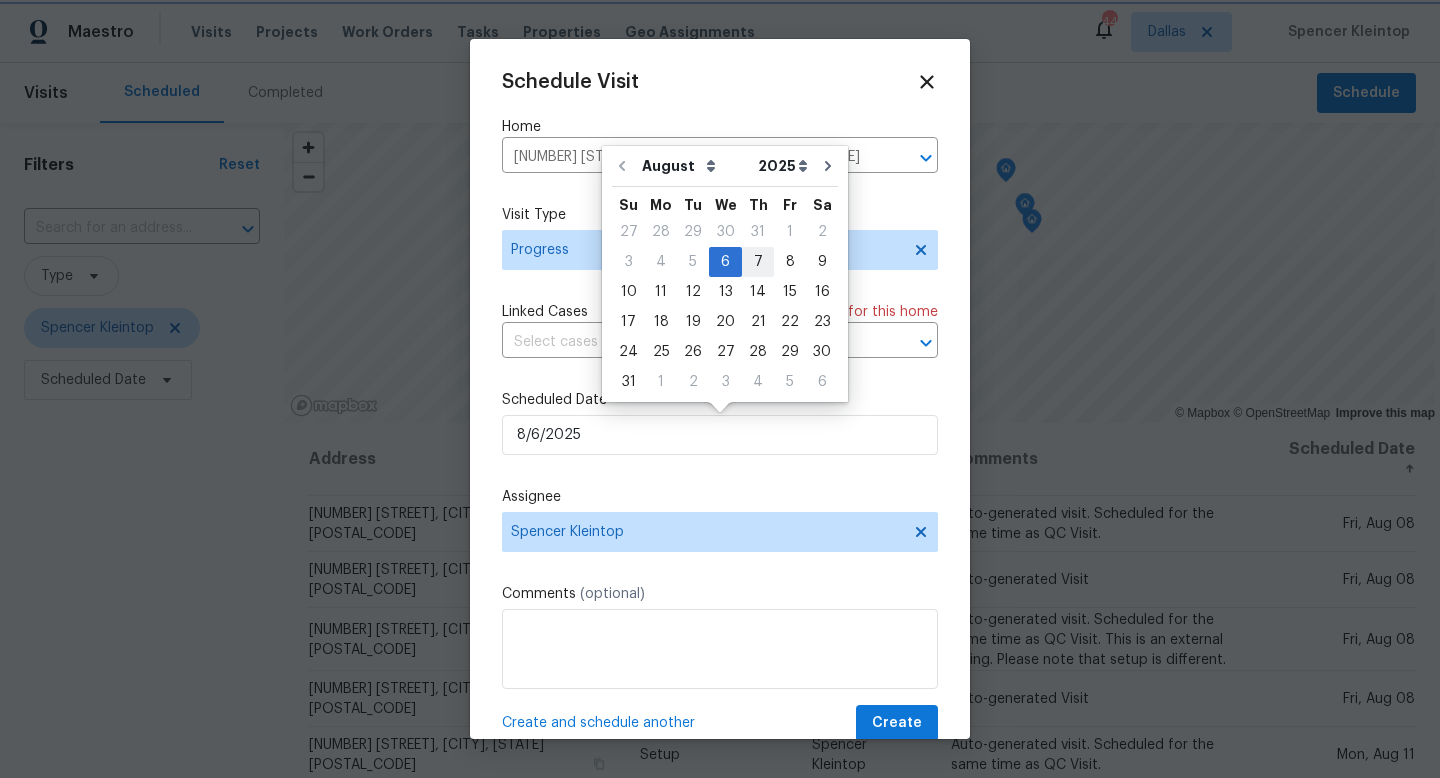 type on "8/7/2025" 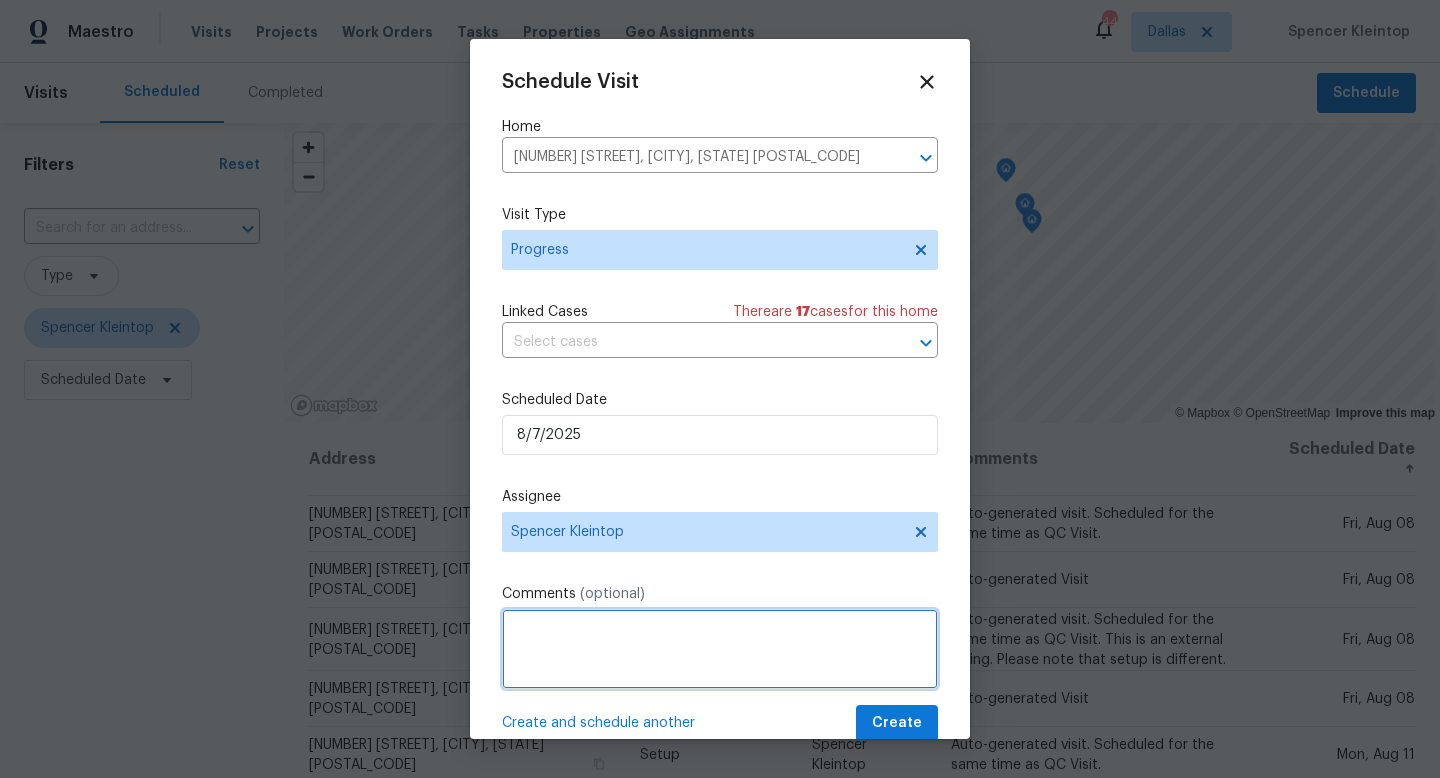 click at bounding box center (720, 649) 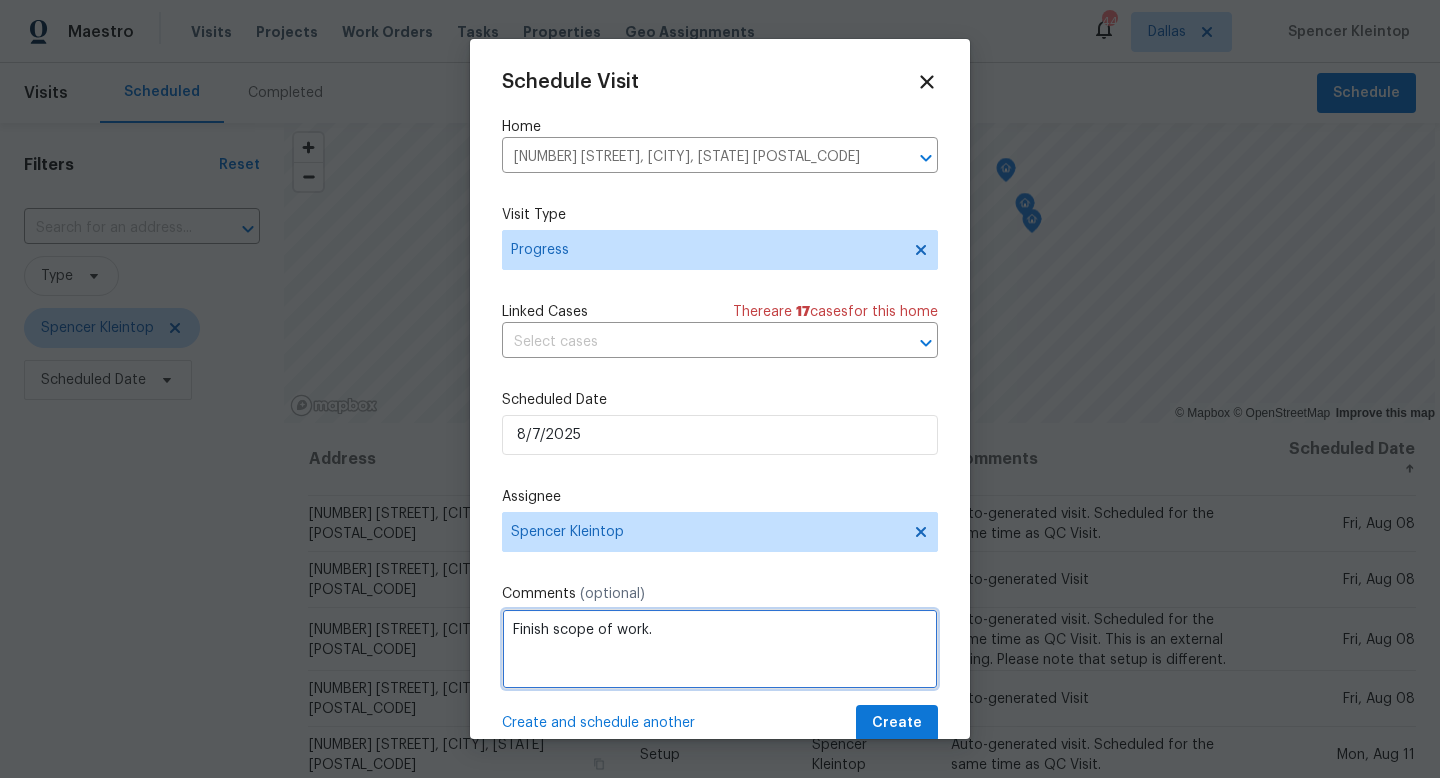type on "Finish scope of work." 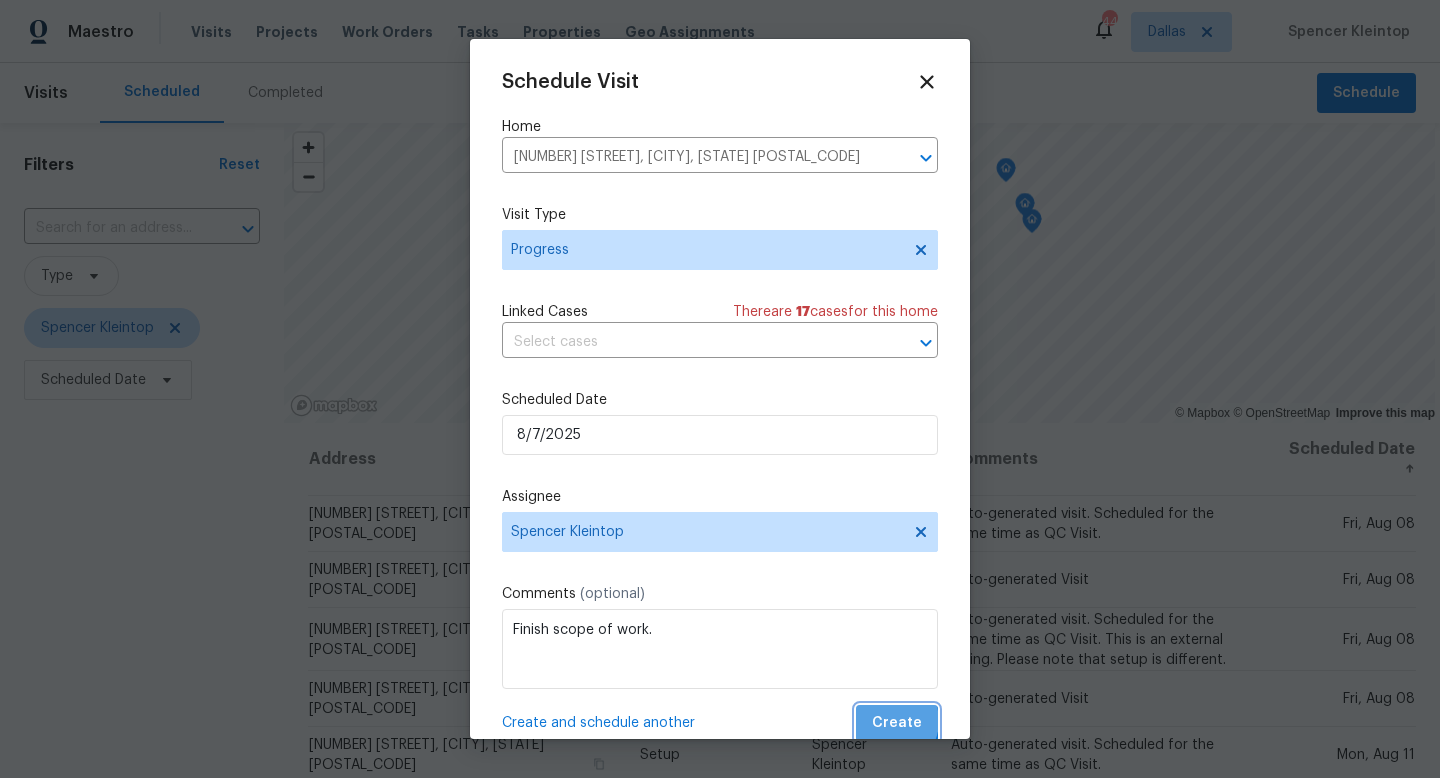 click on "Create" at bounding box center (897, 723) 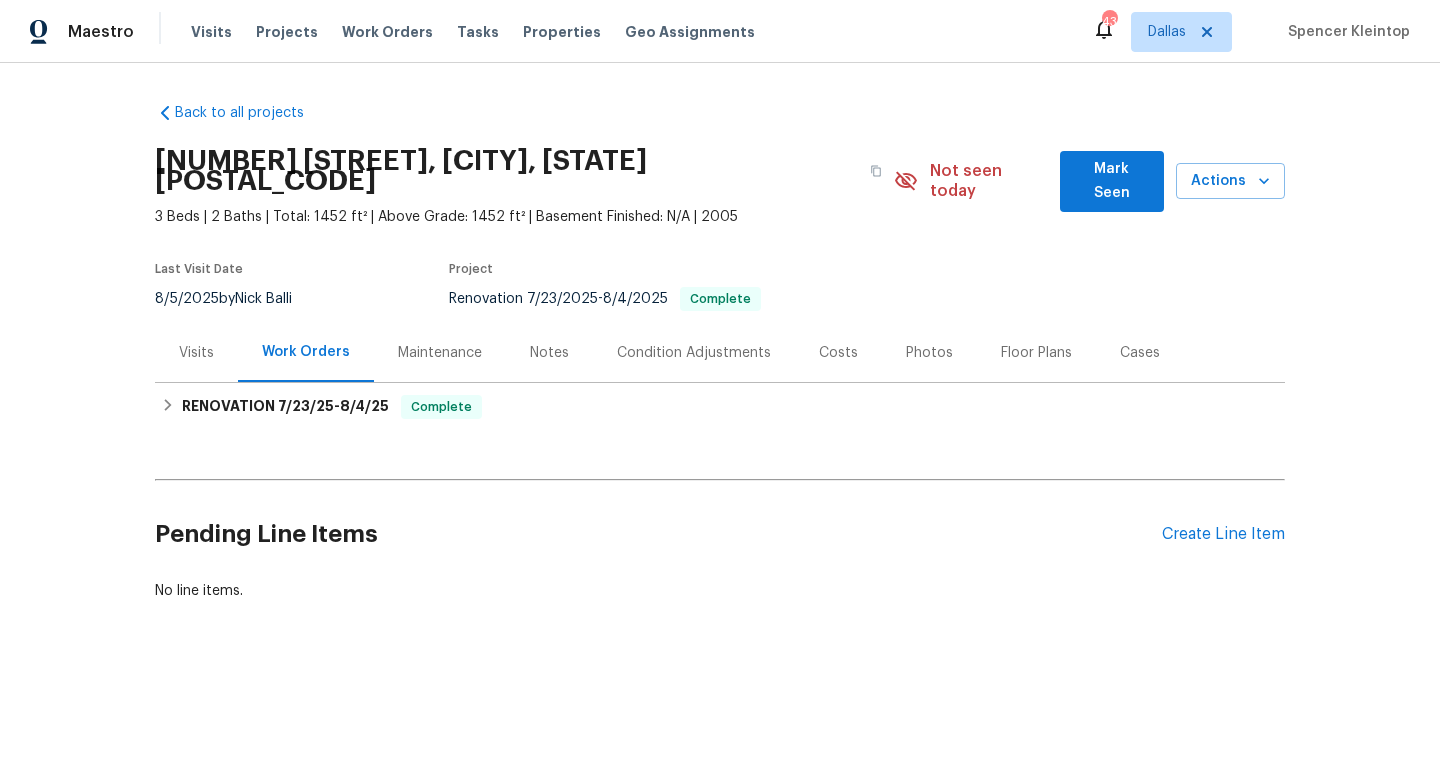 scroll, scrollTop: 0, scrollLeft: 0, axis: both 